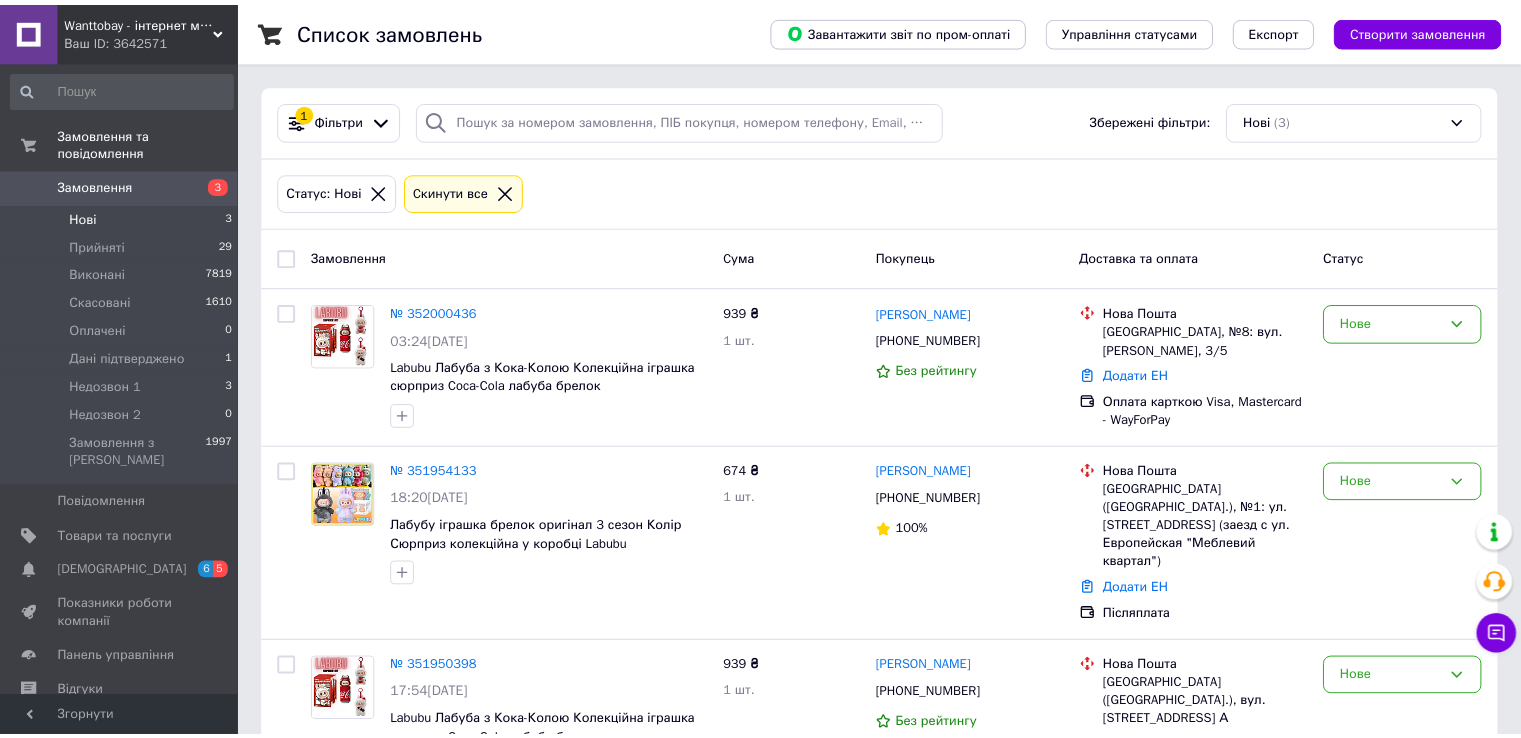 scroll, scrollTop: 0, scrollLeft: 0, axis: both 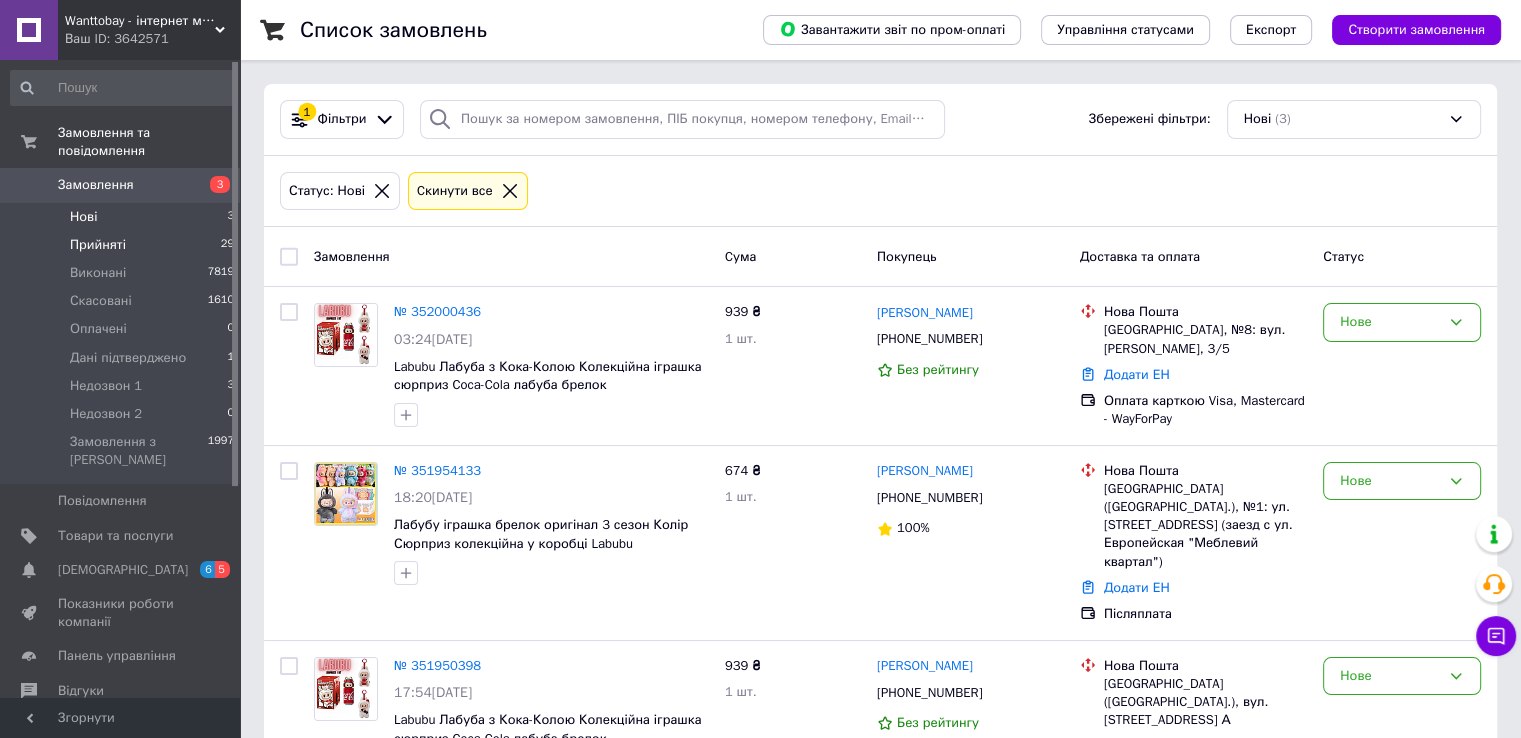 click on "Прийняті" at bounding box center (98, 245) 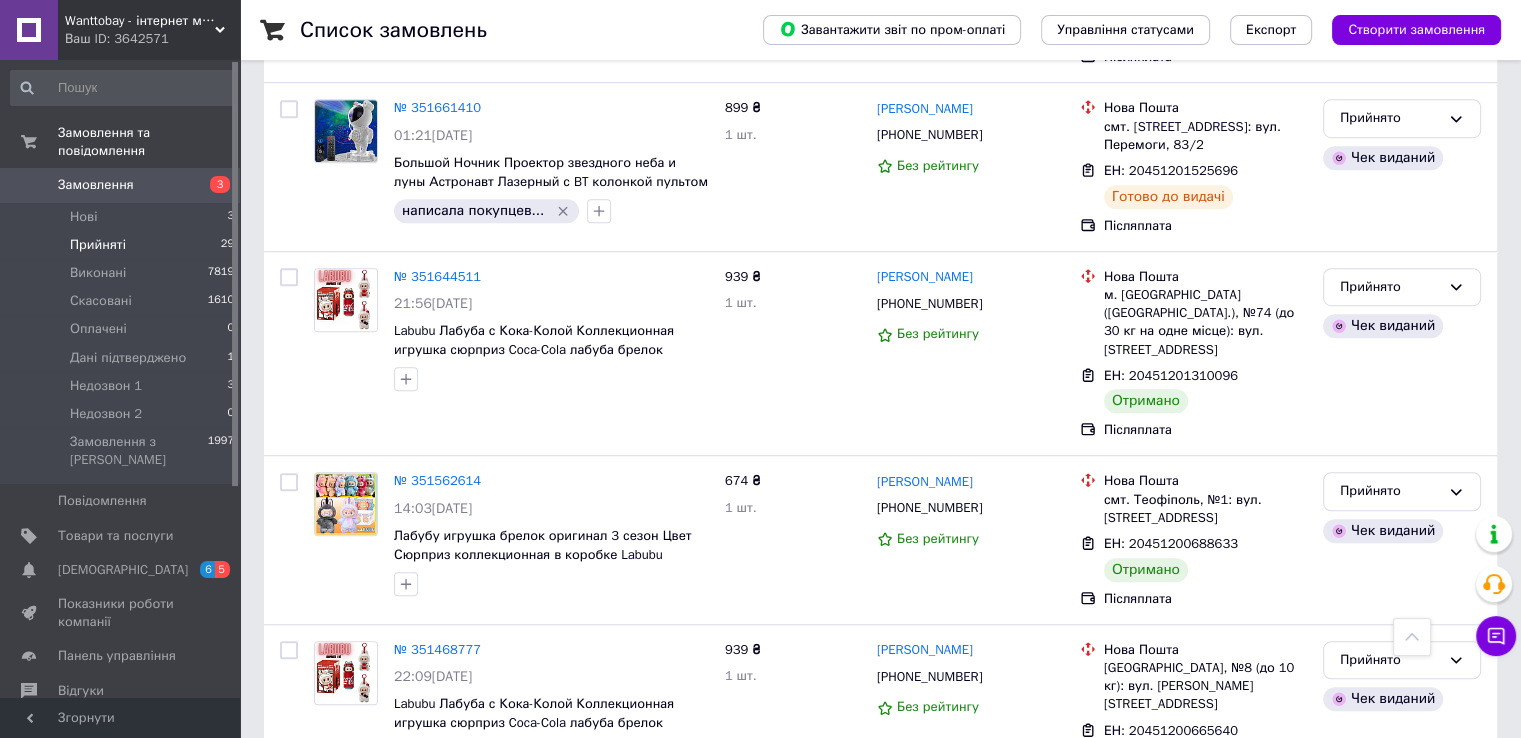 scroll, scrollTop: 1800, scrollLeft: 0, axis: vertical 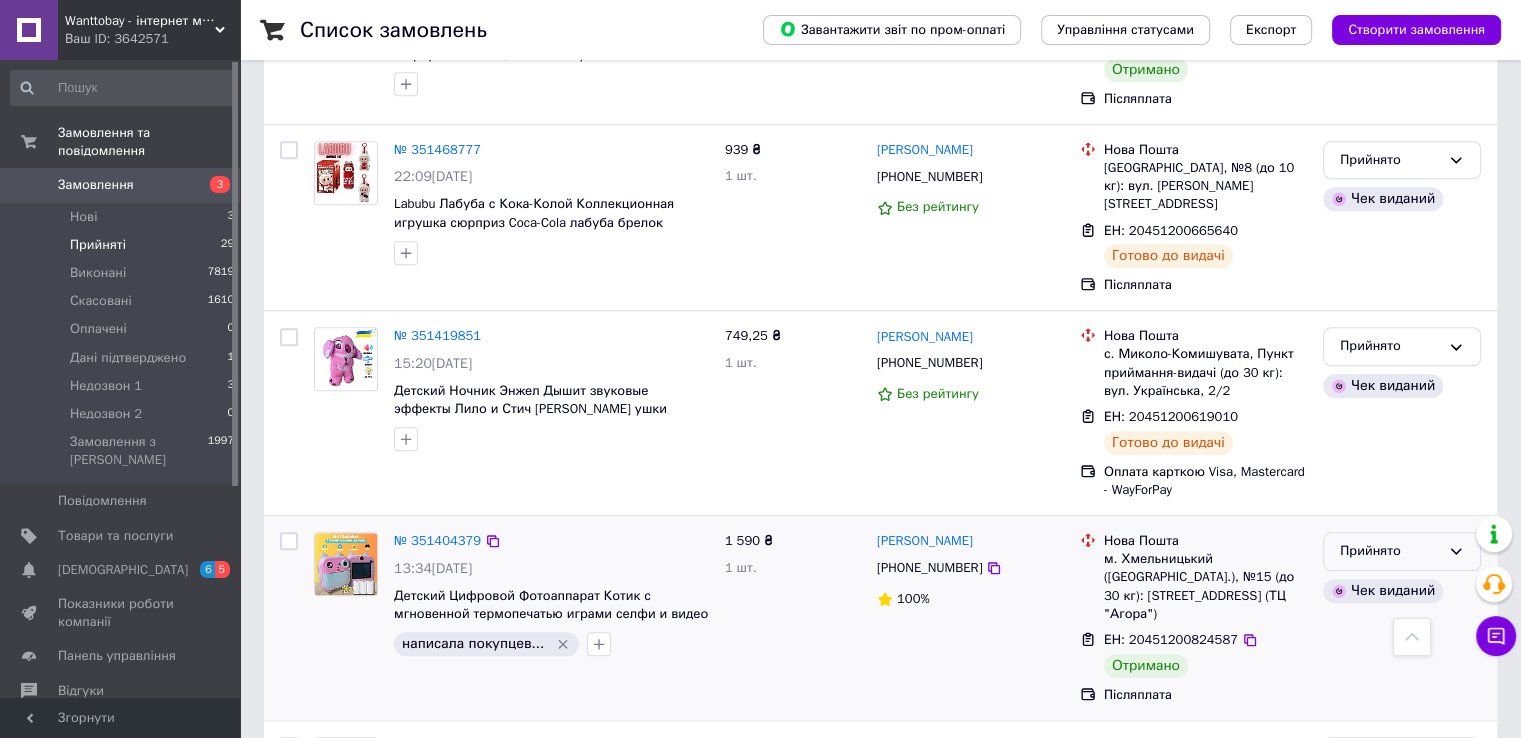 click on "Прийнято" at bounding box center (1390, 551) 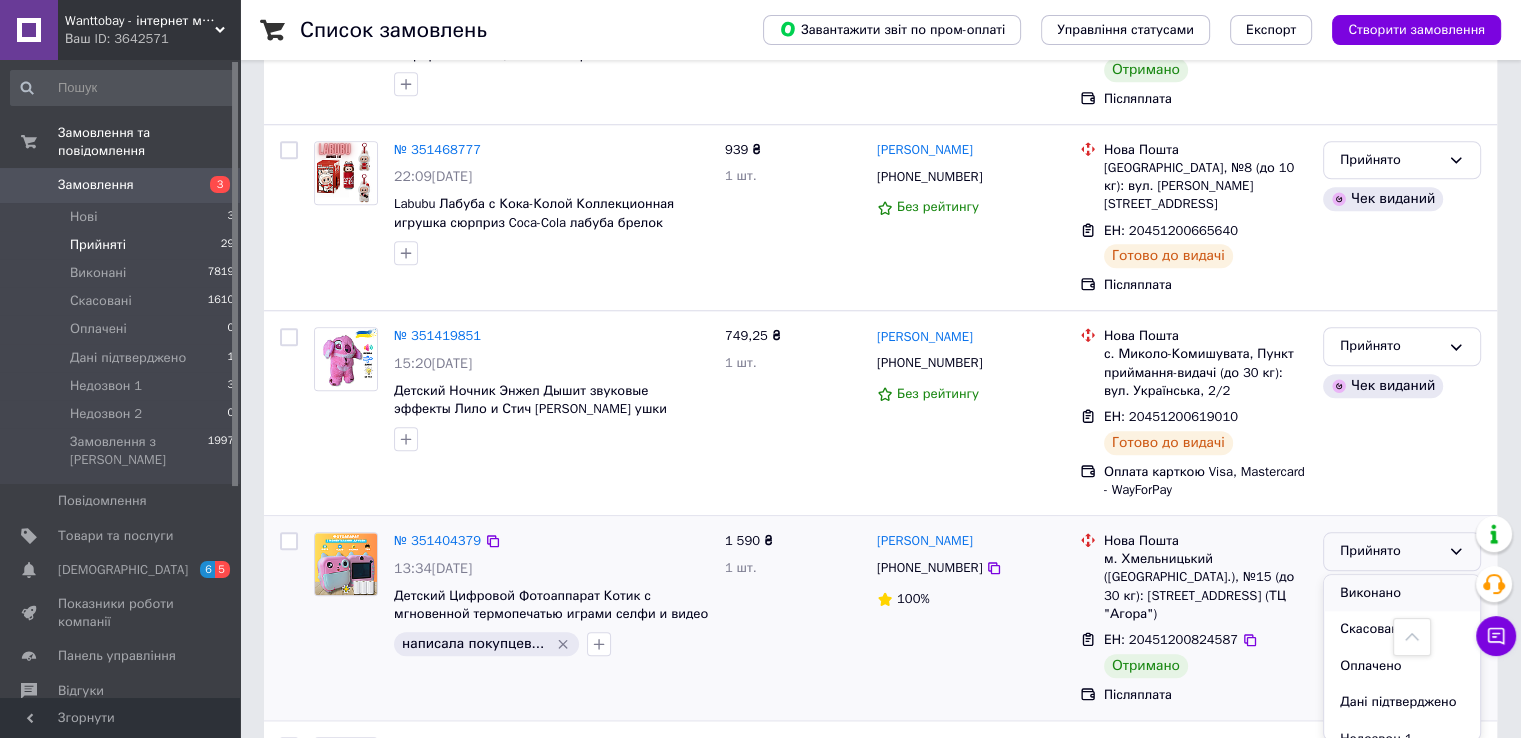 click on "Виконано" at bounding box center [1402, 593] 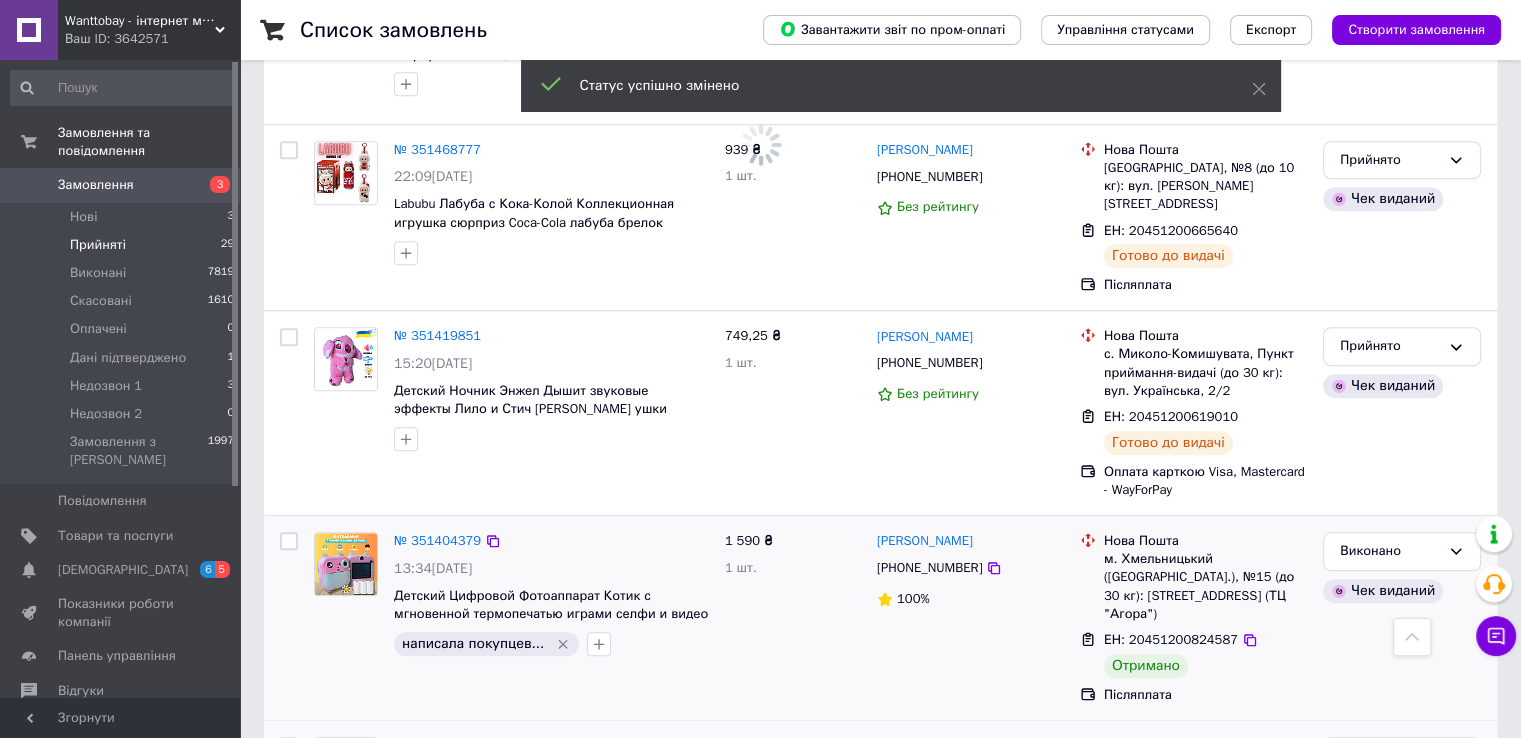 scroll, scrollTop: 2100, scrollLeft: 0, axis: vertical 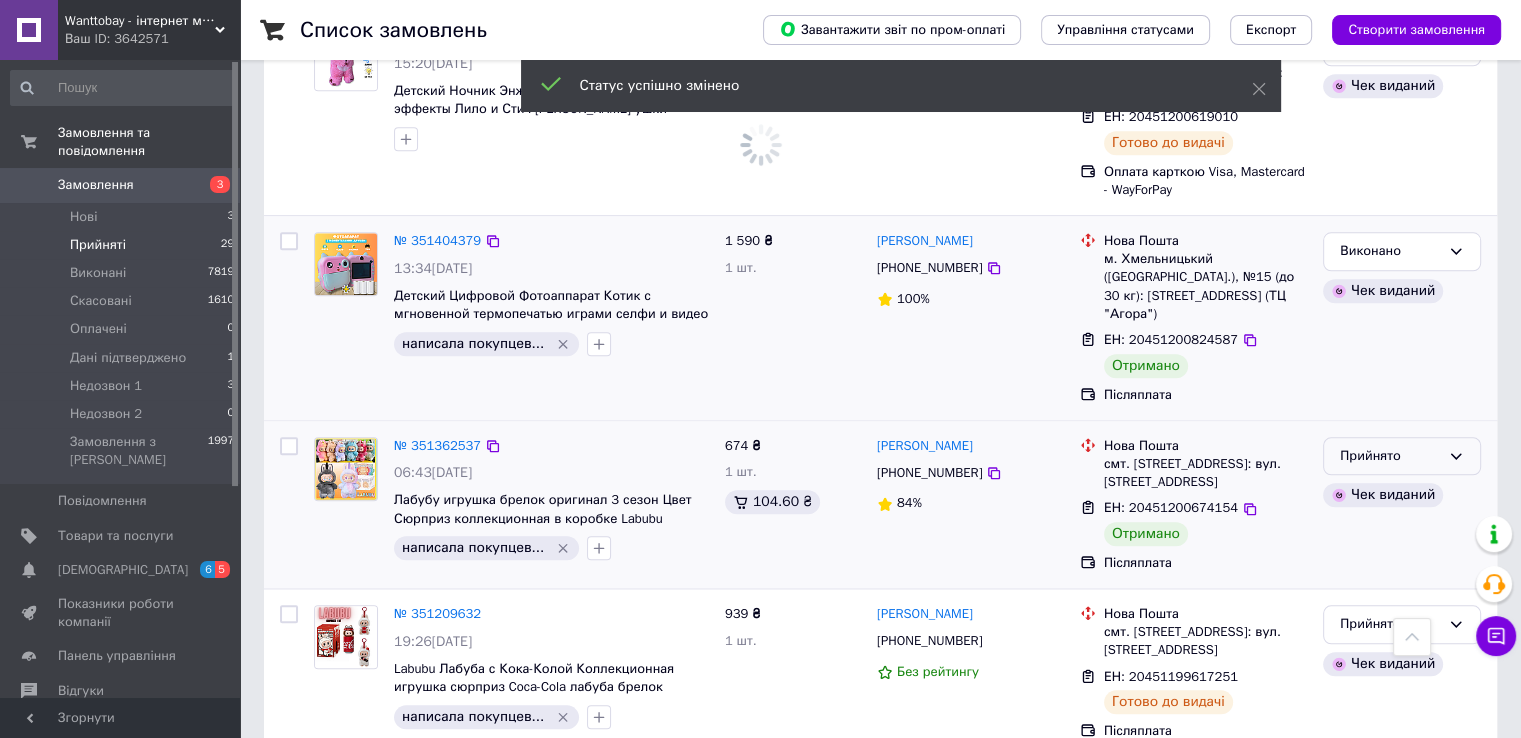 click on "Прийнято" at bounding box center (1390, 456) 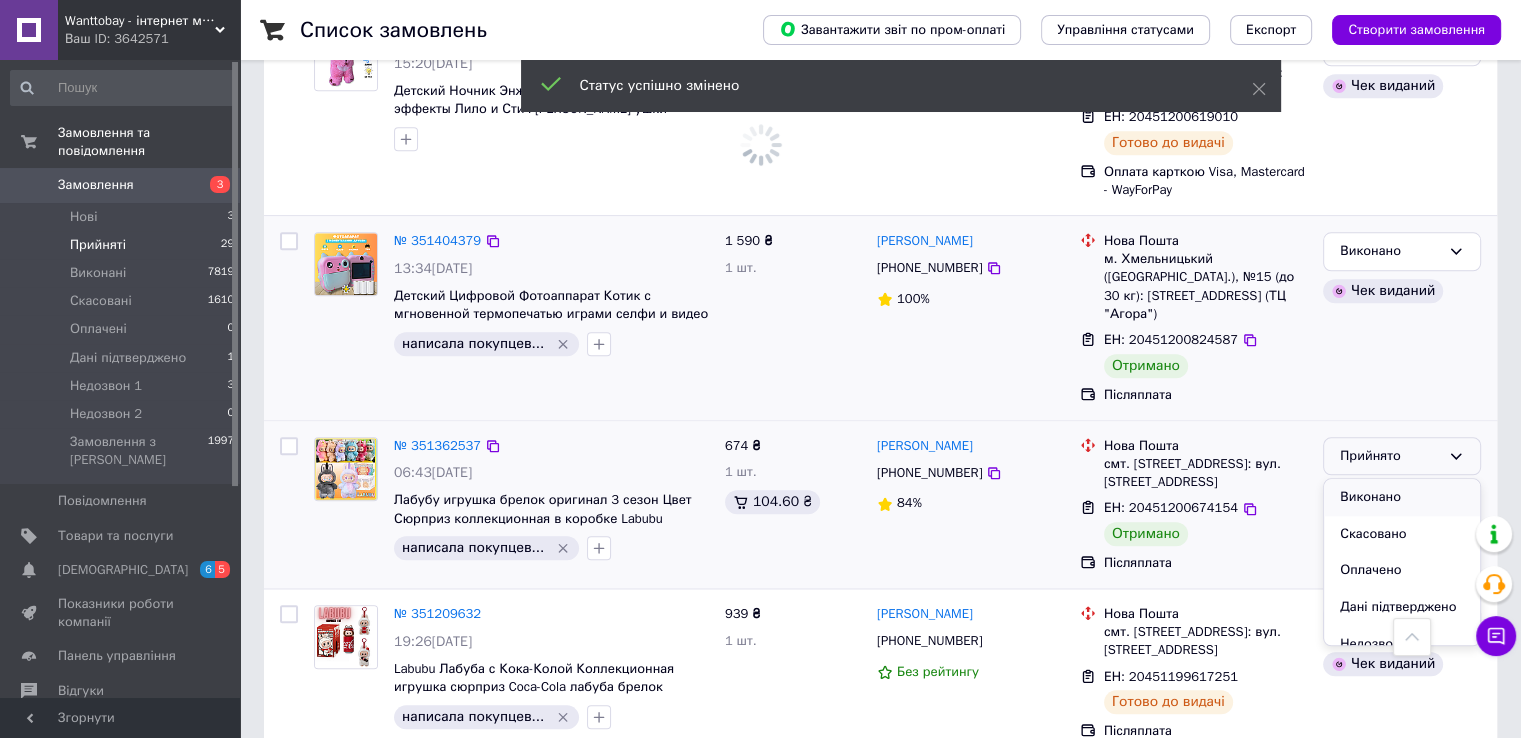 click on "Виконано" at bounding box center [1402, 497] 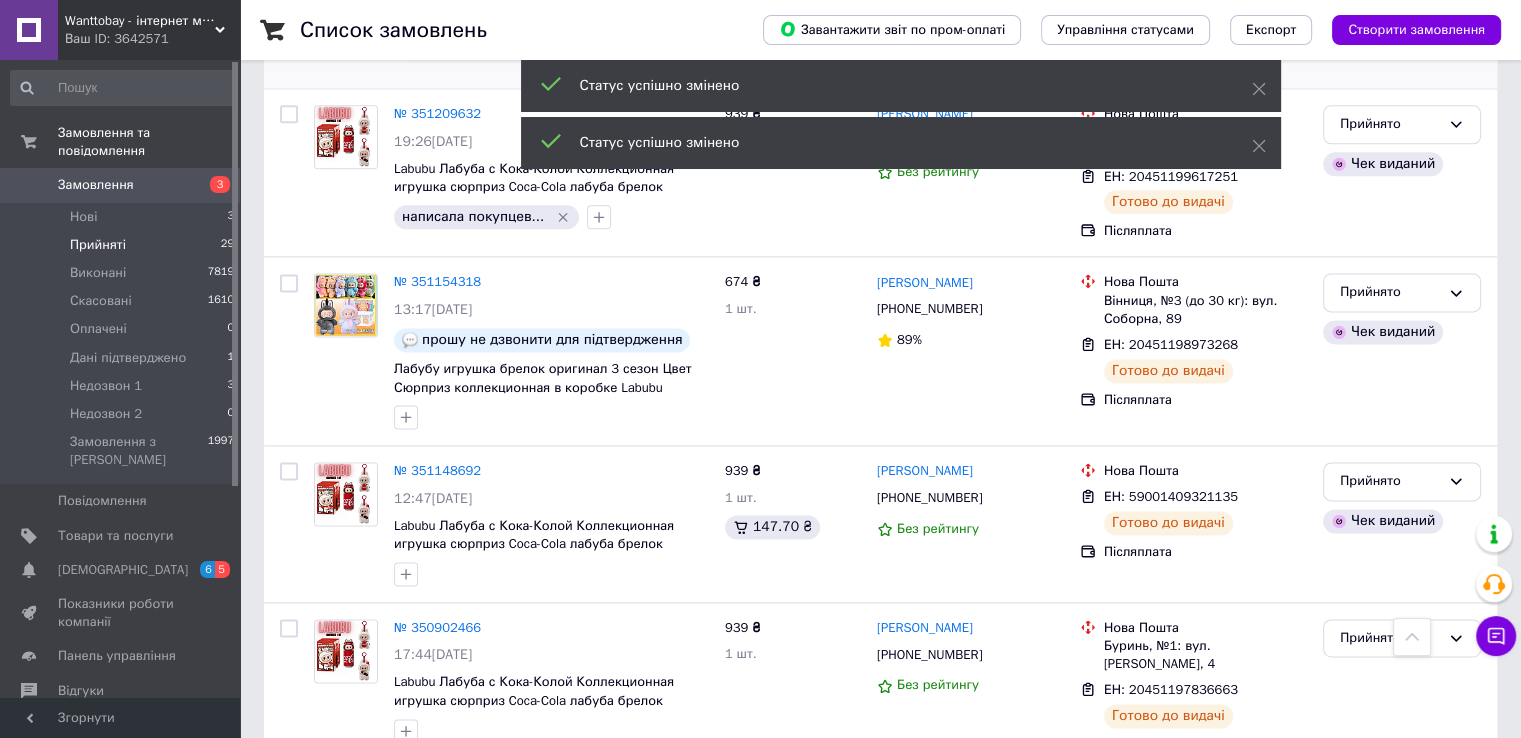 scroll, scrollTop: 3000, scrollLeft: 0, axis: vertical 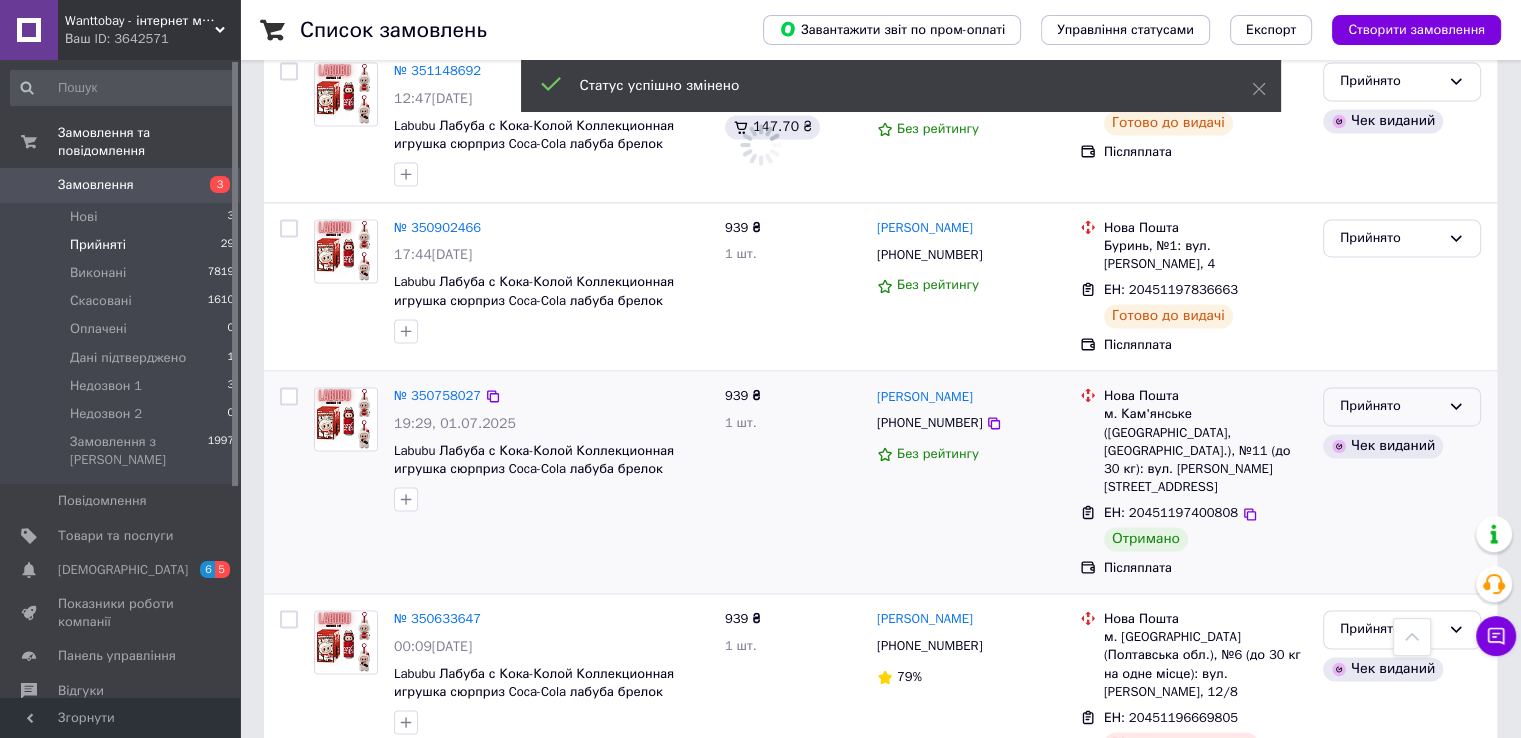 click on "Прийнято" at bounding box center (1402, 406) 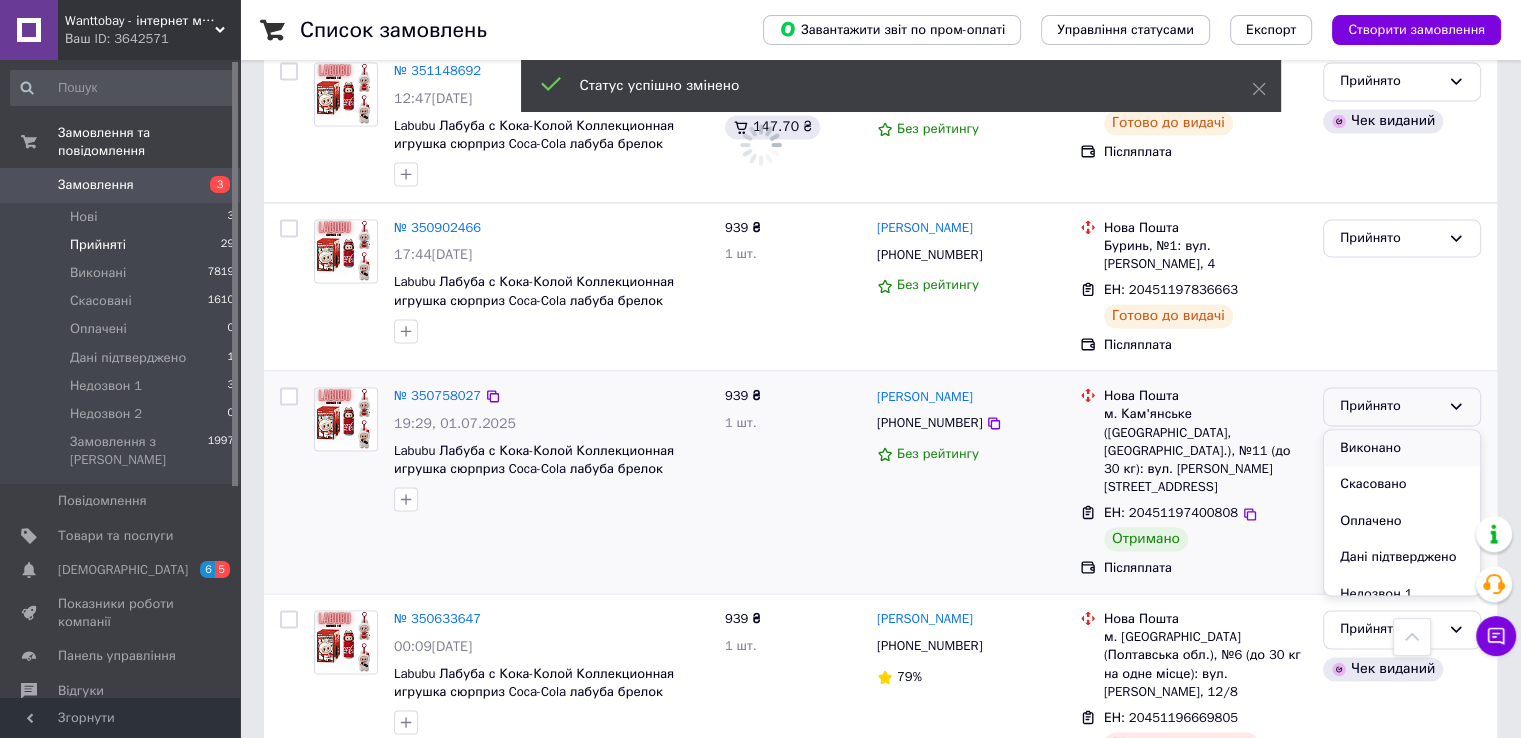 click on "Виконано" at bounding box center [1402, 448] 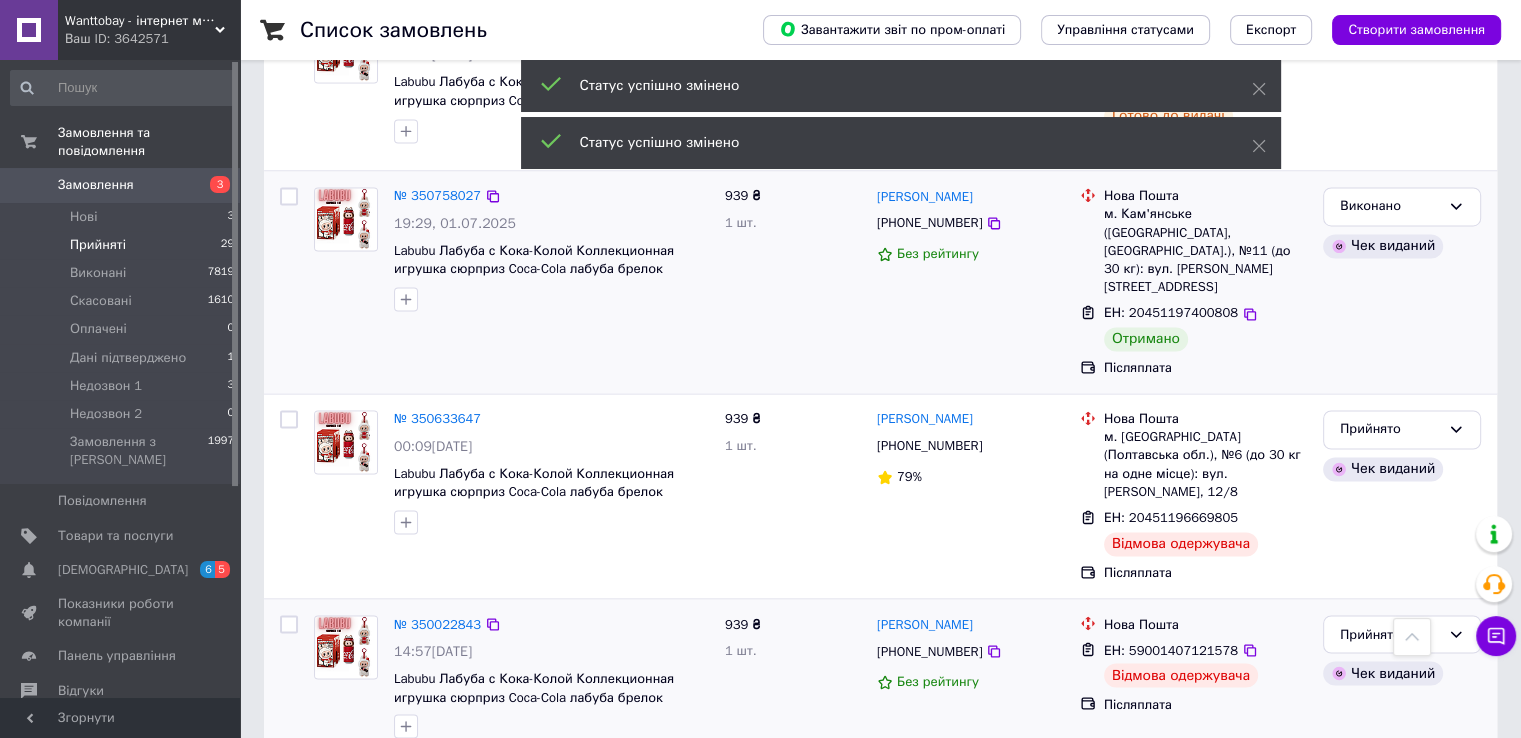 scroll, scrollTop: 3300, scrollLeft: 0, axis: vertical 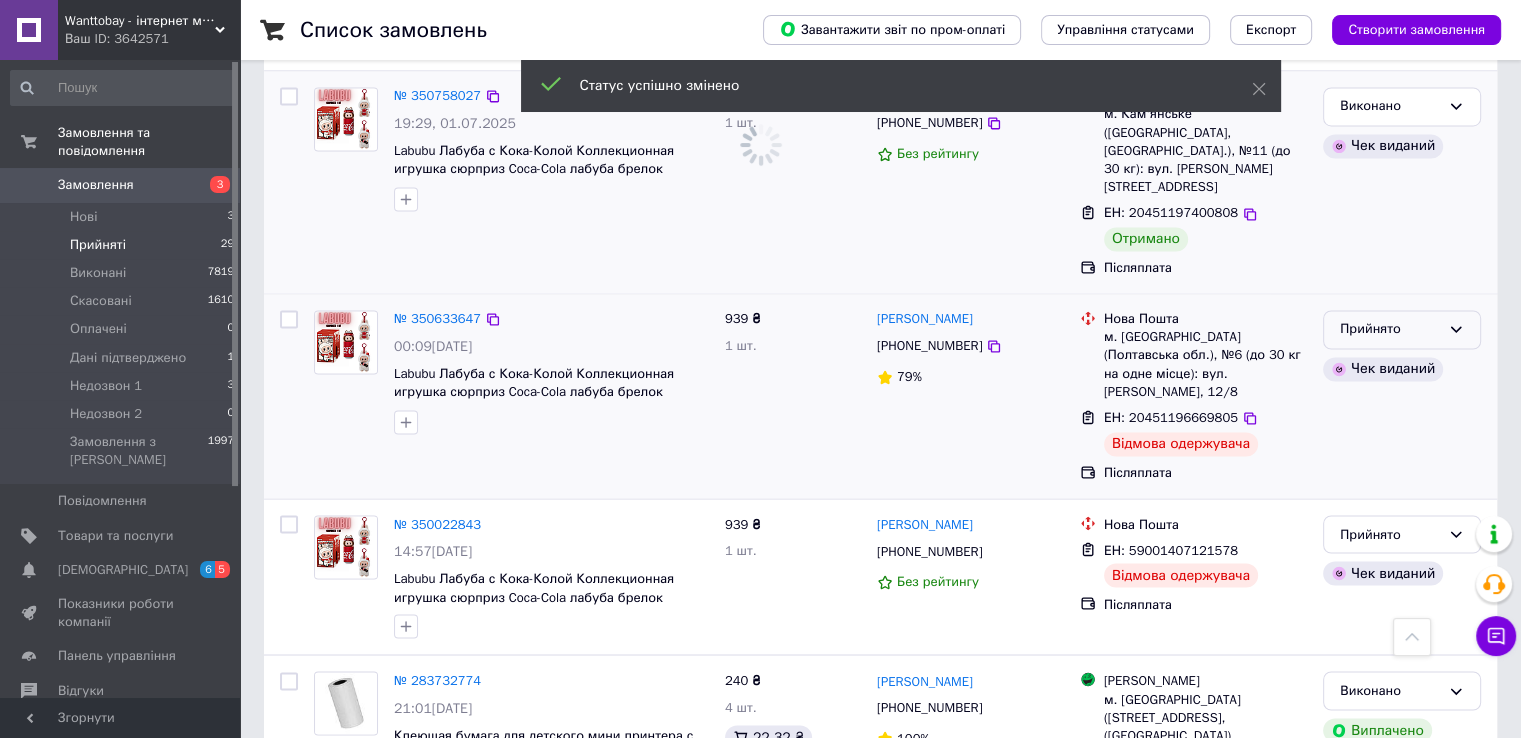 click on "Прийнято" at bounding box center [1390, 329] 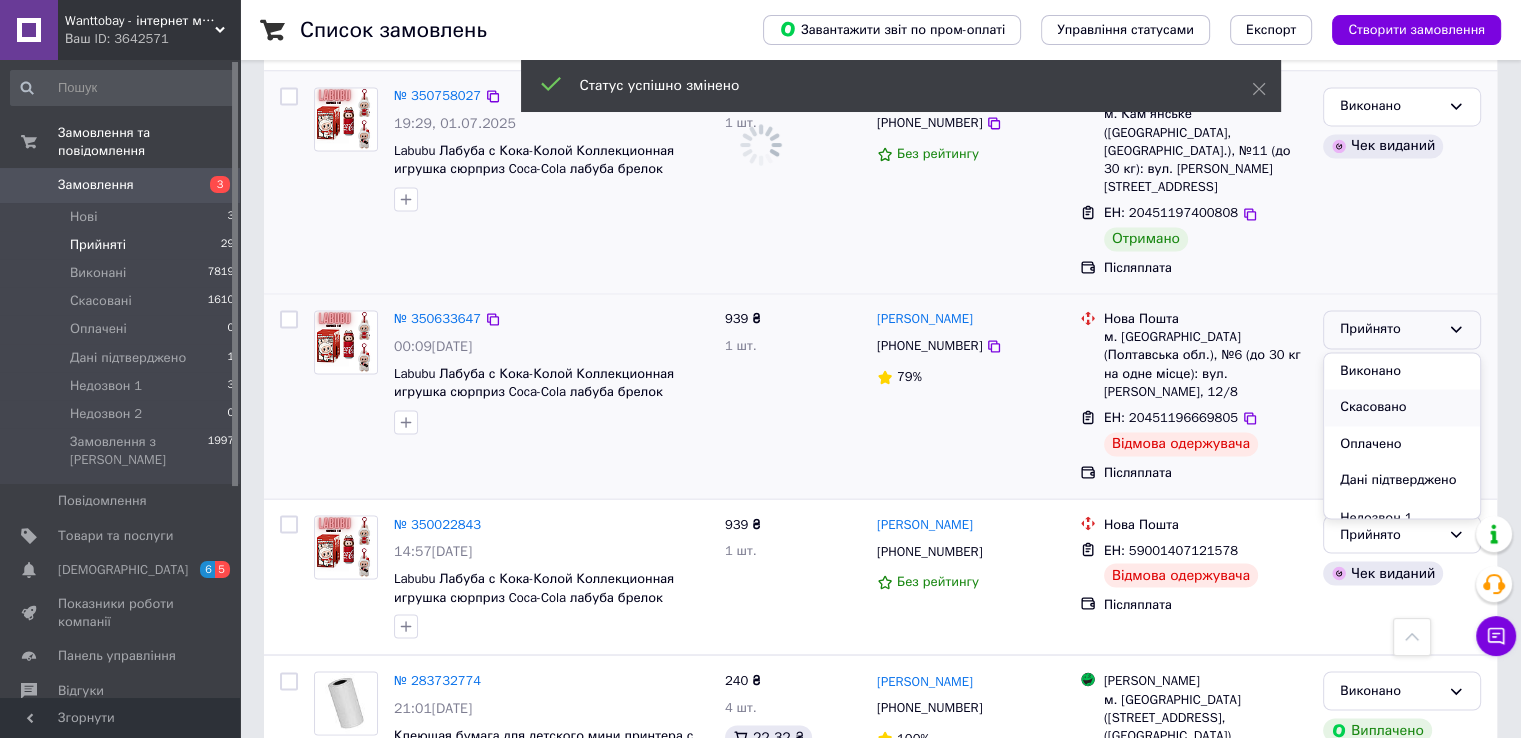 click on "Скасовано" at bounding box center (1402, 407) 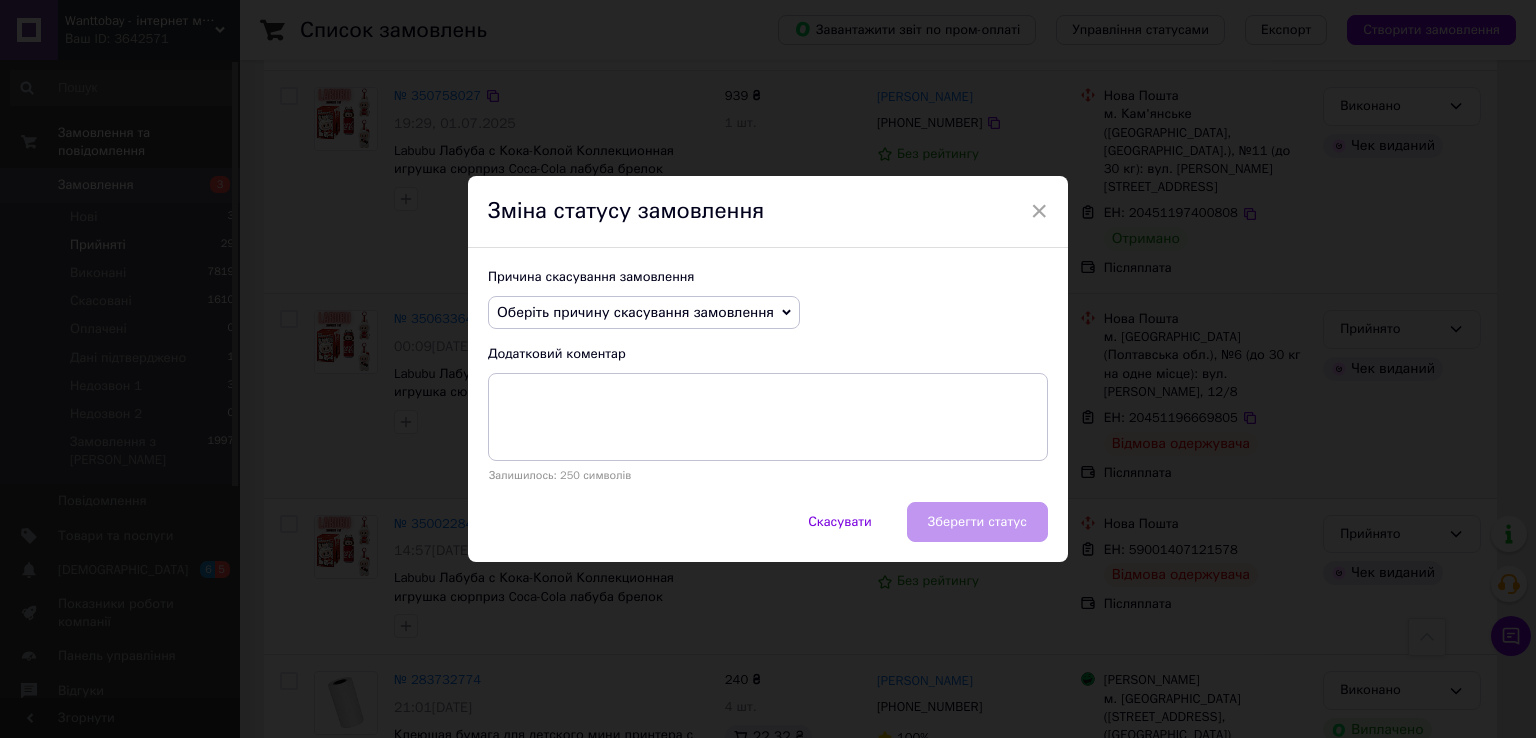 click on "Оберіть причину скасування замовлення" at bounding box center (635, 312) 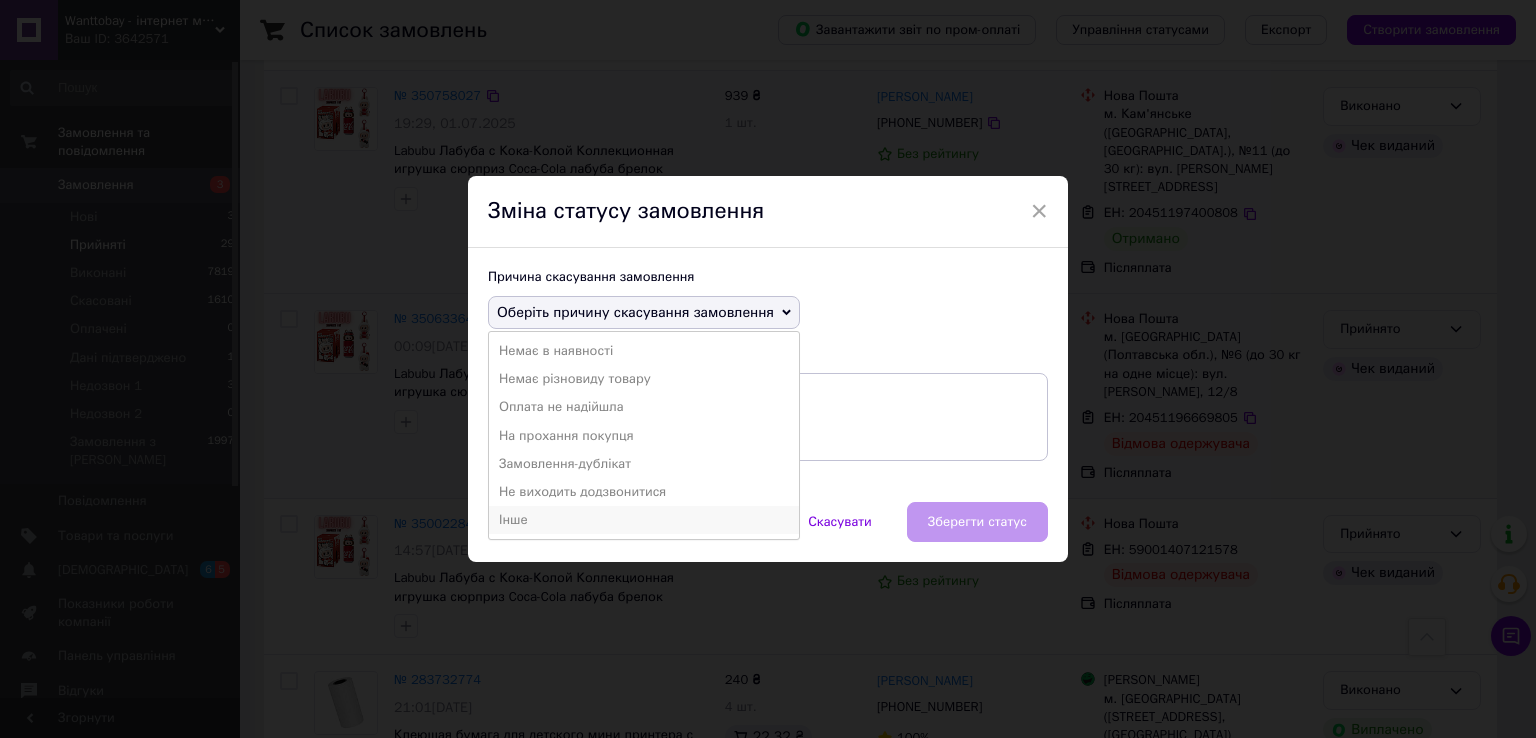 click on "Інше" at bounding box center [644, 520] 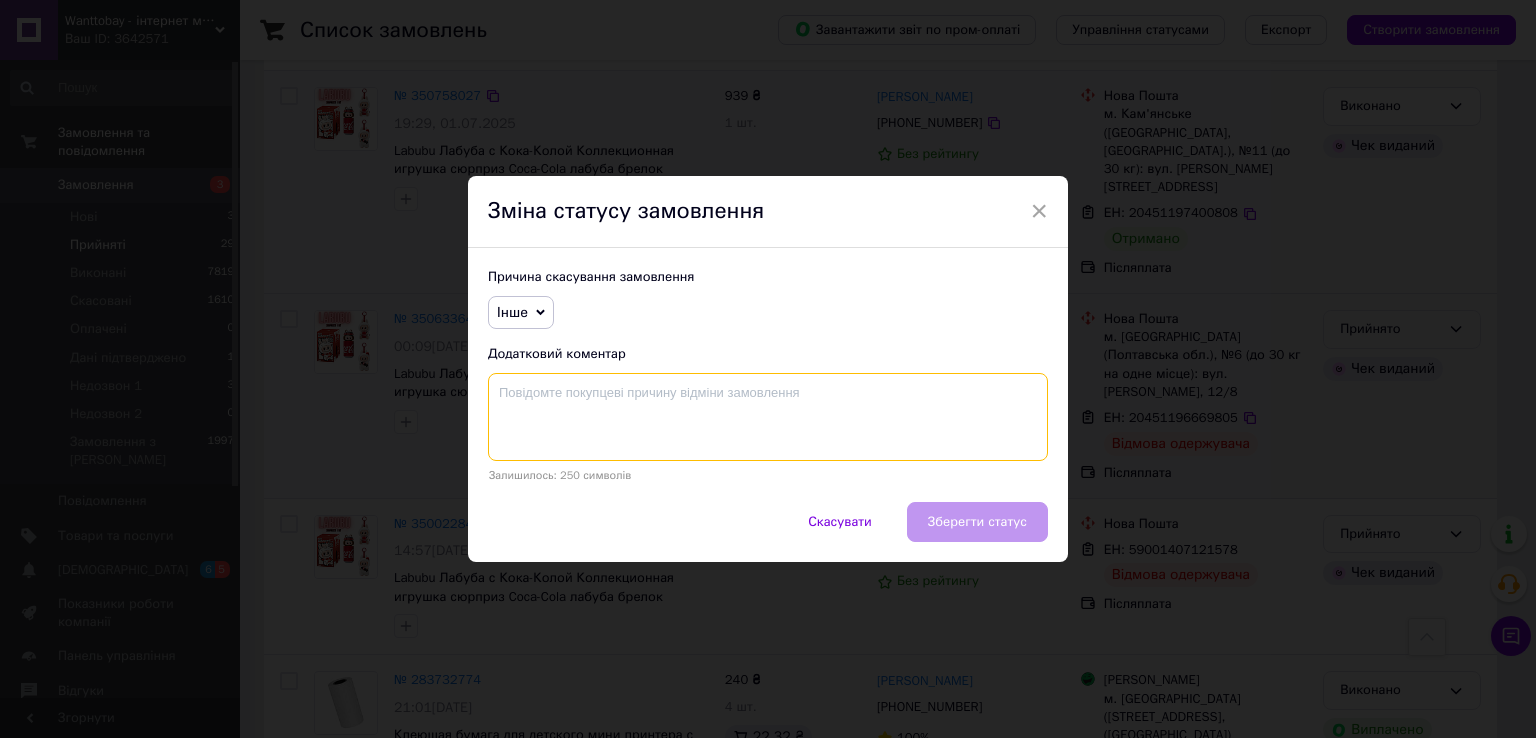 click at bounding box center [768, 417] 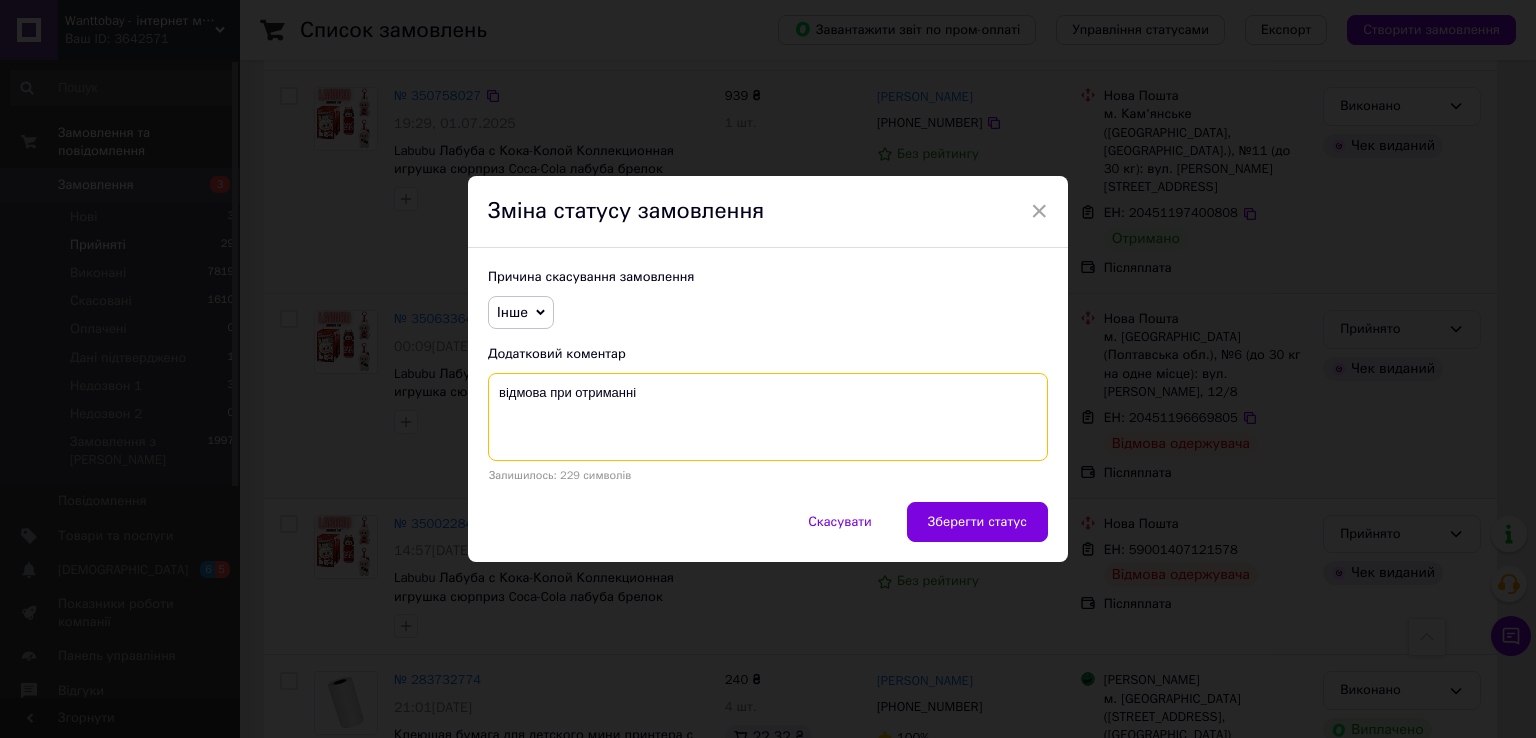 click on "відмова при отриманні" at bounding box center (768, 417) 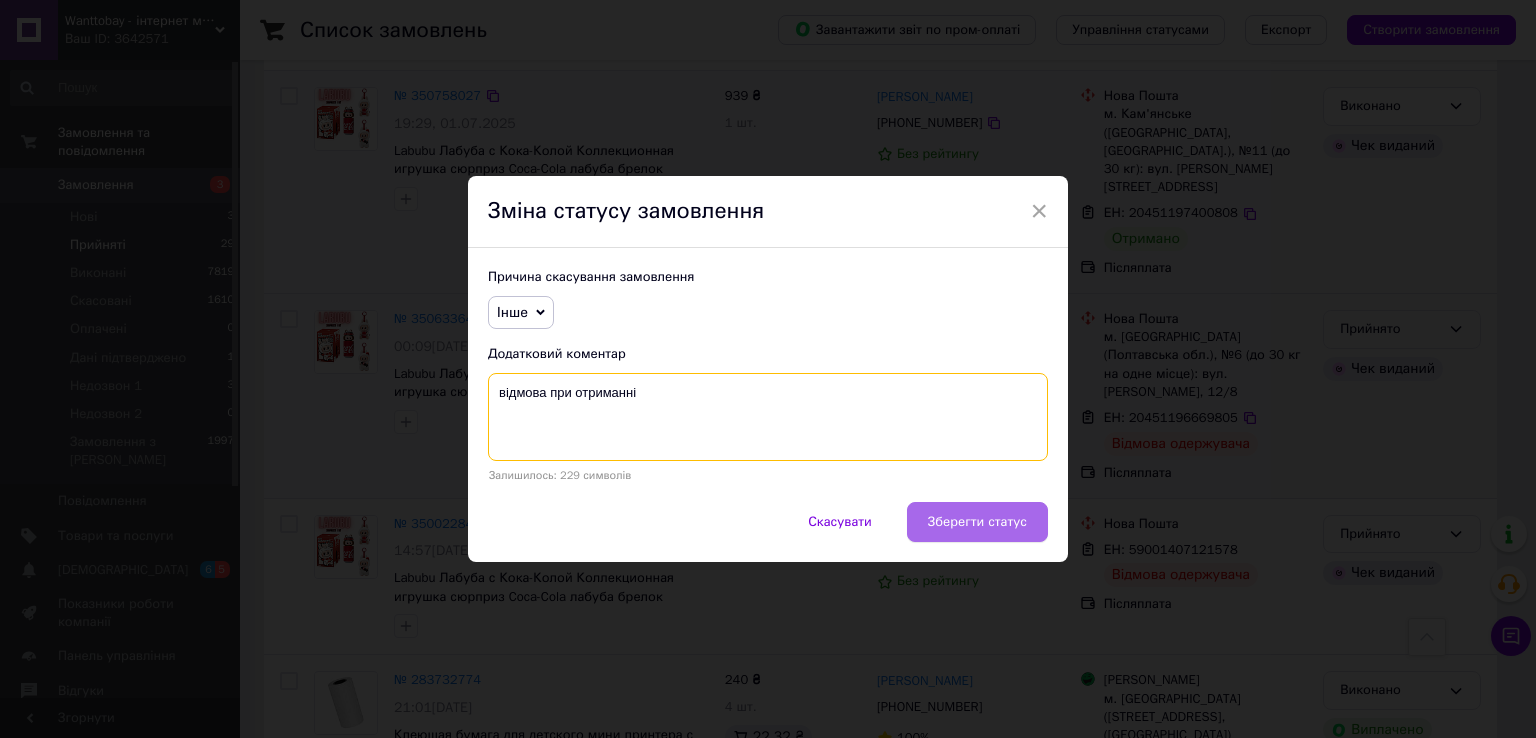 type on "відмова при отриманні" 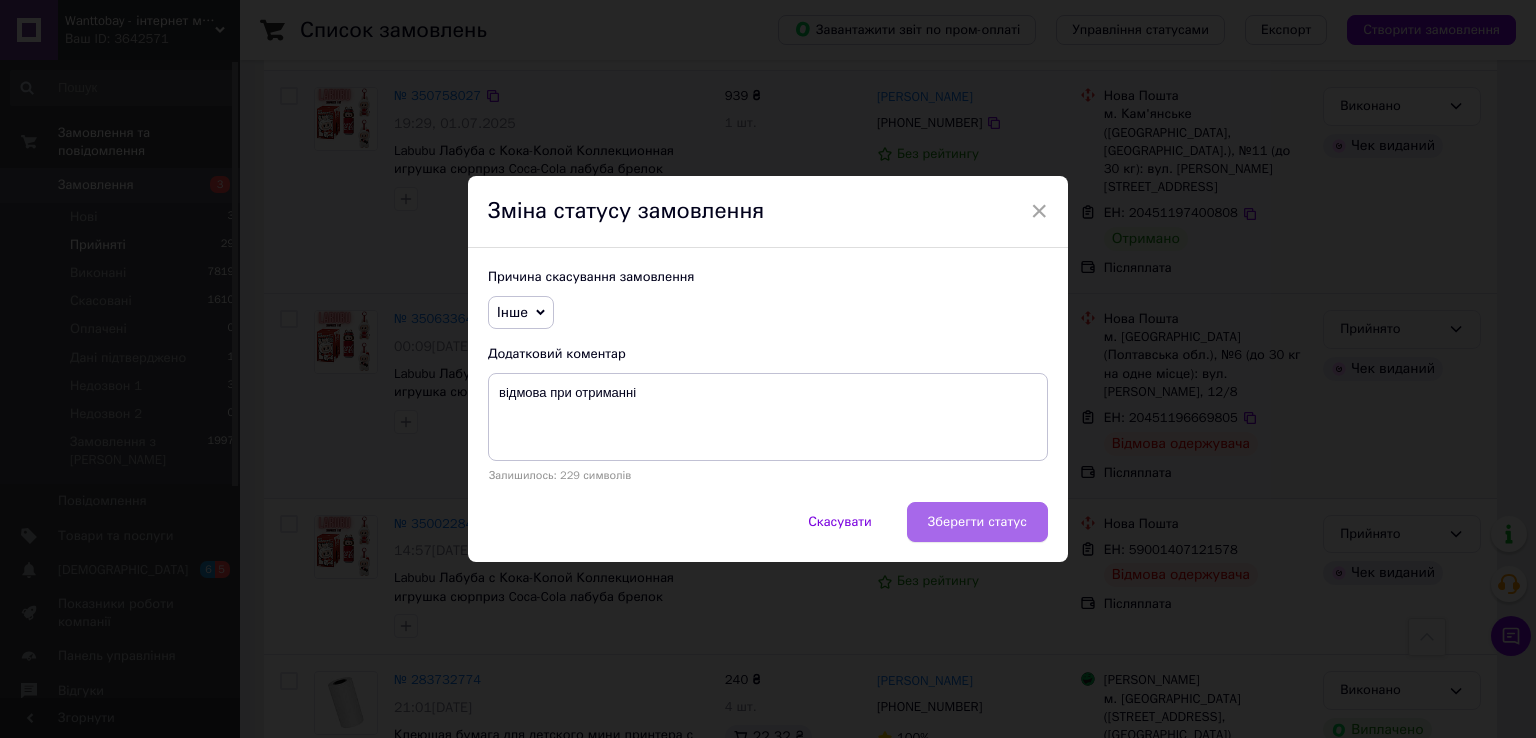 click on "Зберегти статус" at bounding box center (977, 522) 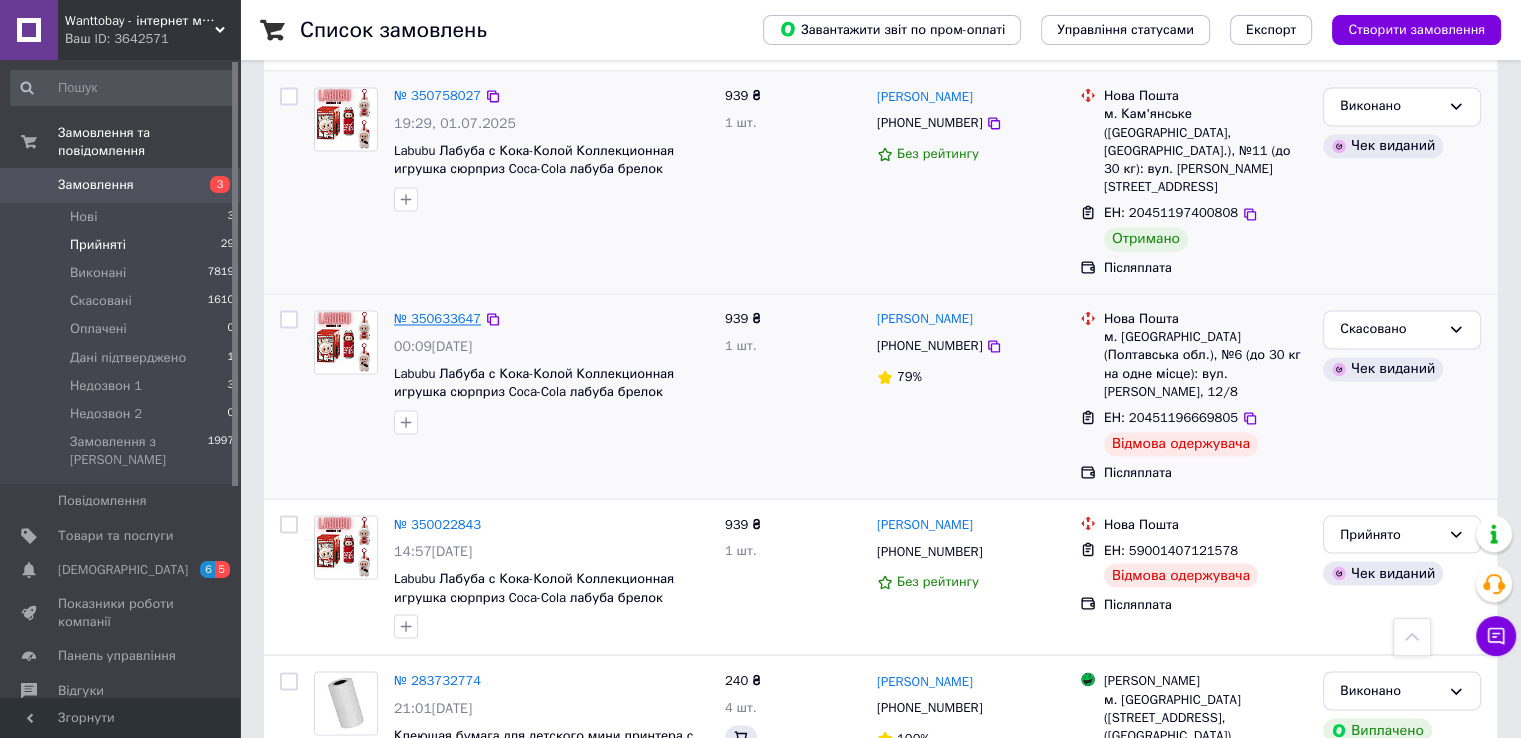 click on "№ 350633647" at bounding box center (437, 318) 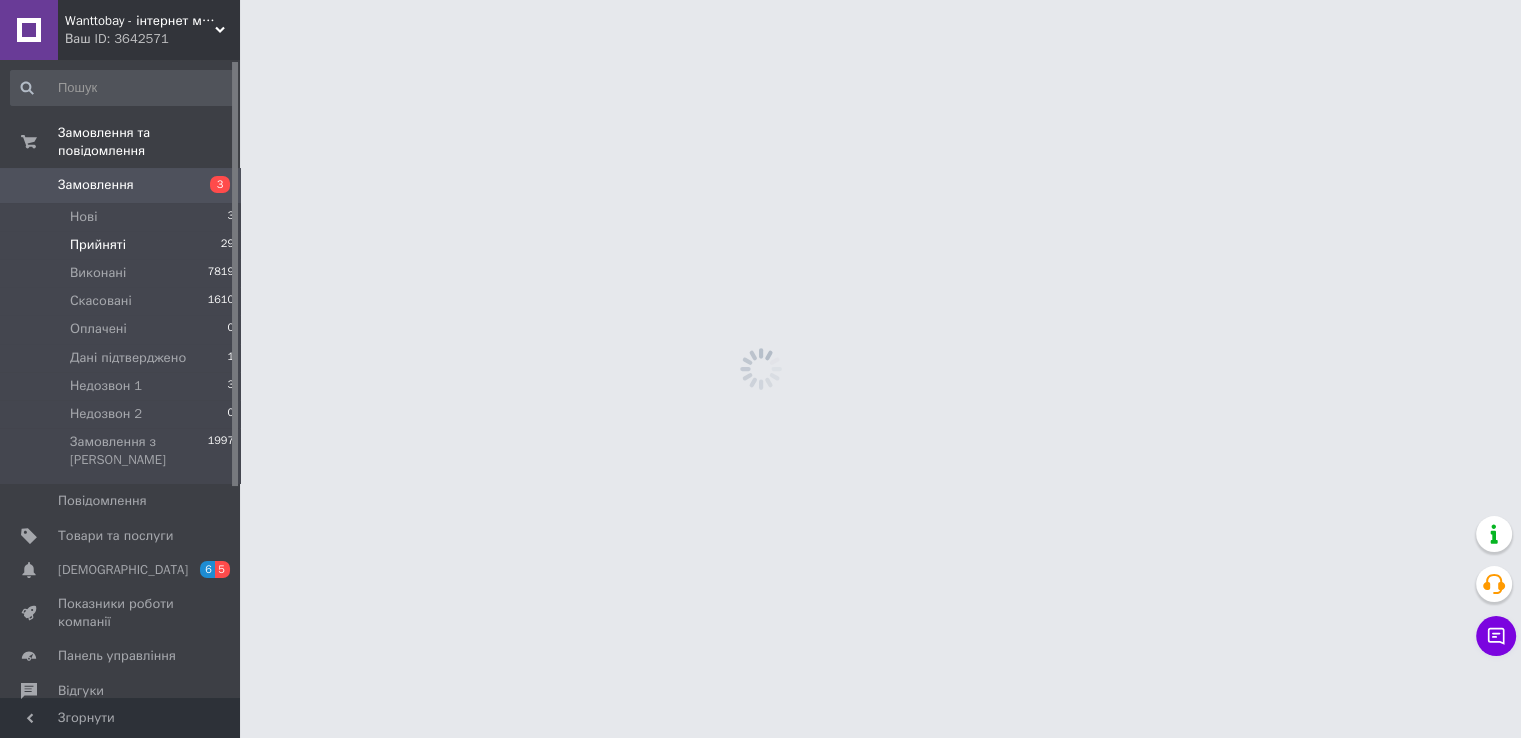 scroll, scrollTop: 0, scrollLeft: 0, axis: both 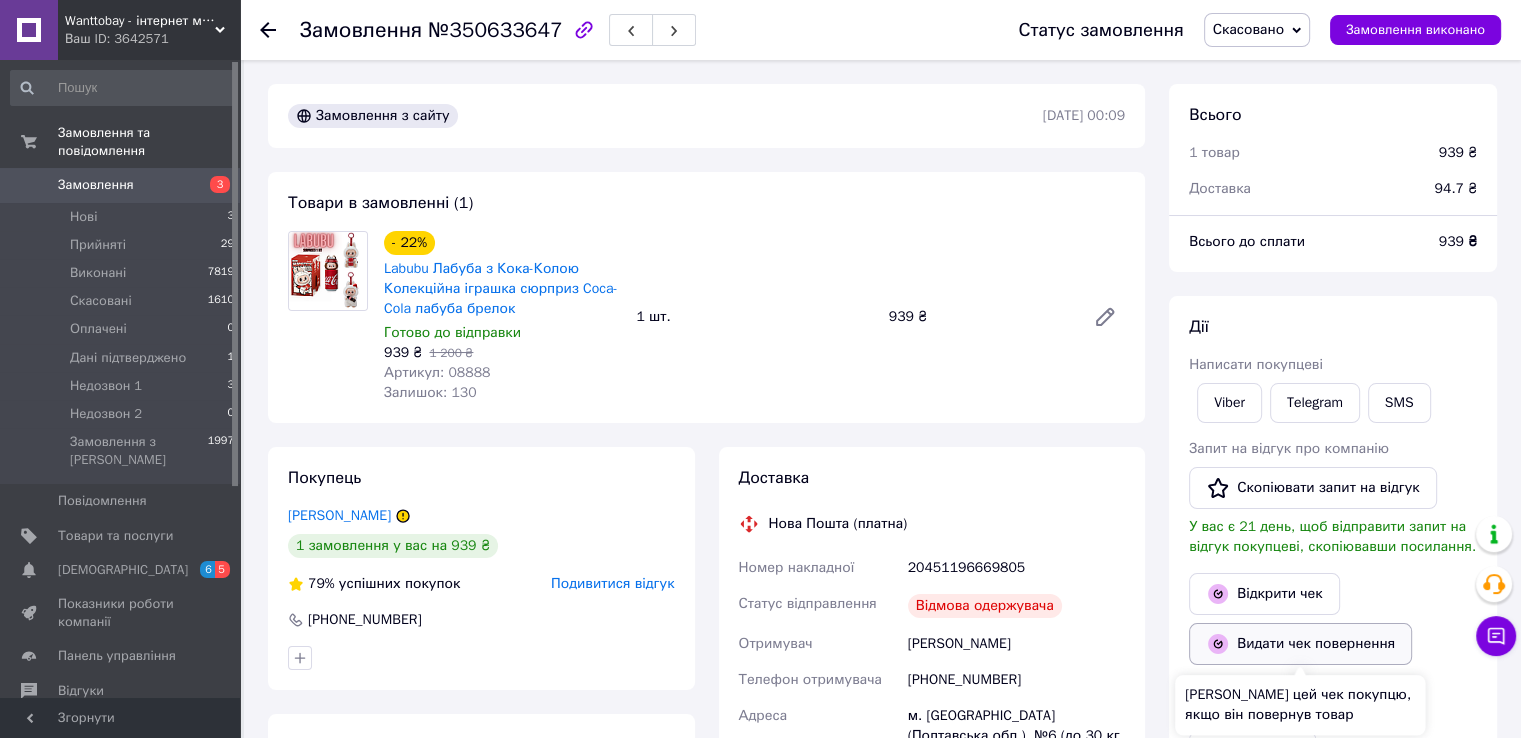 click on "Видати чек повернення" at bounding box center (1300, 644) 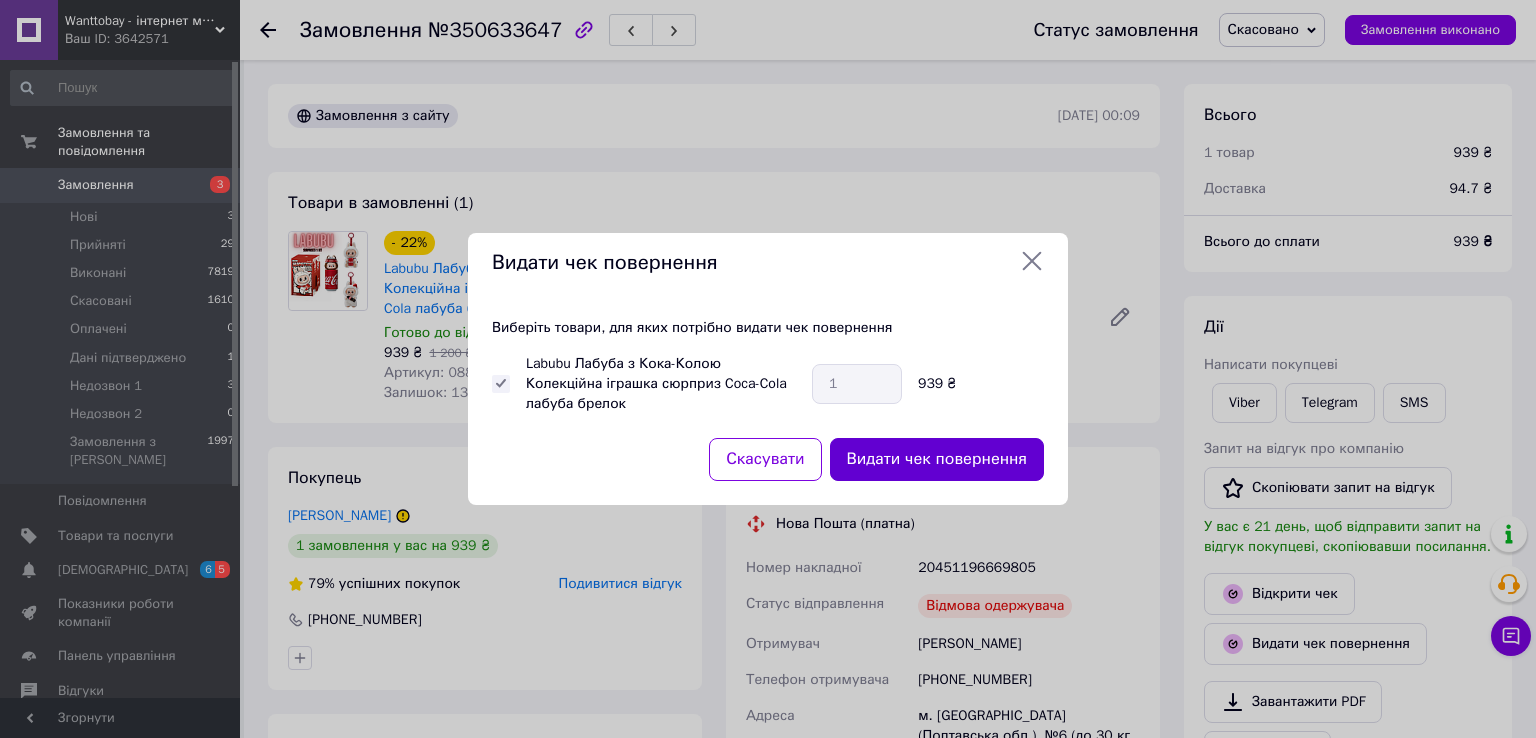 click on "Видати чек повернення" at bounding box center (937, 459) 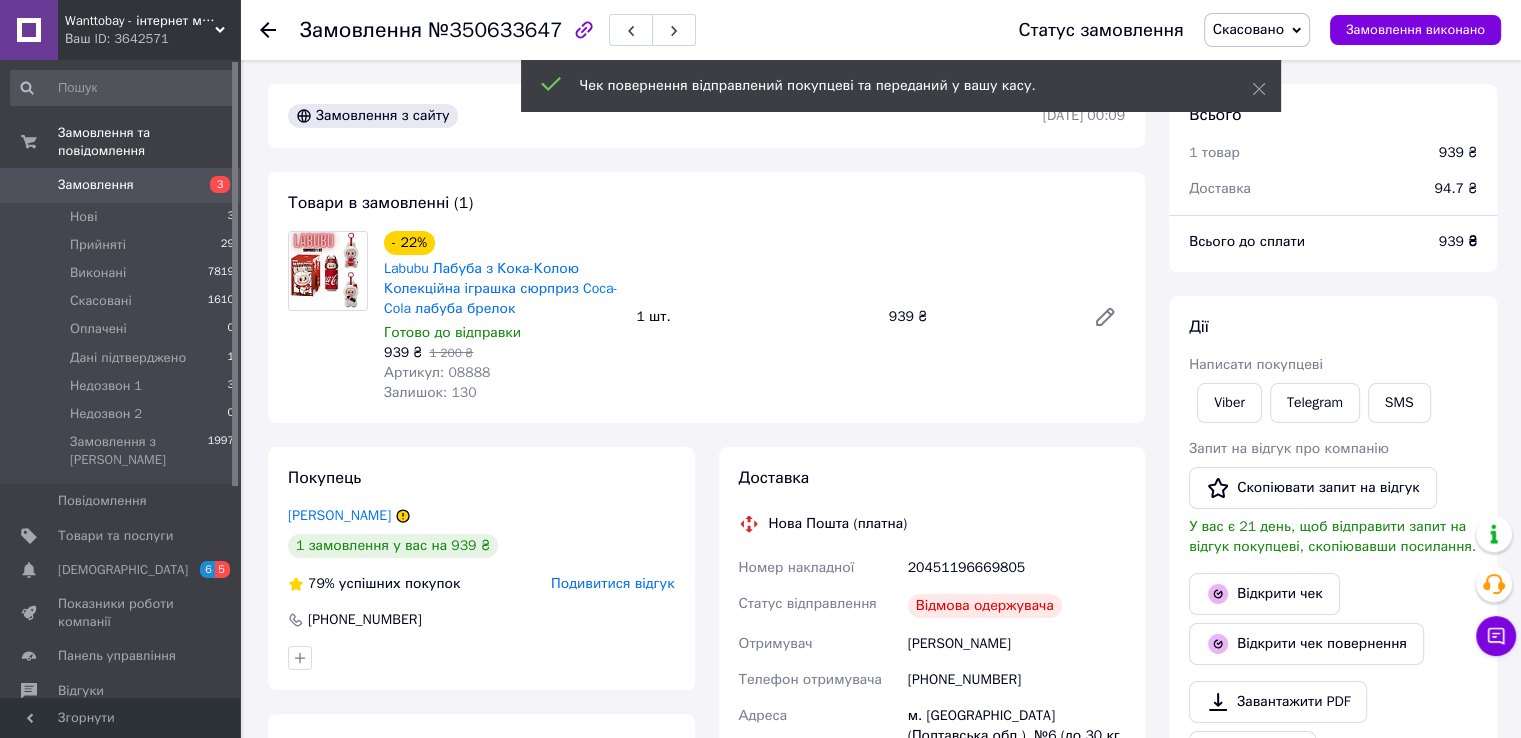 click 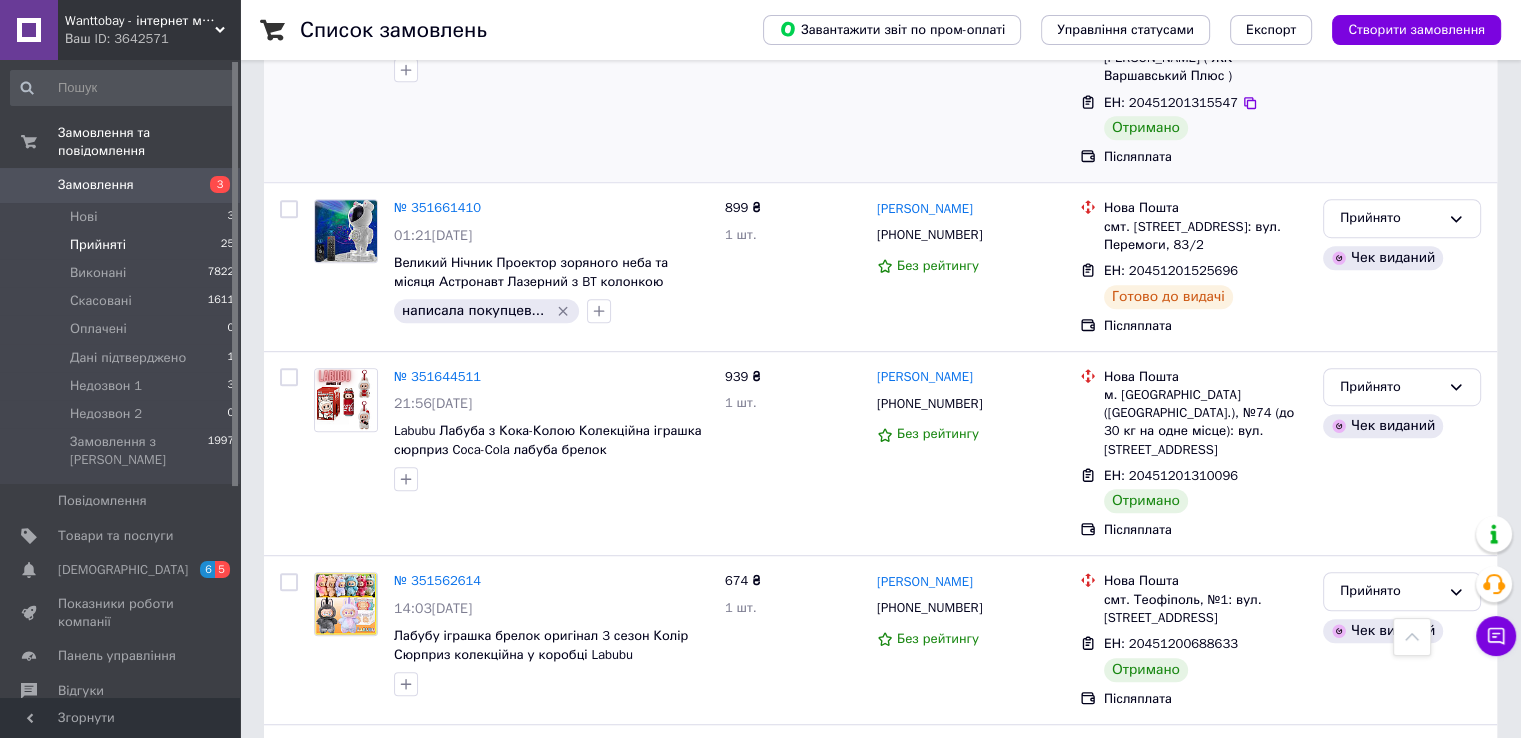 scroll, scrollTop: 800, scrollLeft: 0, axis: vertical 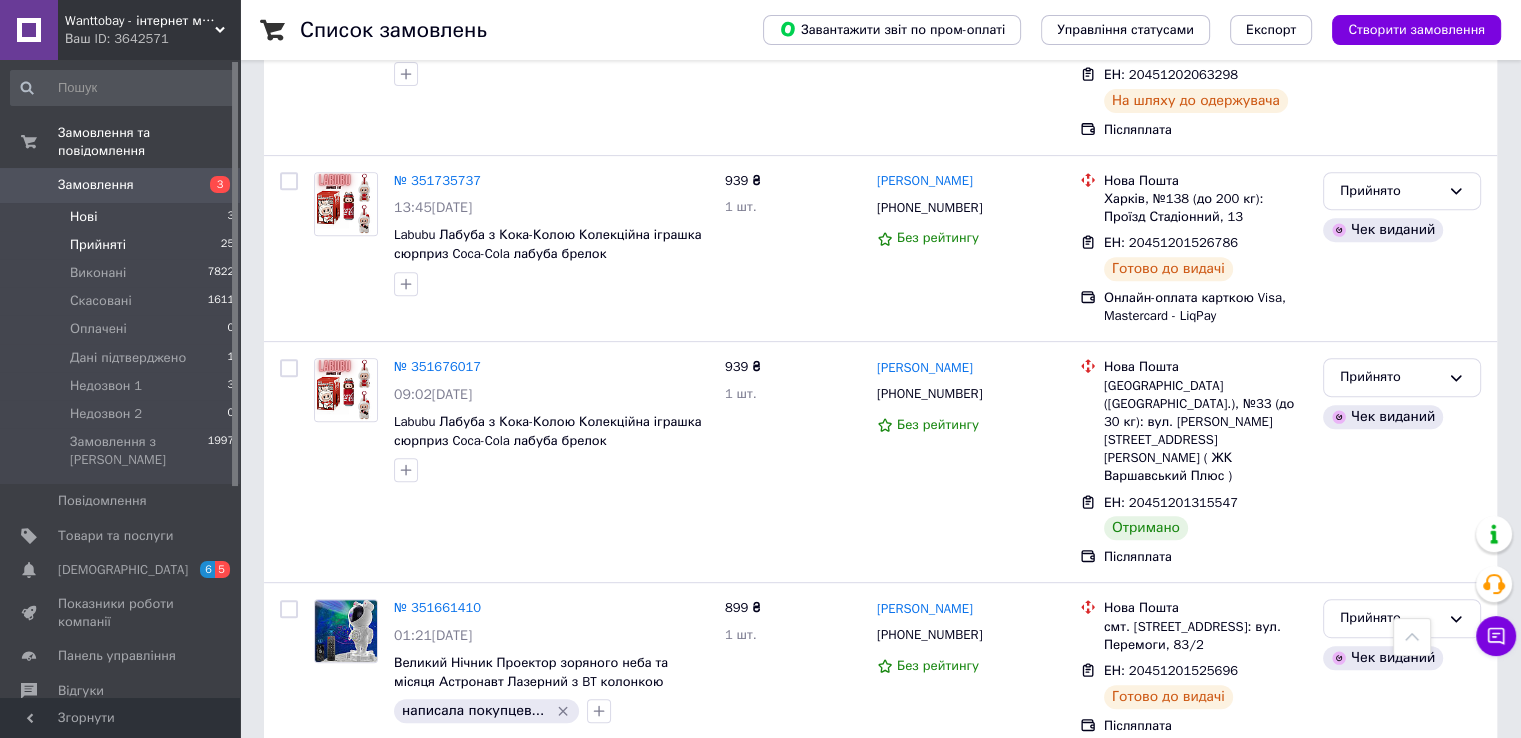 click on "Нові" at bounding box center (83, 217) 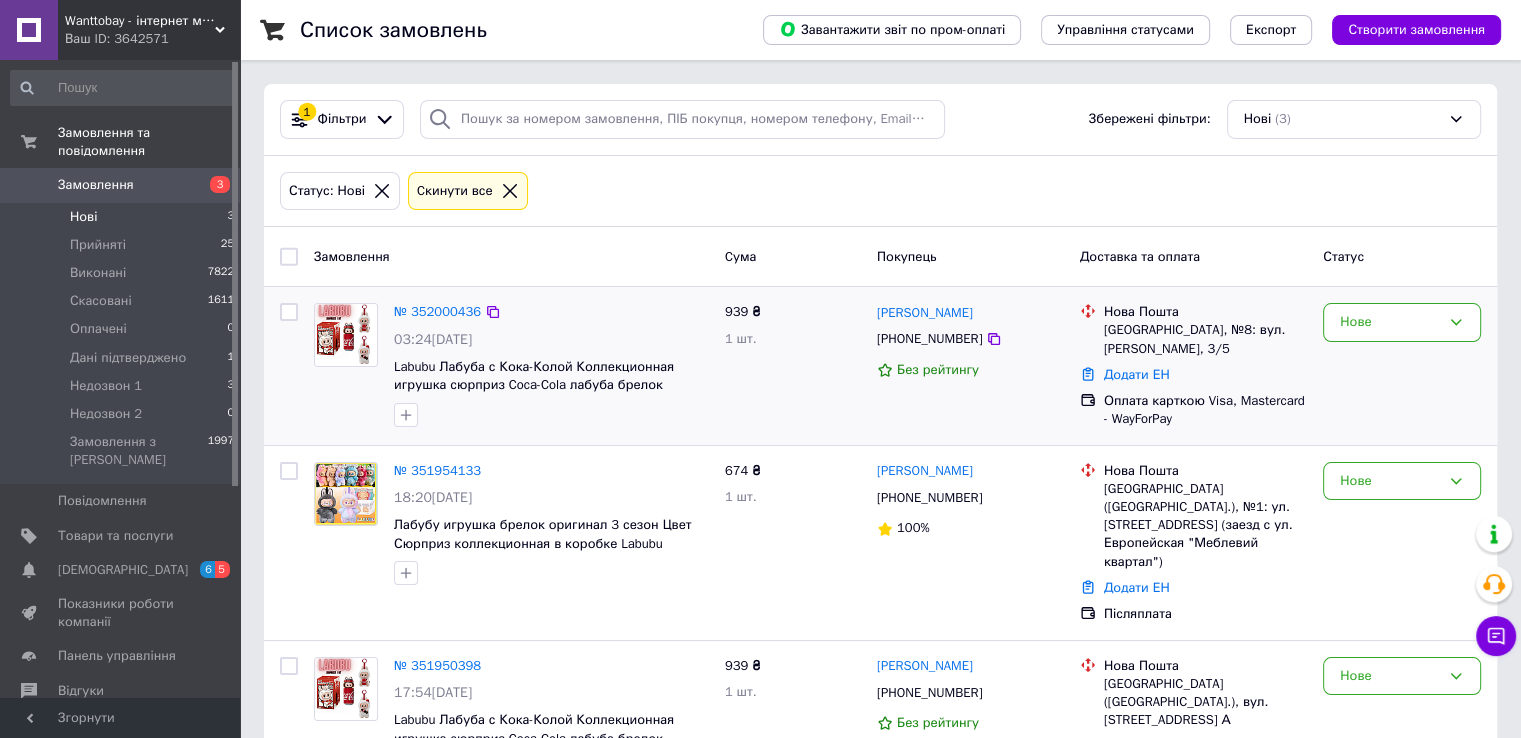 scroll, scrollTop: 64, scrollLeft: 0, axis: vertical 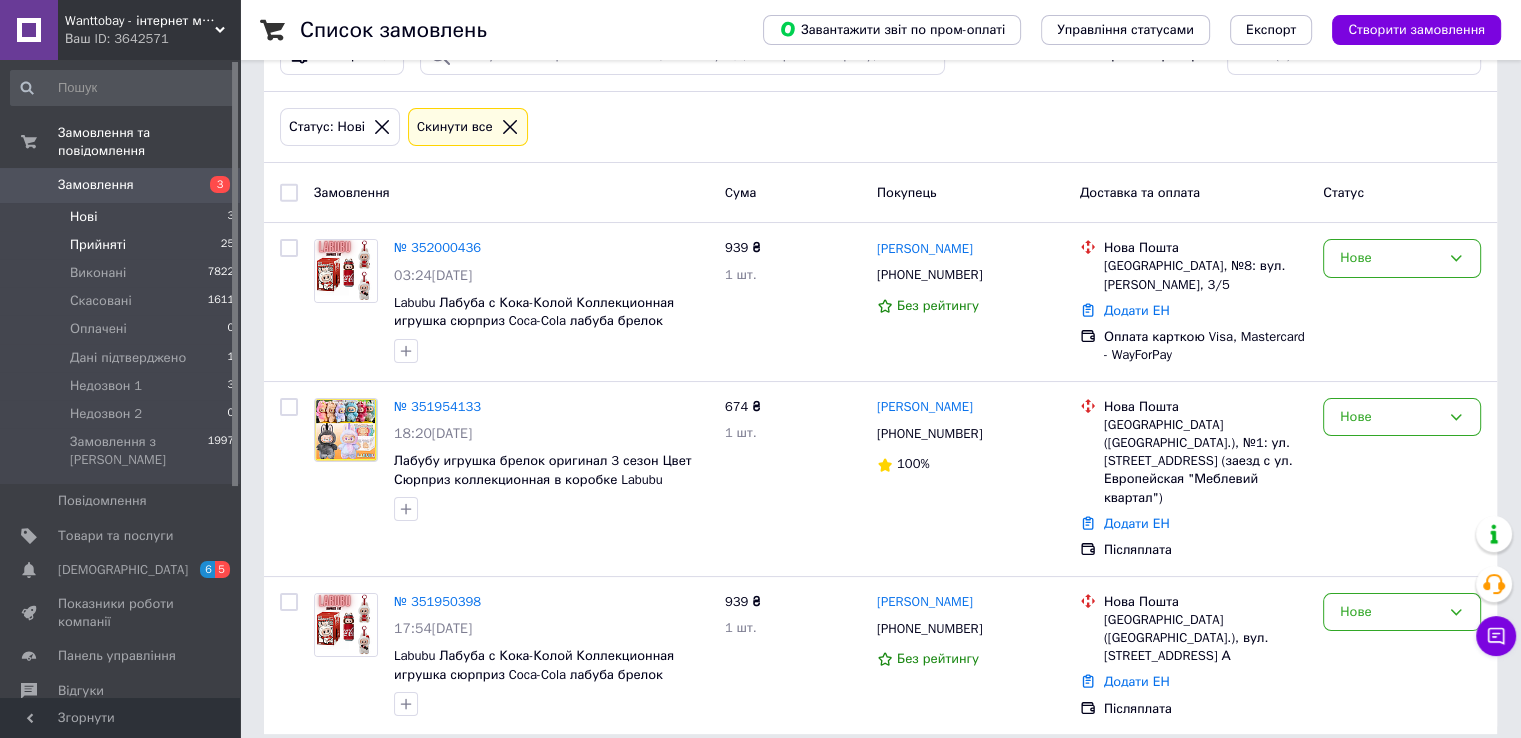 click on "Прийняті" at bounding box center (98, 245) 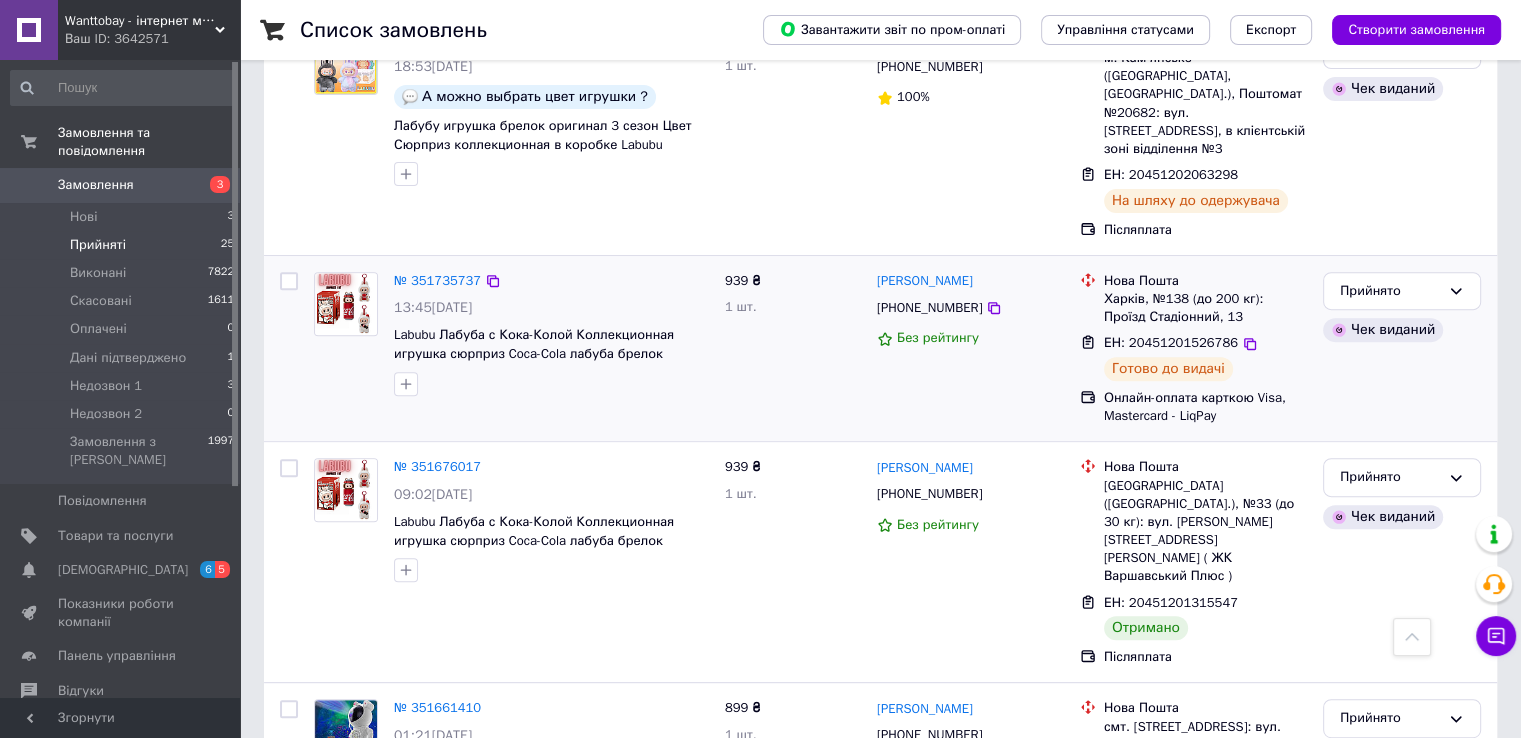 scroll, scrollTop: 800, scrollLeft: 0, axis: vertical 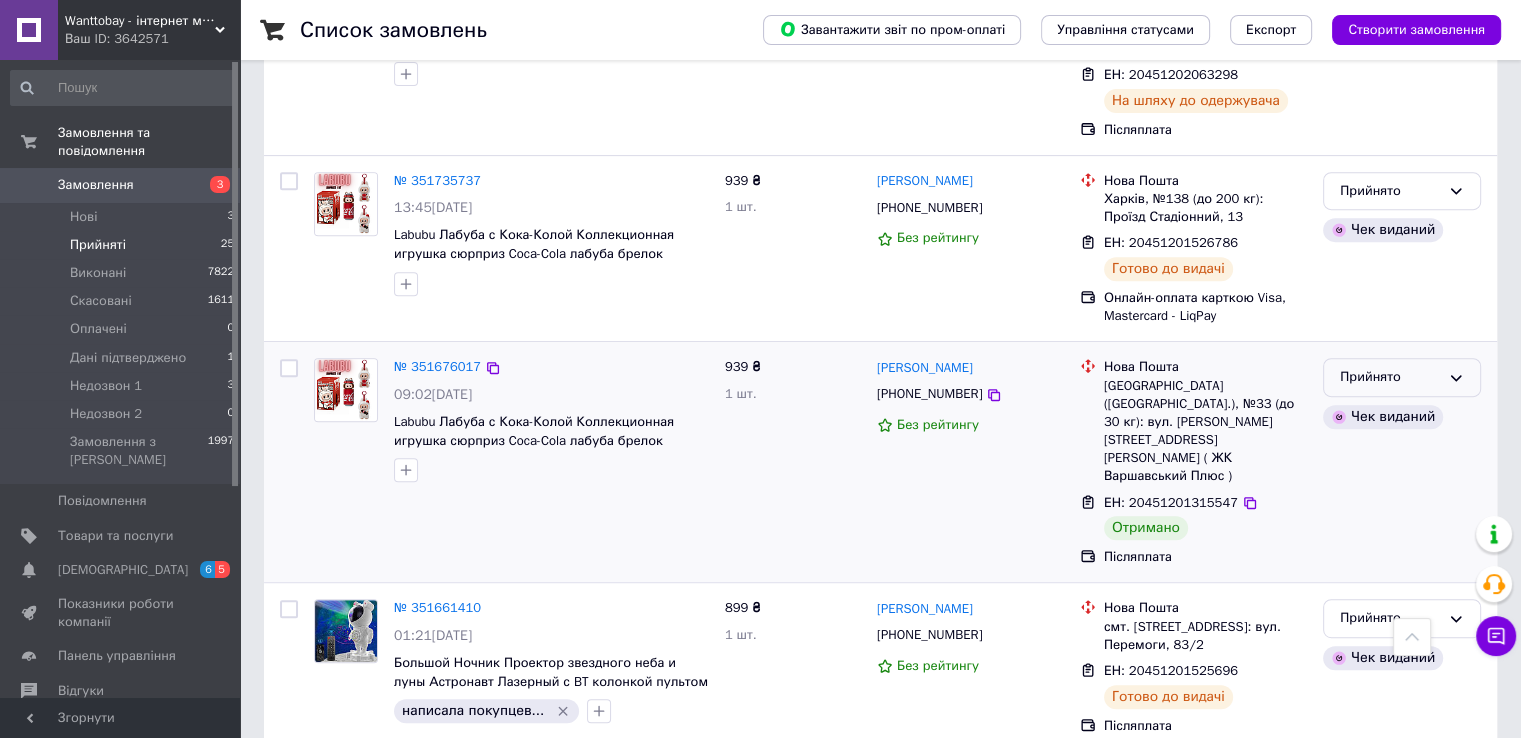 click on "Прийнято" at bounding box center (1390, 377) 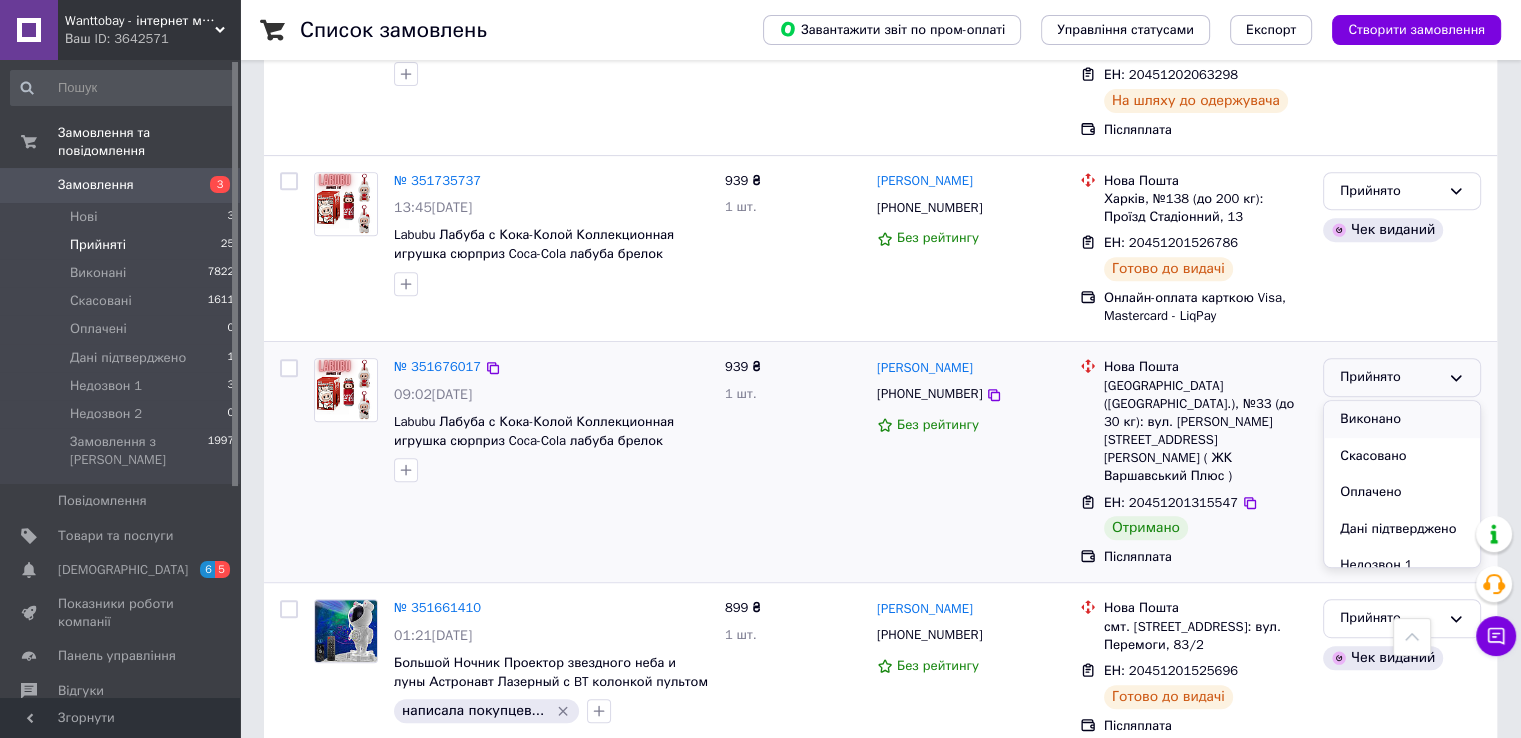 click on "Виконано" at bounding box center [1402, 419] 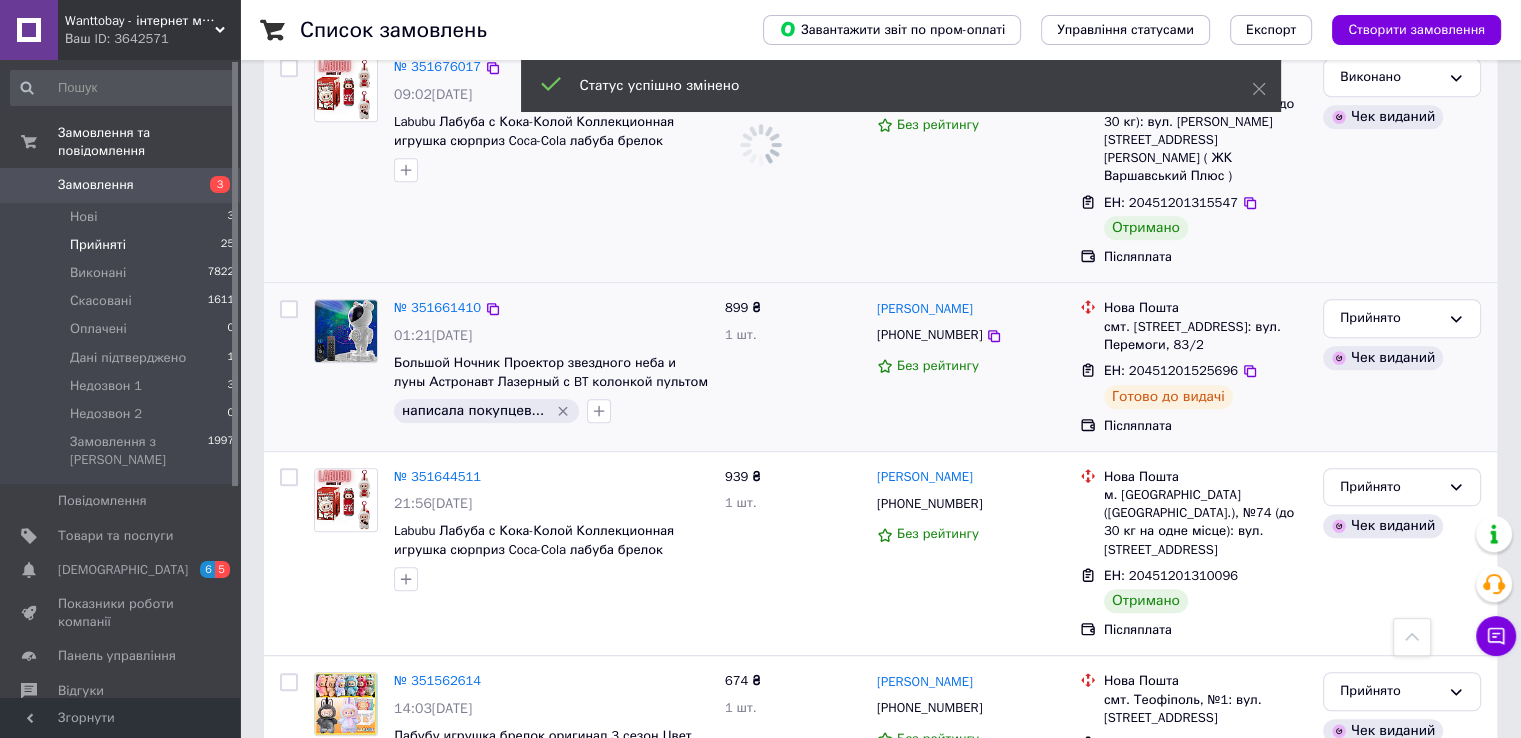 scroll, scrollTop: 1200, scrollLeft: 0, axis: vertical 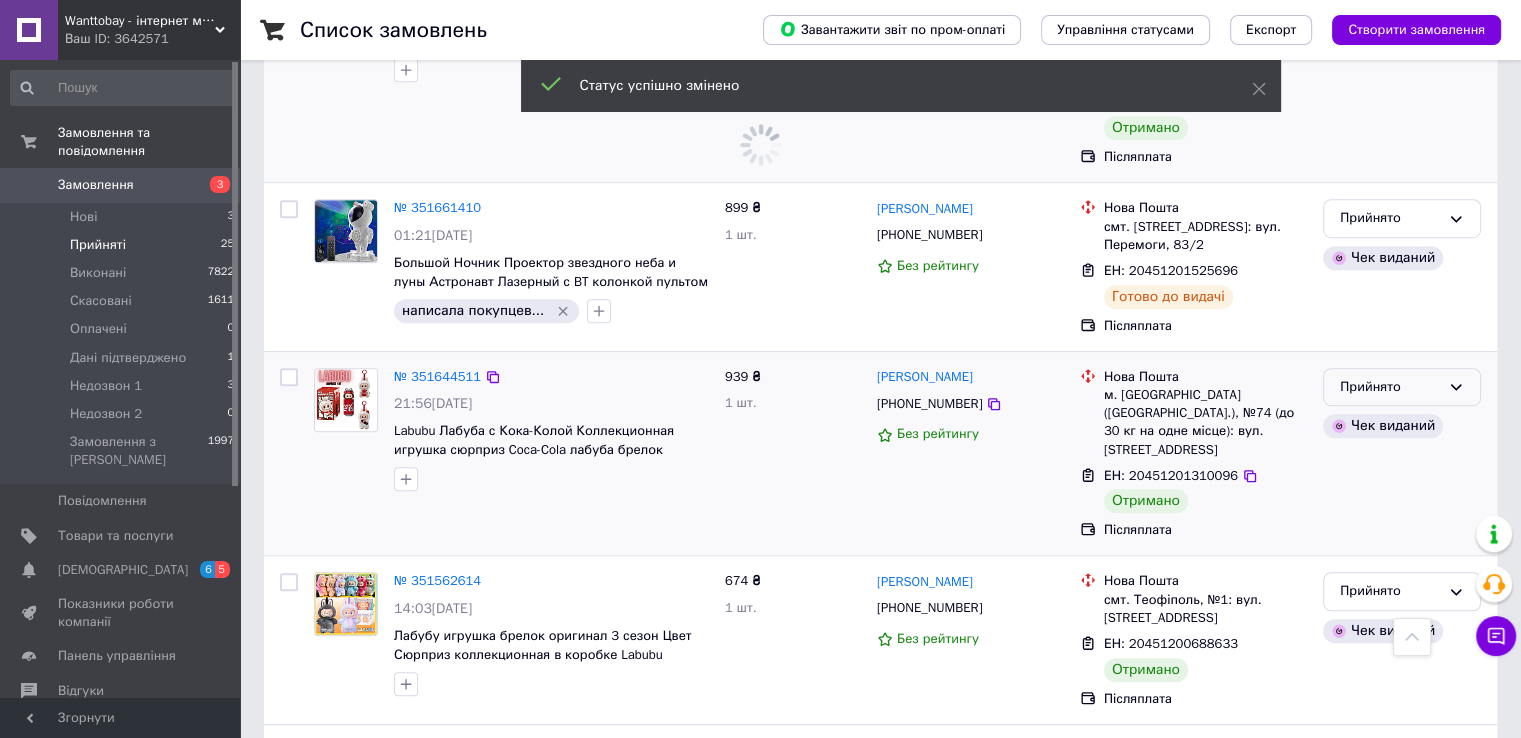 click on "Прийнято" at bounding box center (1390, 387) 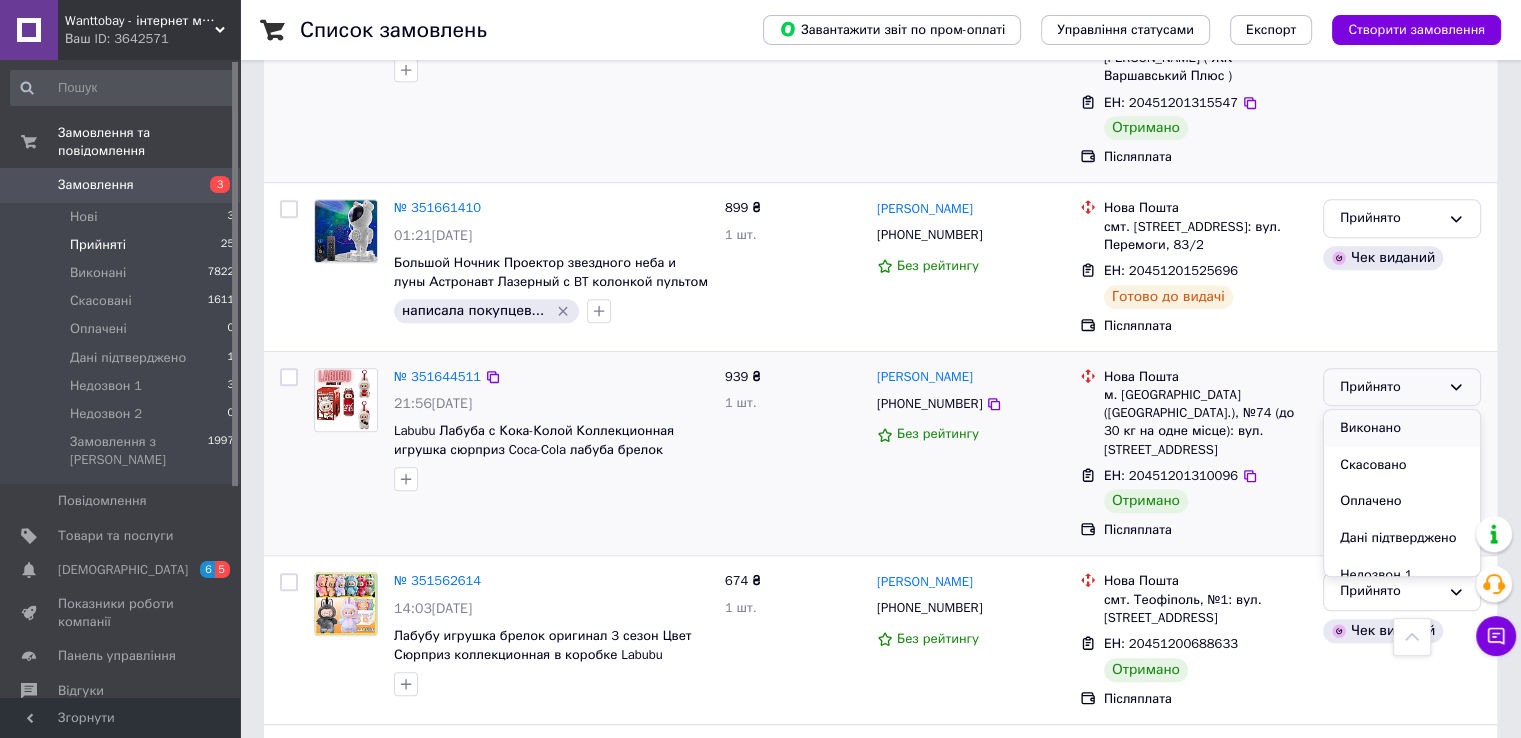 click on "Виконано" at bounding box center [1402, 428] 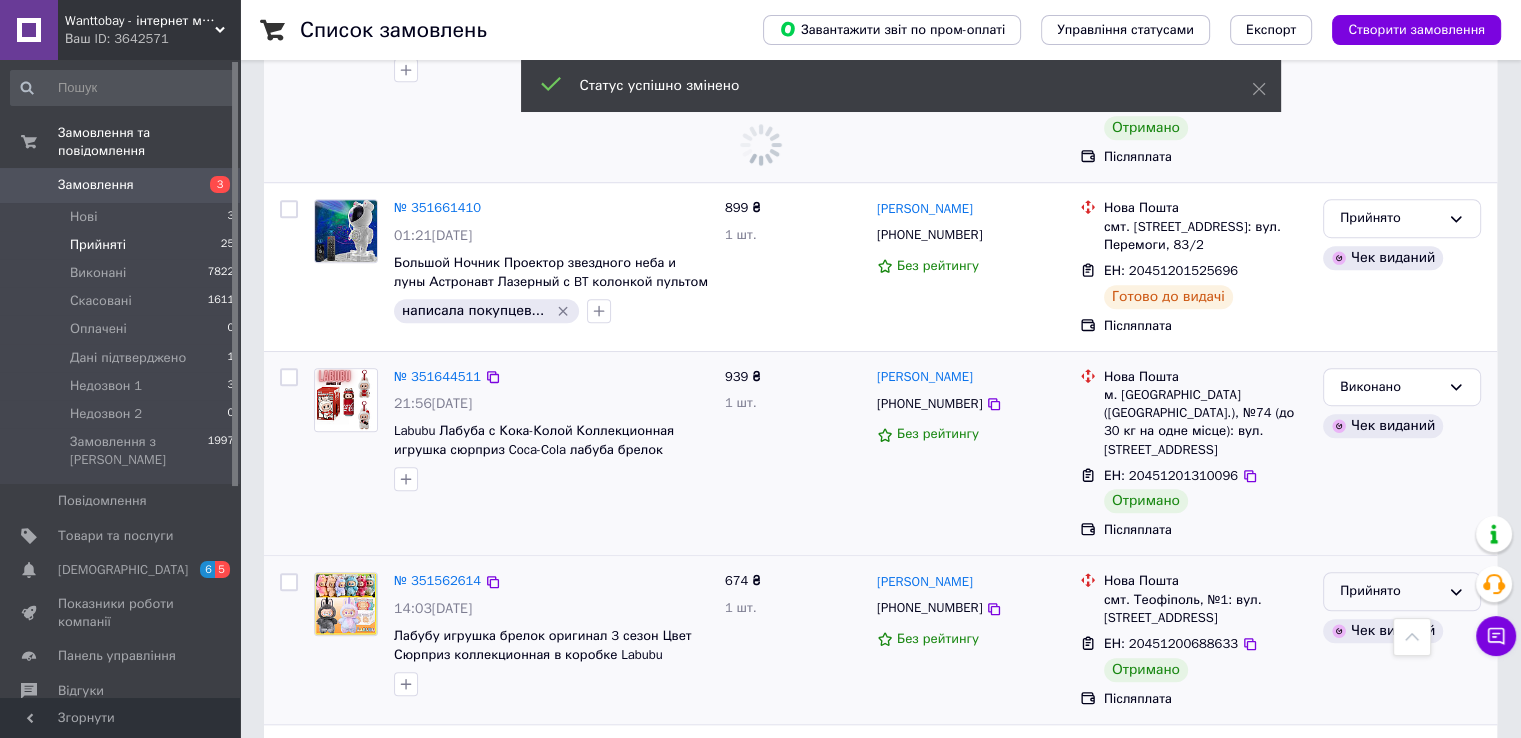 click on "Прийнято" at bounding box center (1402, 591) 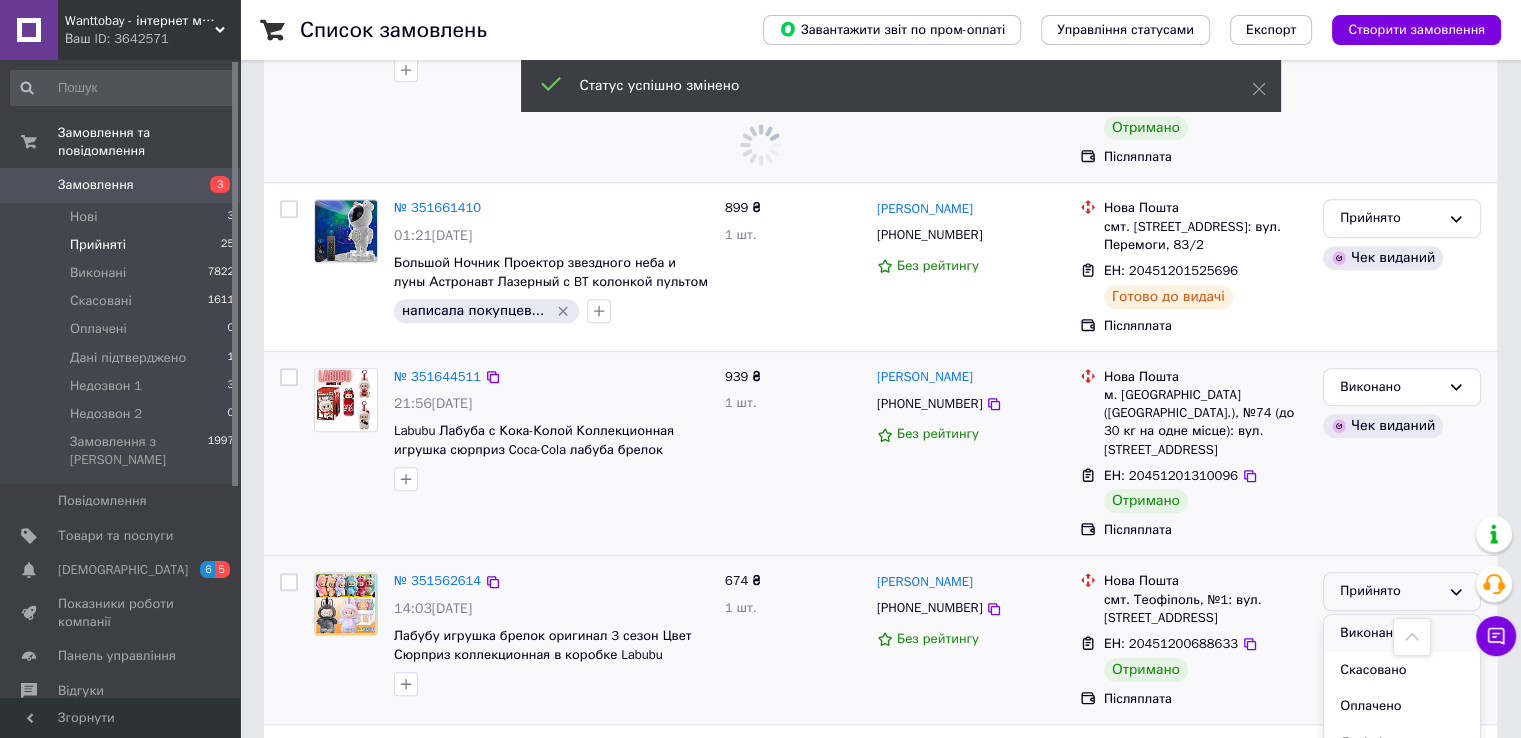 click on "Виконано" at bounding box center (1402, 633) 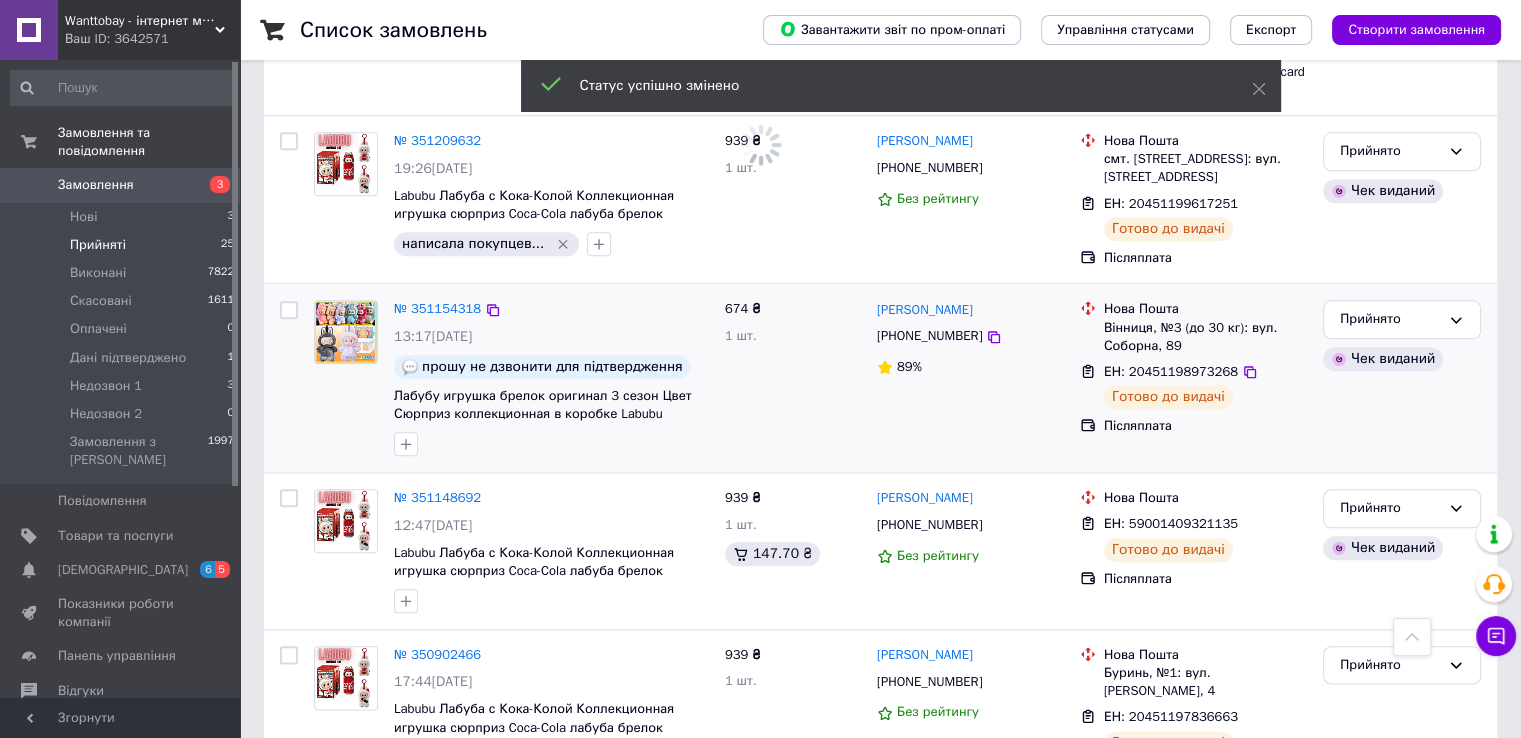 scroll, scrollTop: 2400, scrollLeft: 0, axis: vertical 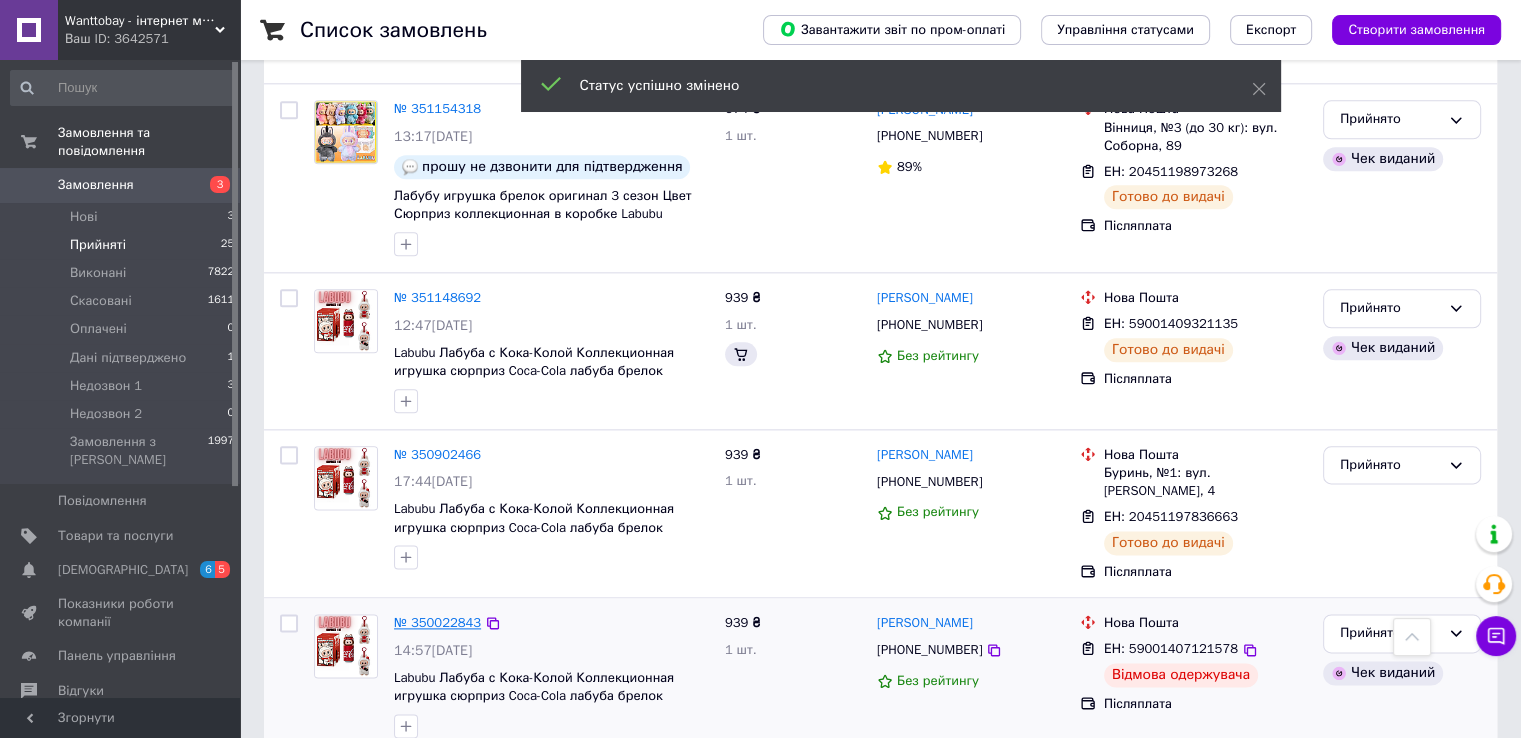 click on "№ 350022843" at bounding box center (437, 622) 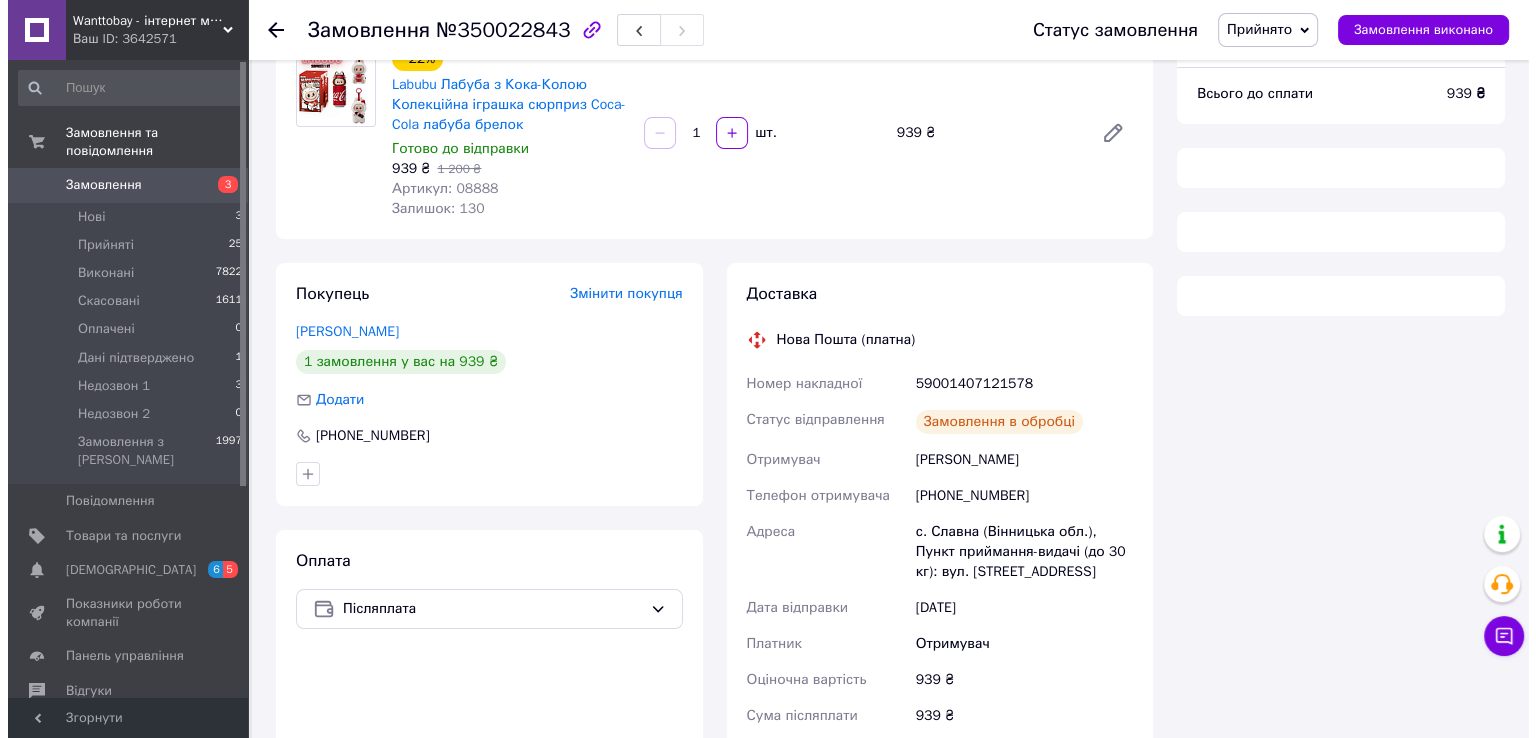 scroll, scrollTop: 939, scrollLeft: 0, axis: vertical 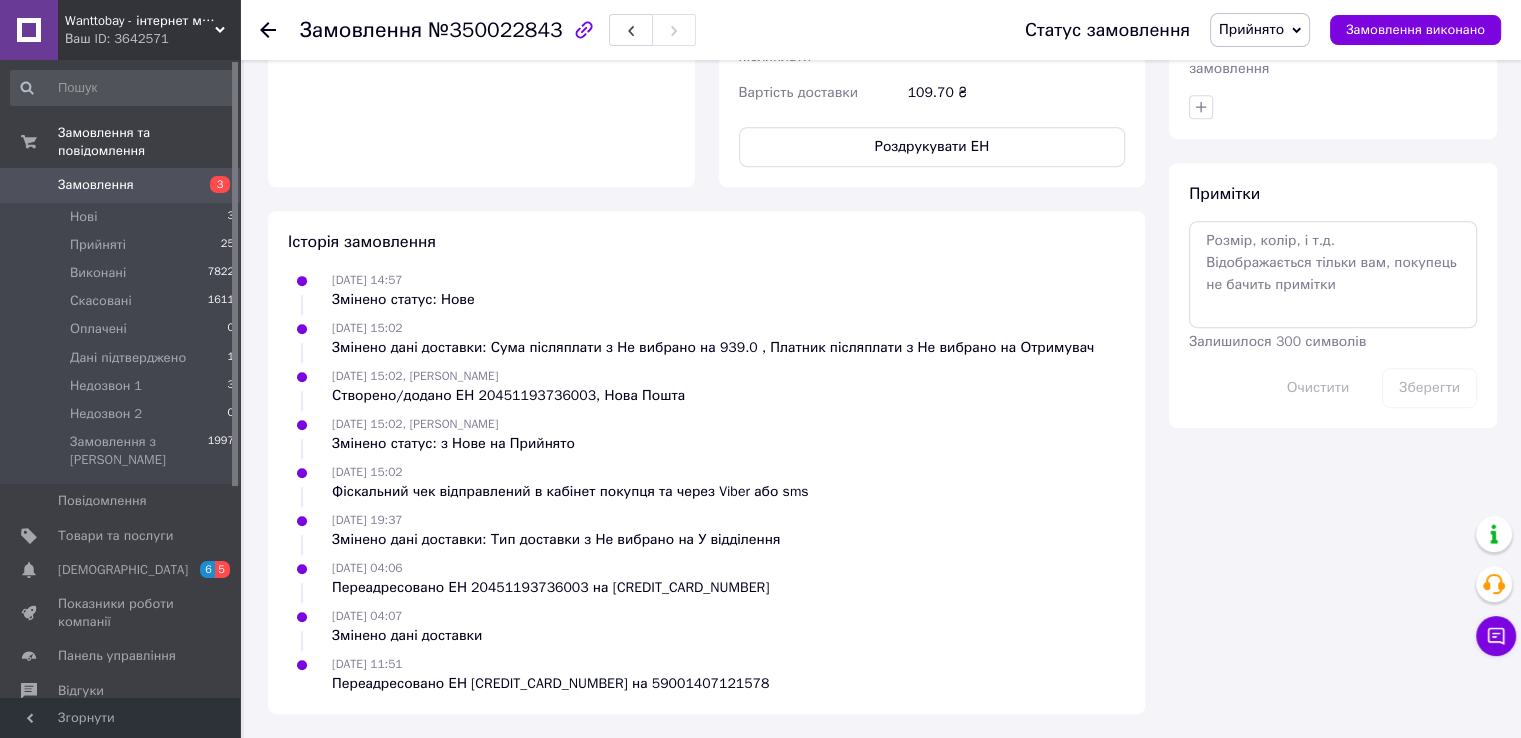 click on "Прийнято" at bounding box center (1251, 29) 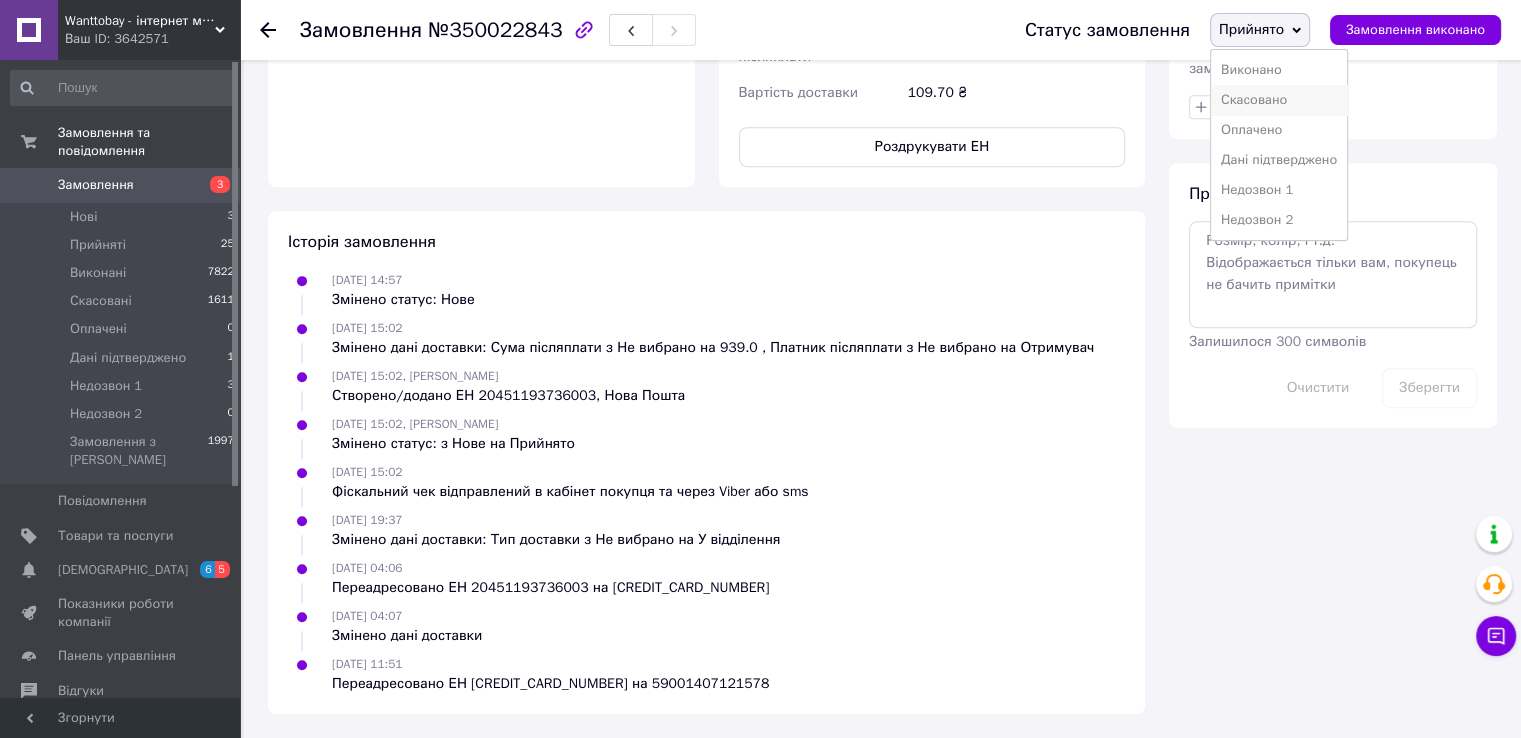 click on "Скасовано" at bounding box center [1279, 100] 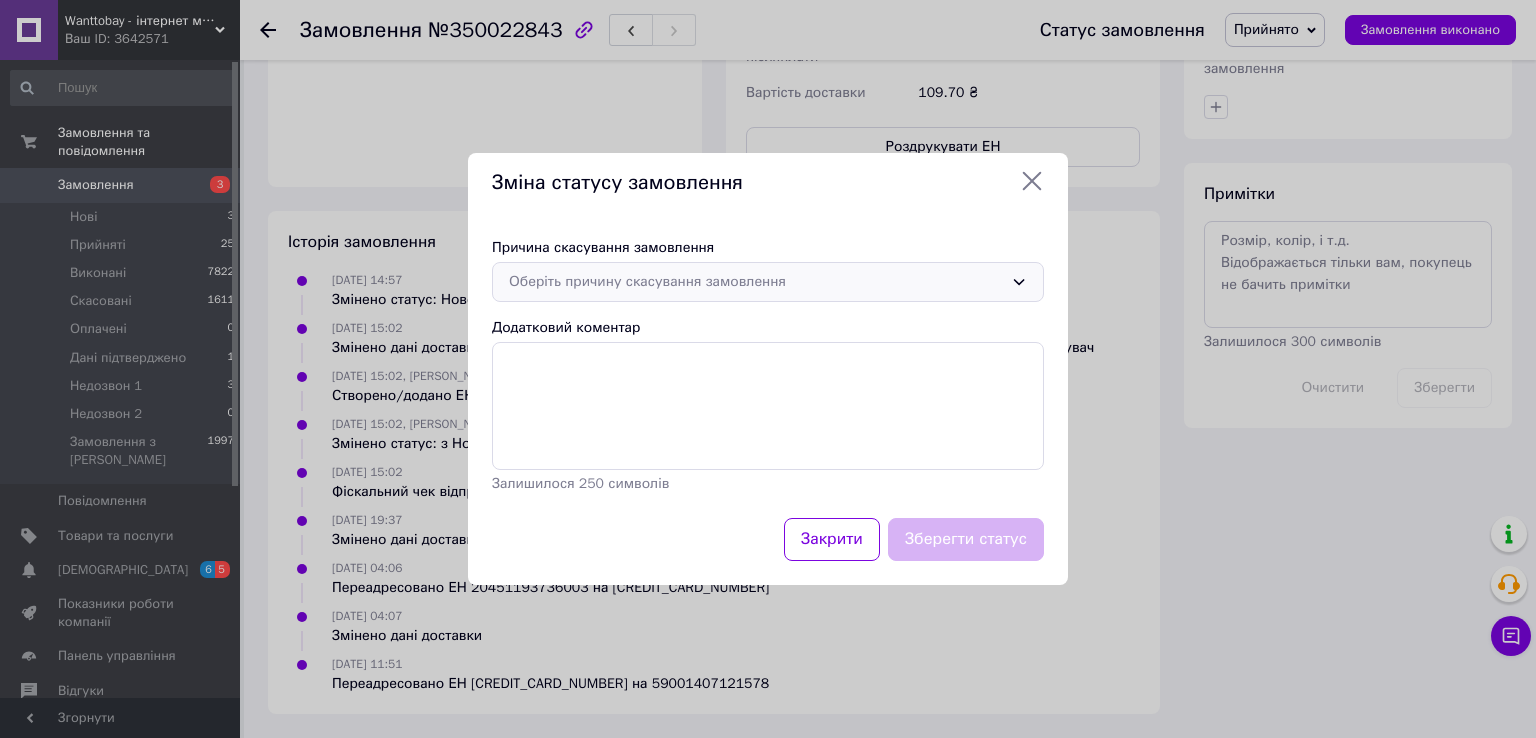 click on "Оберіть причину скасування замовлення" at bounding box center (756, 282) 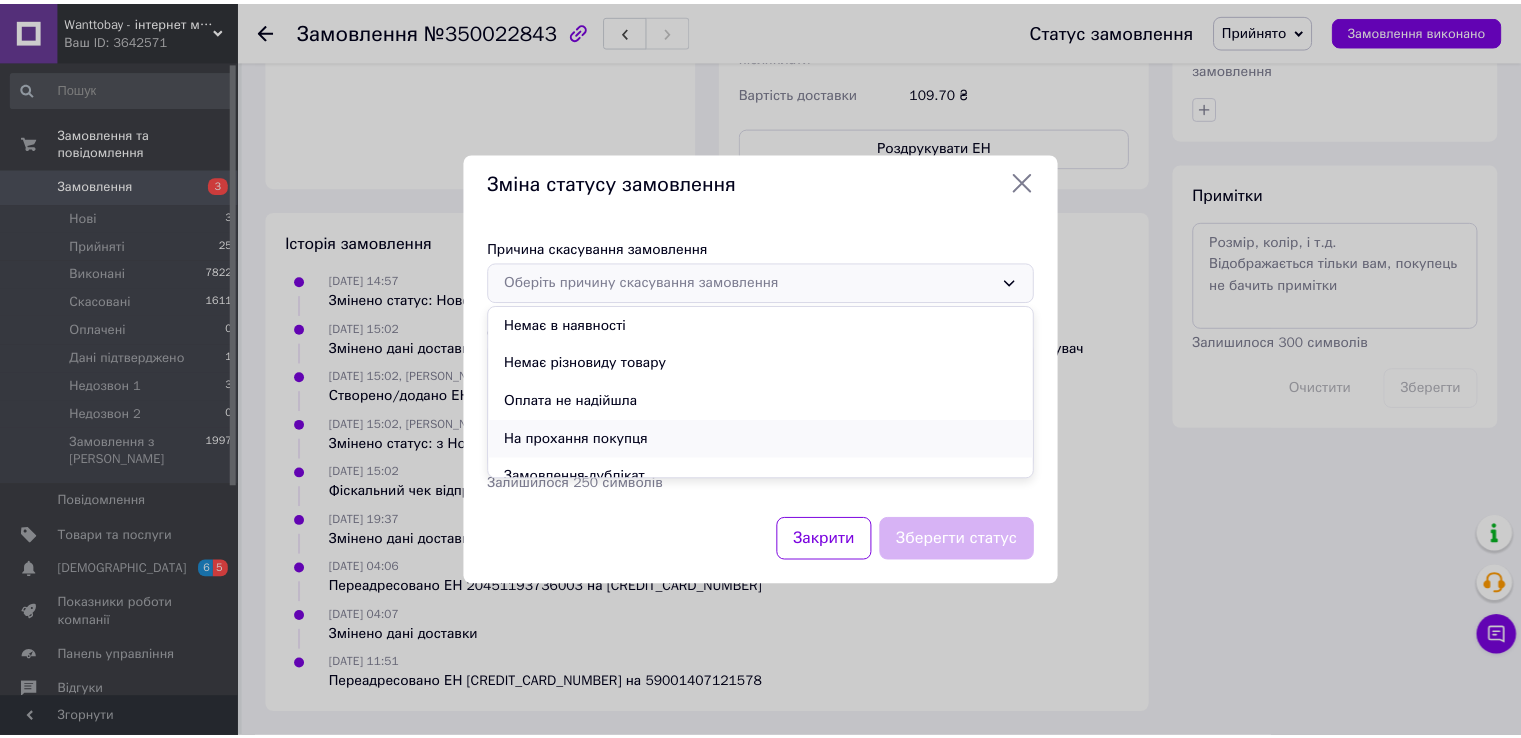 scroll, scrollTop: 93, scrollLeft: 0, axis: vertical 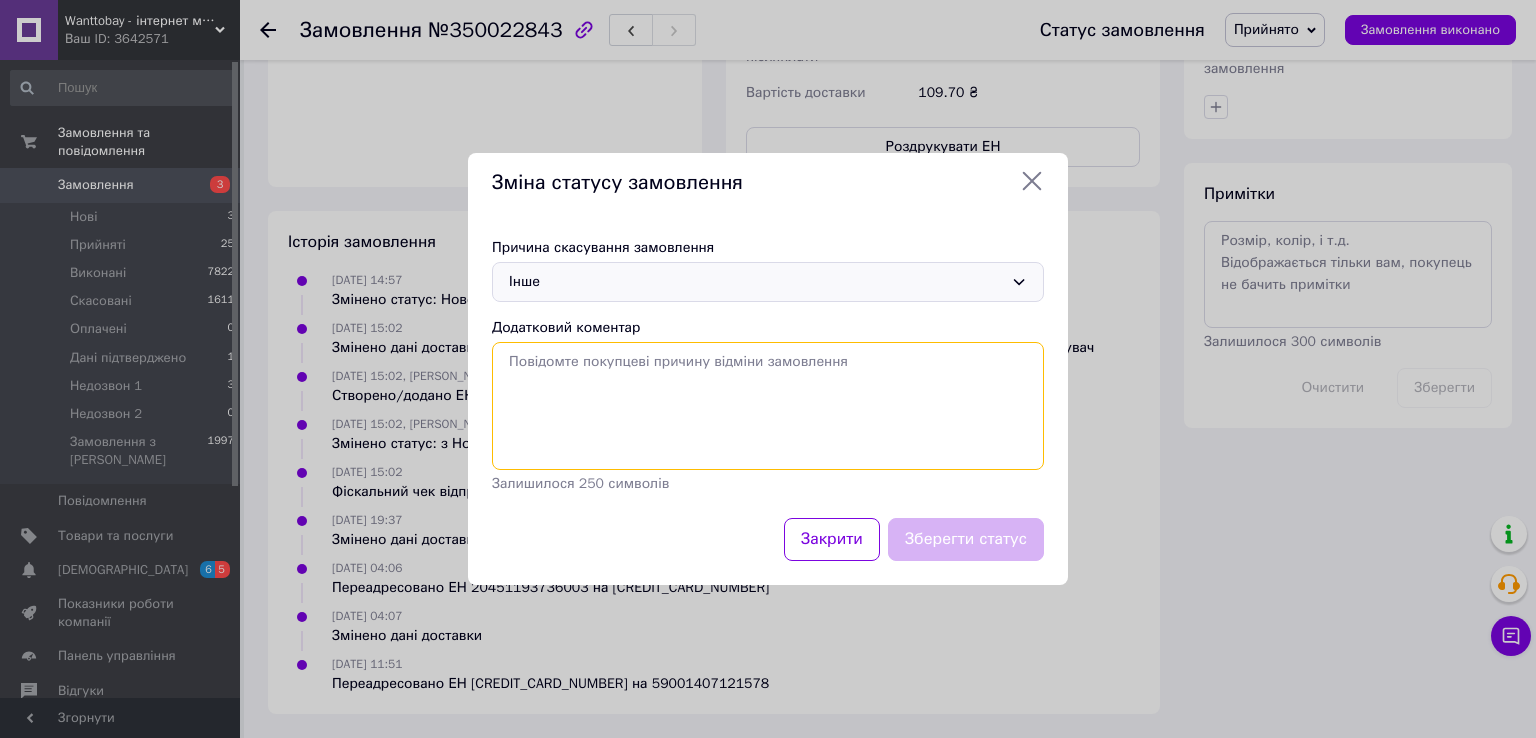 click on "Додатковий коментар" at bounding box center (768, 406) 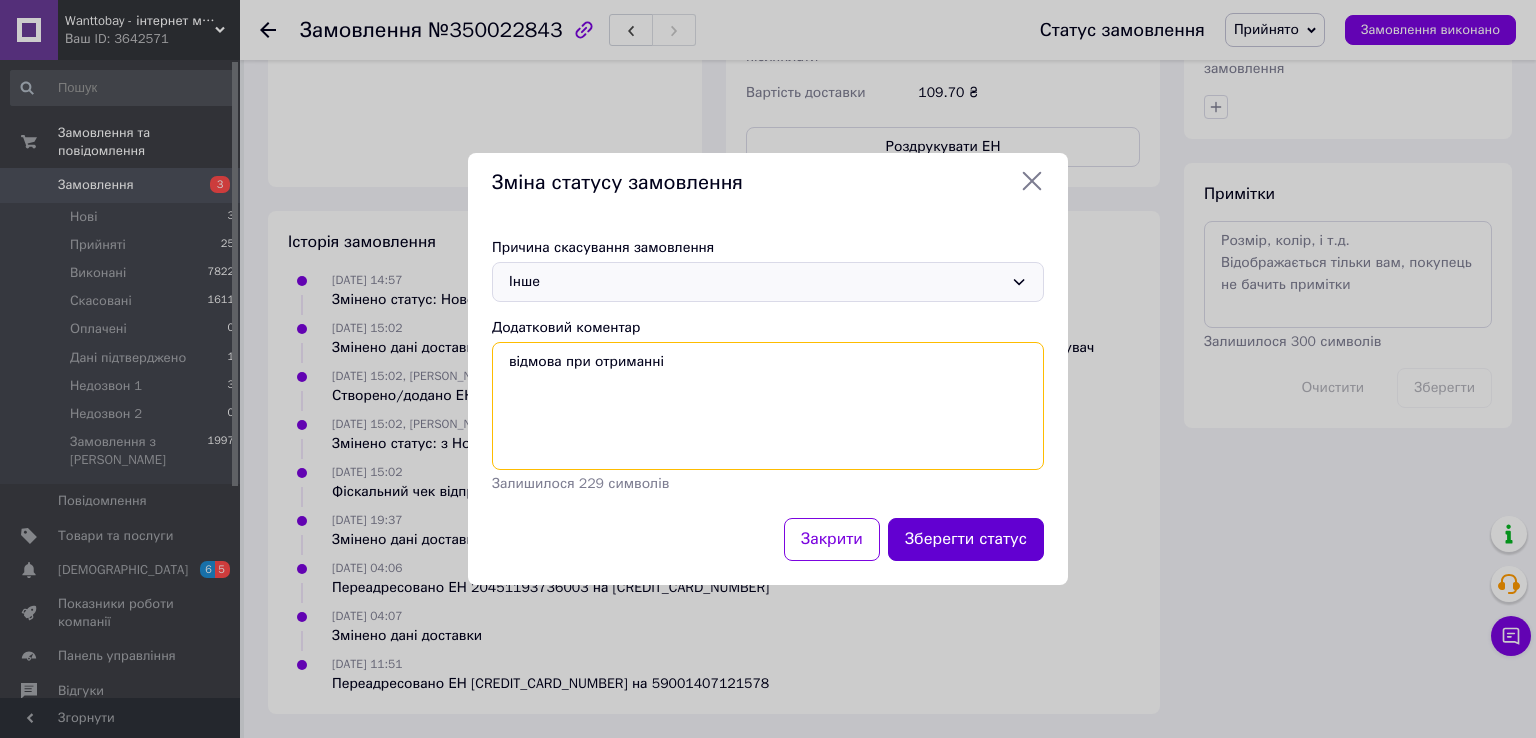type on "відмова при отриманні" 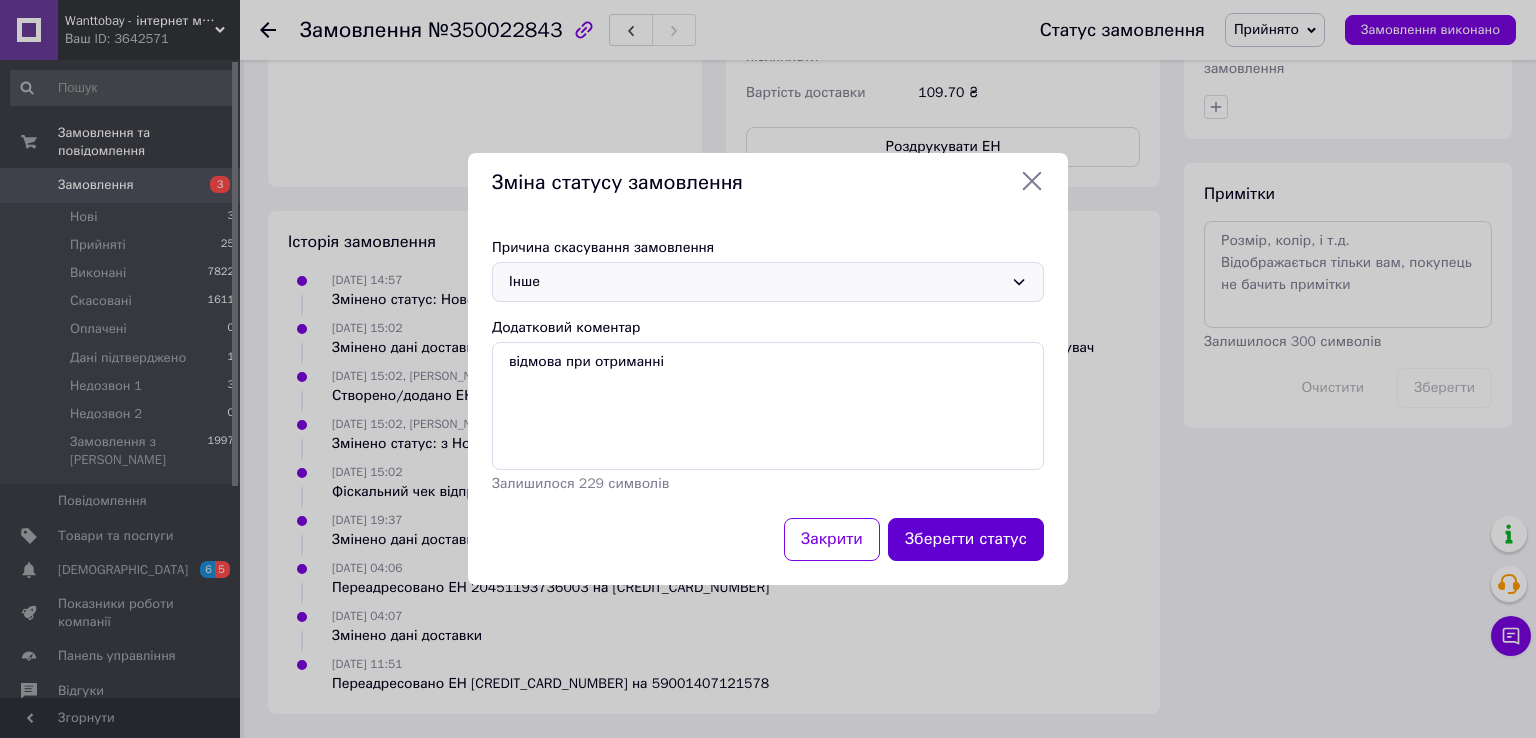 click on "Зберегти статус" at bounding box center (966, 539) 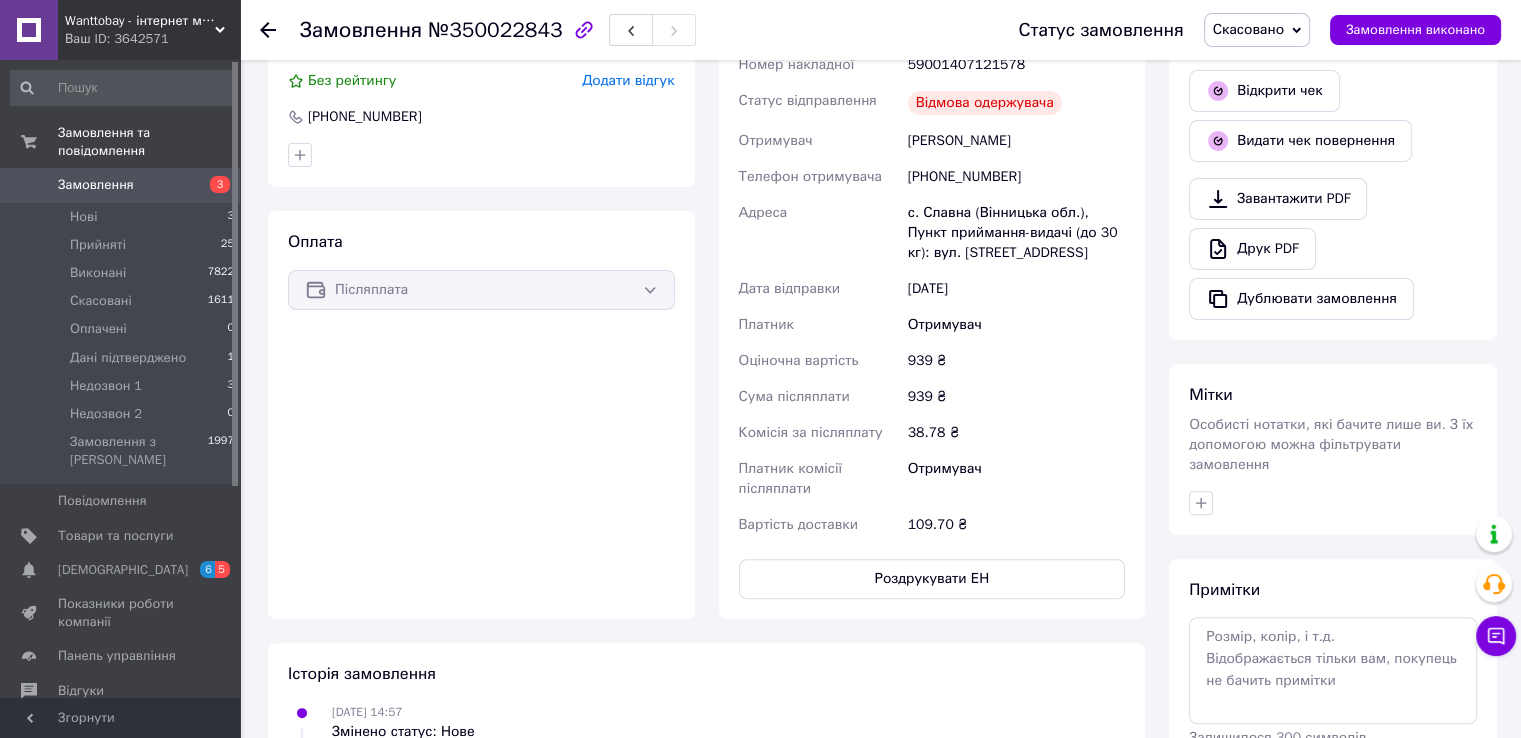 scroll, scrollTop: 303, scrollLeft: 0, axis: vertical 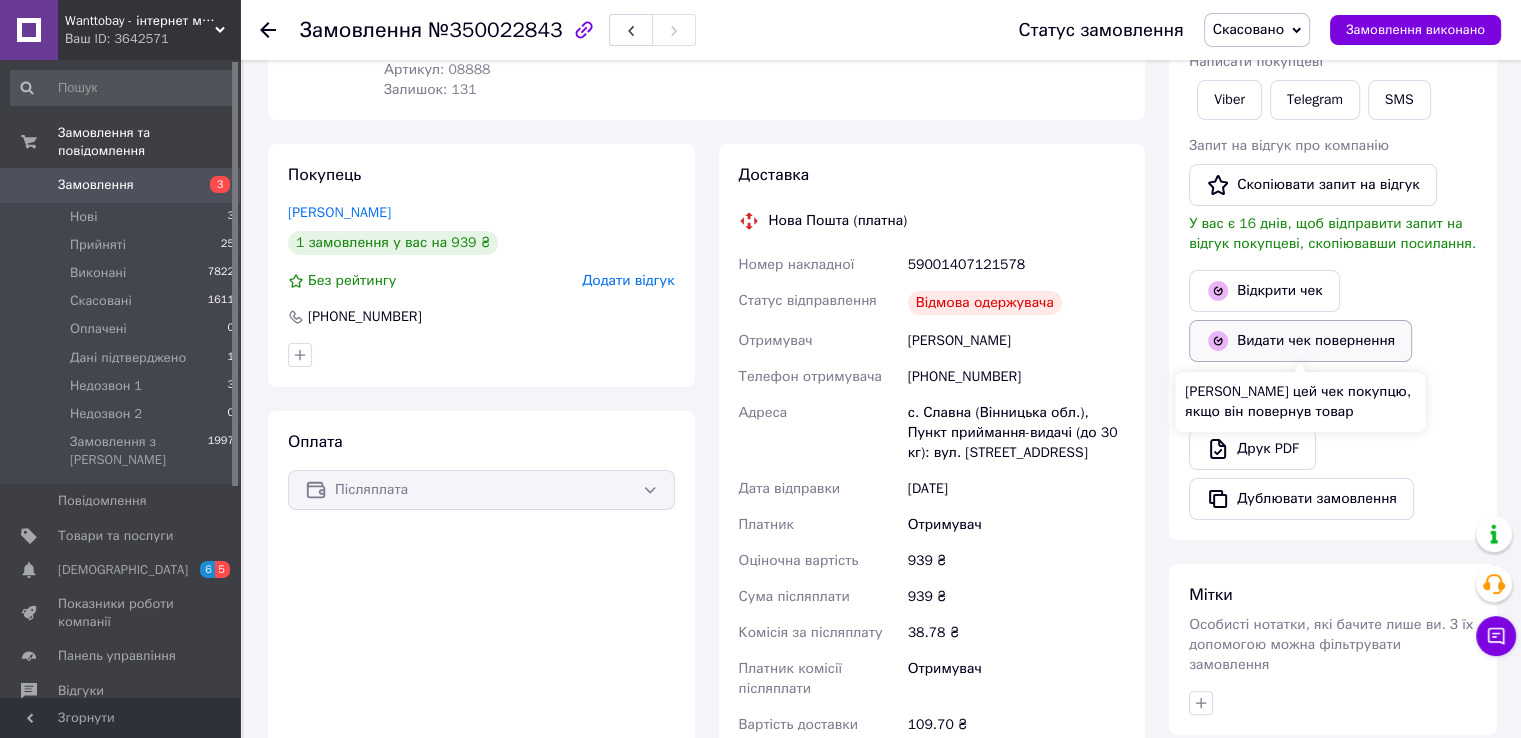 click on "Видати чек повернення" at bounding box center [1300, 341] 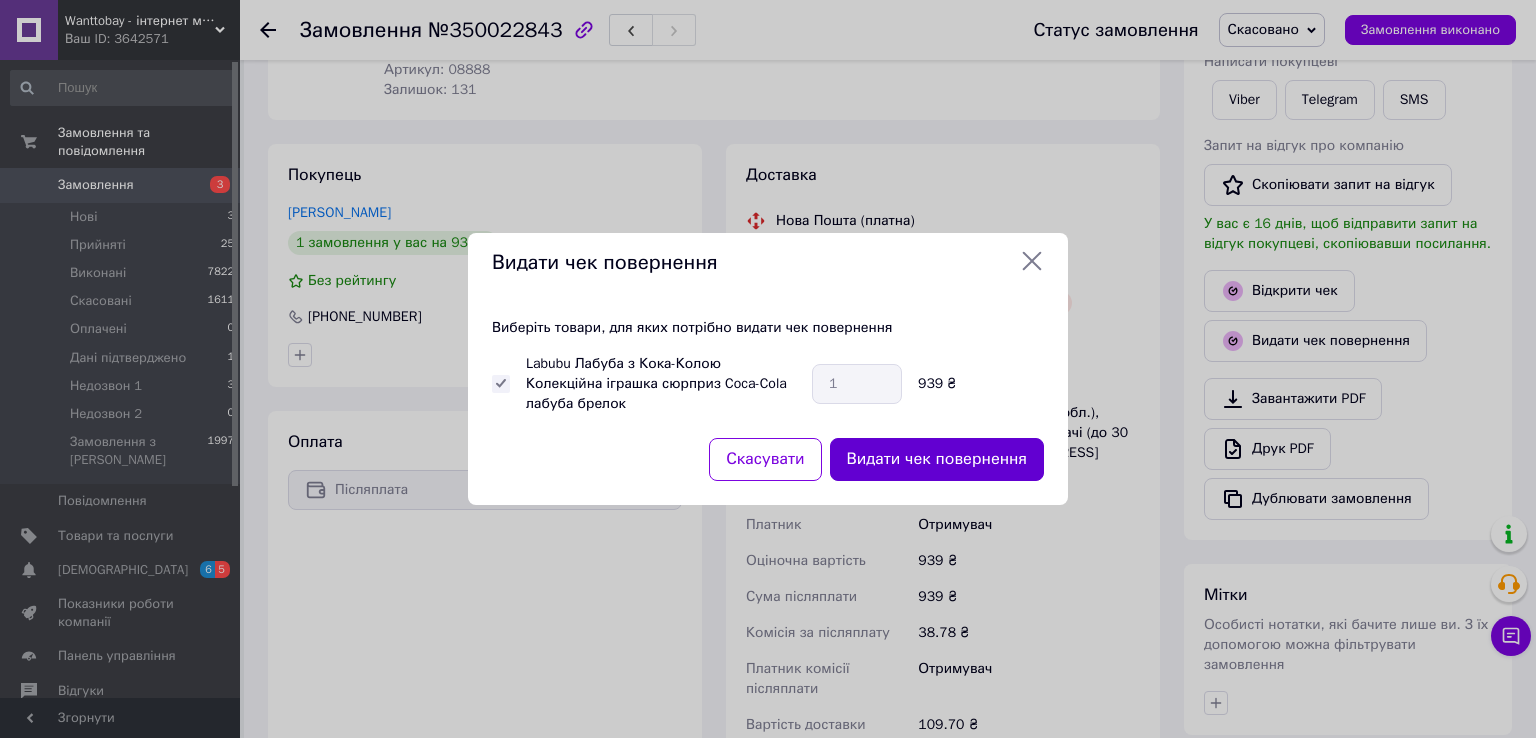 click on "Видати чек повернення" at bounding box center (937, 459) 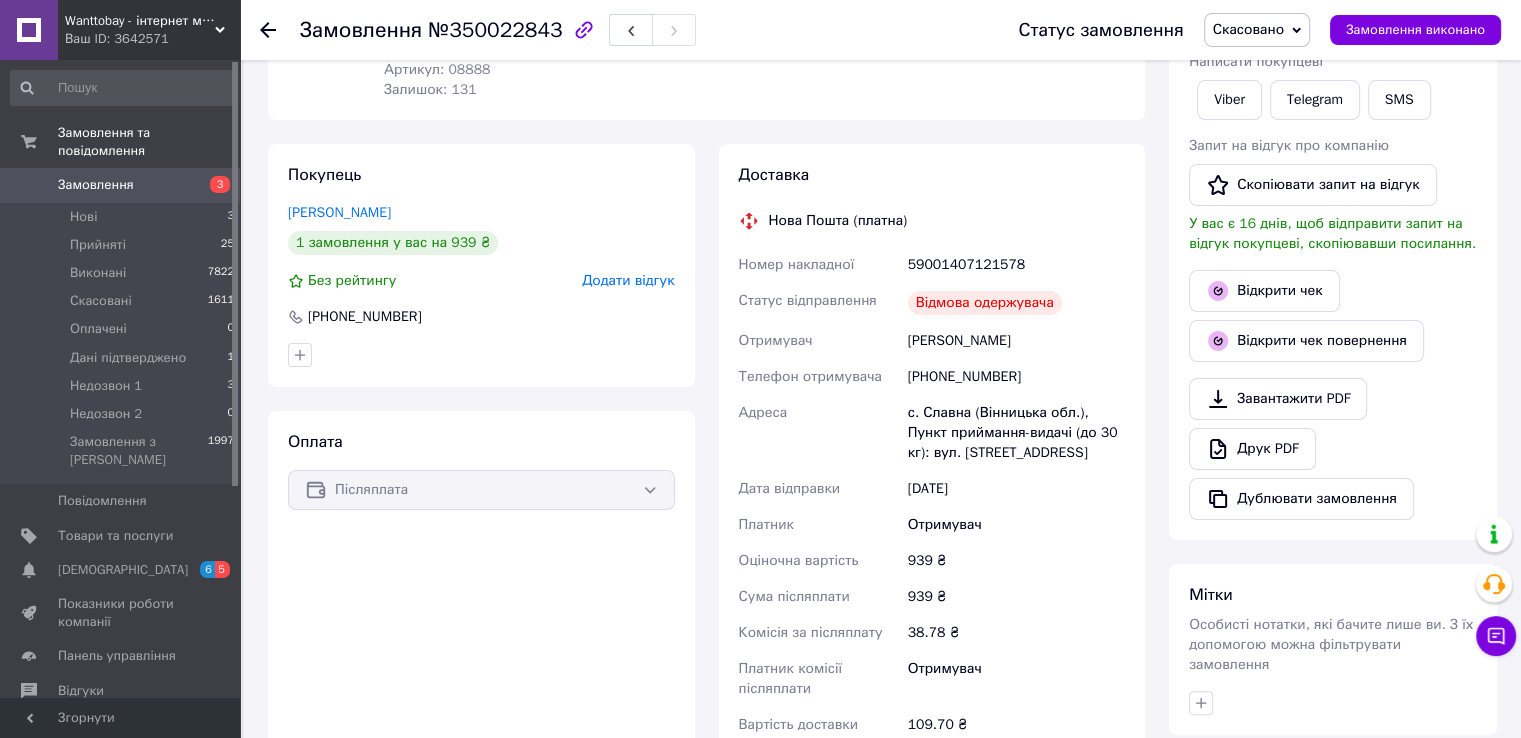 click 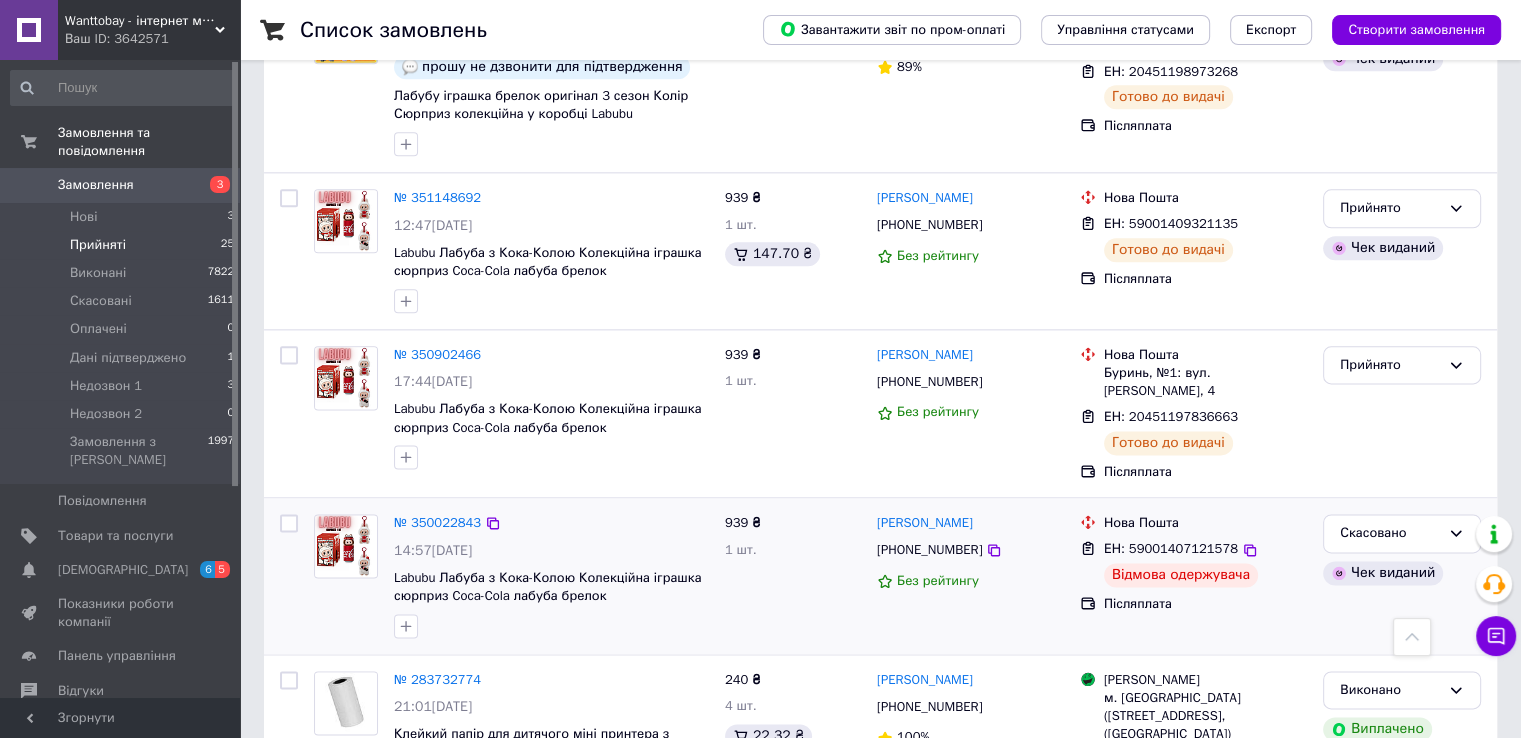 scroll, scrollTop: 2700, scrollLeft: 0, axis: vertical 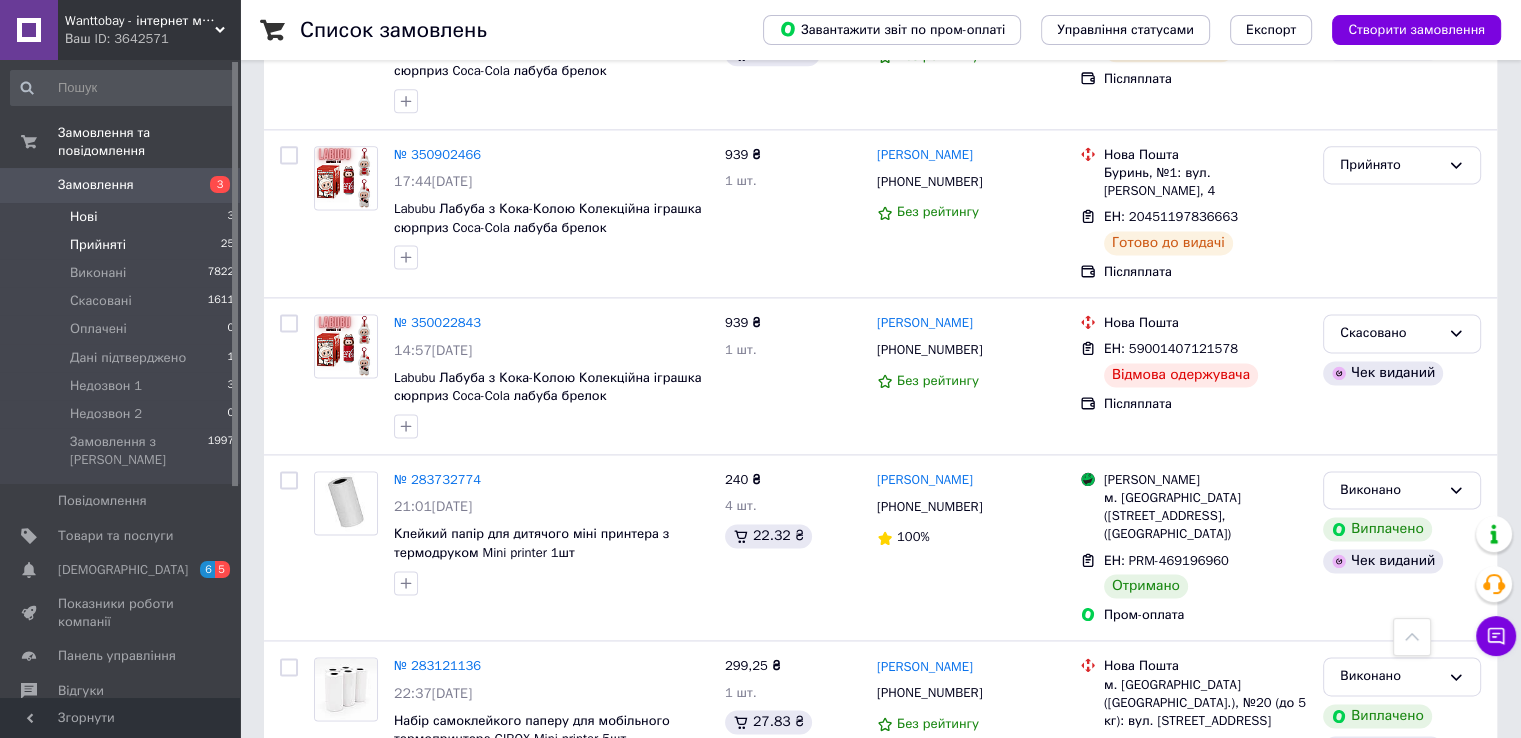 click on "Нові" at bounding box center (83, 217) 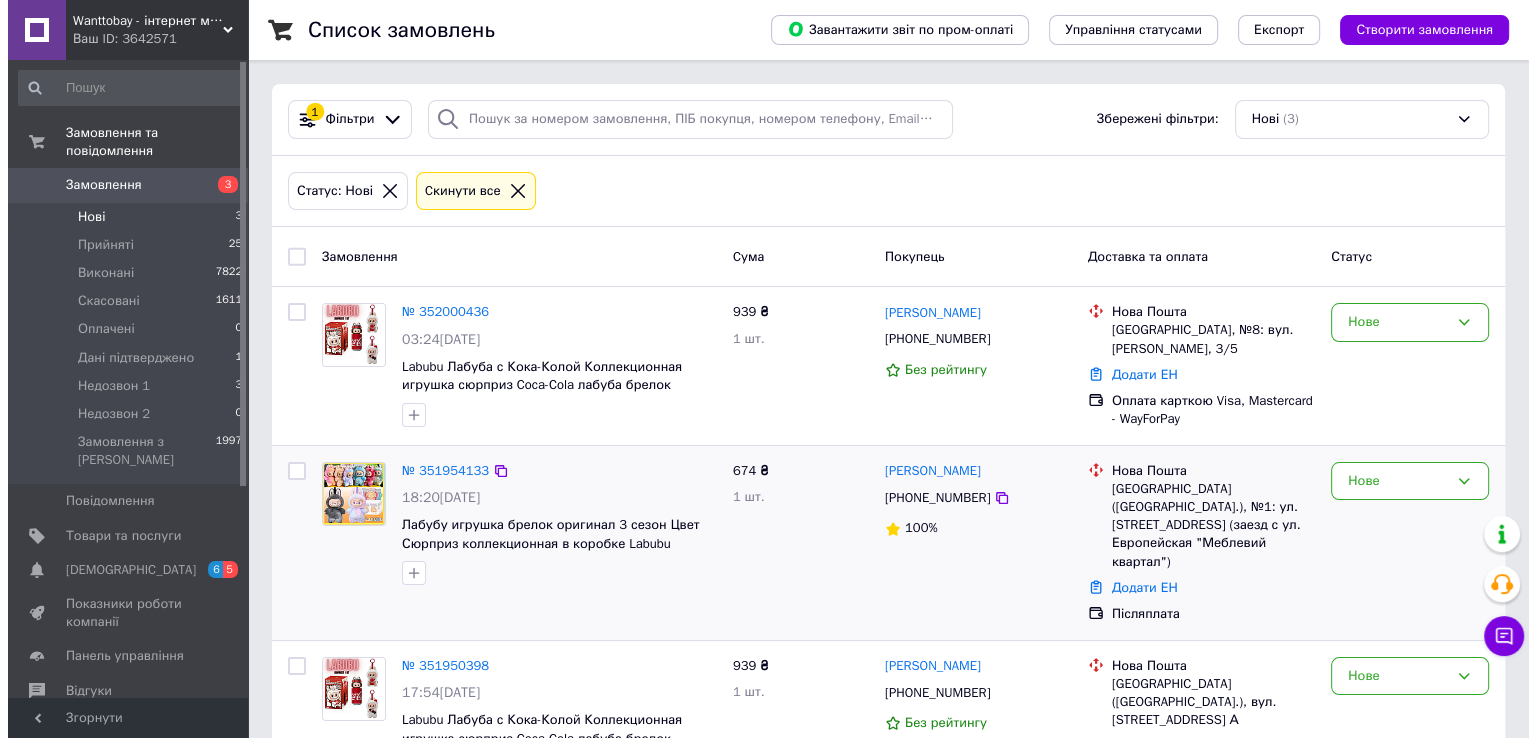 scroll, scrollTop: 64, scrollLeft: 0, axis: vertical 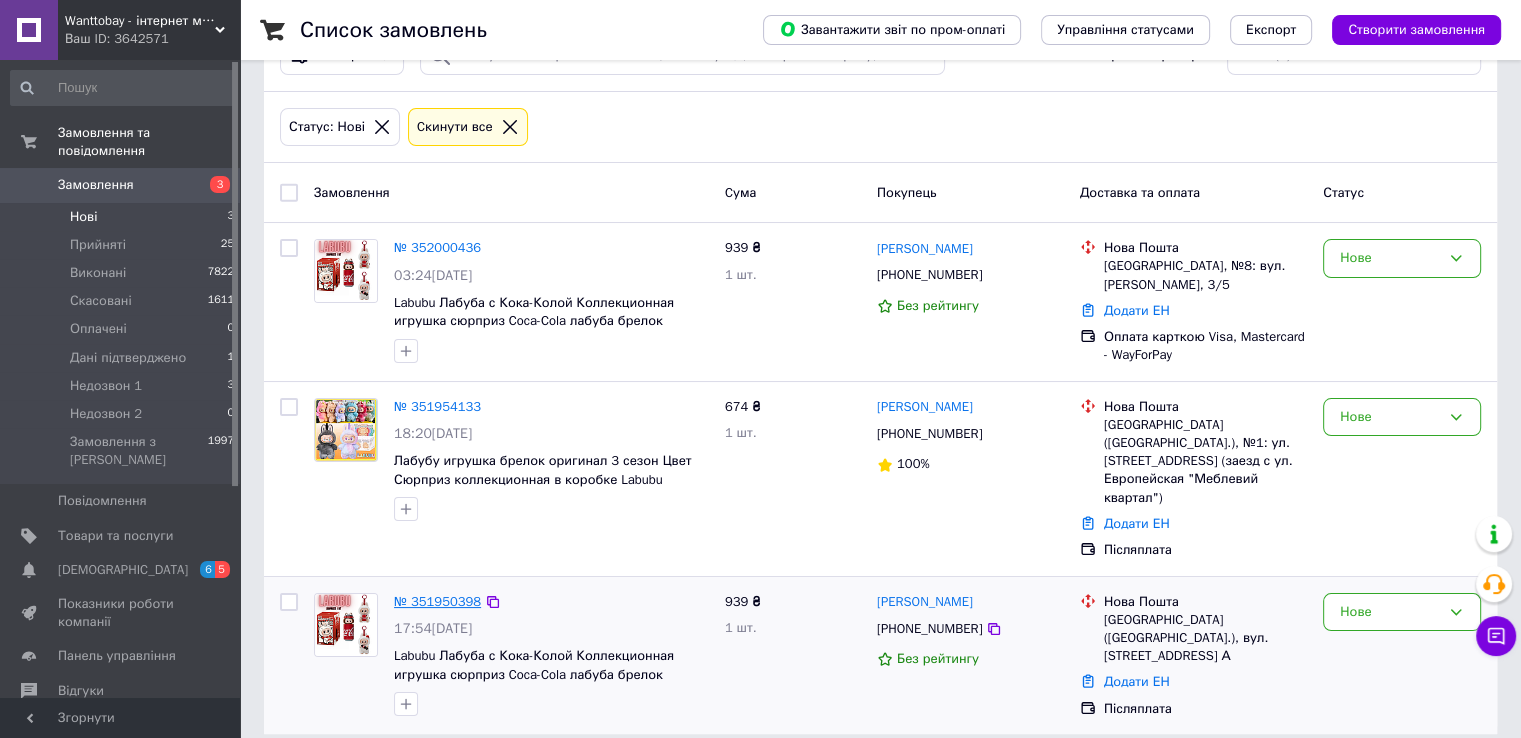 click on "№ 351950398" at bounding box center [437, 601] 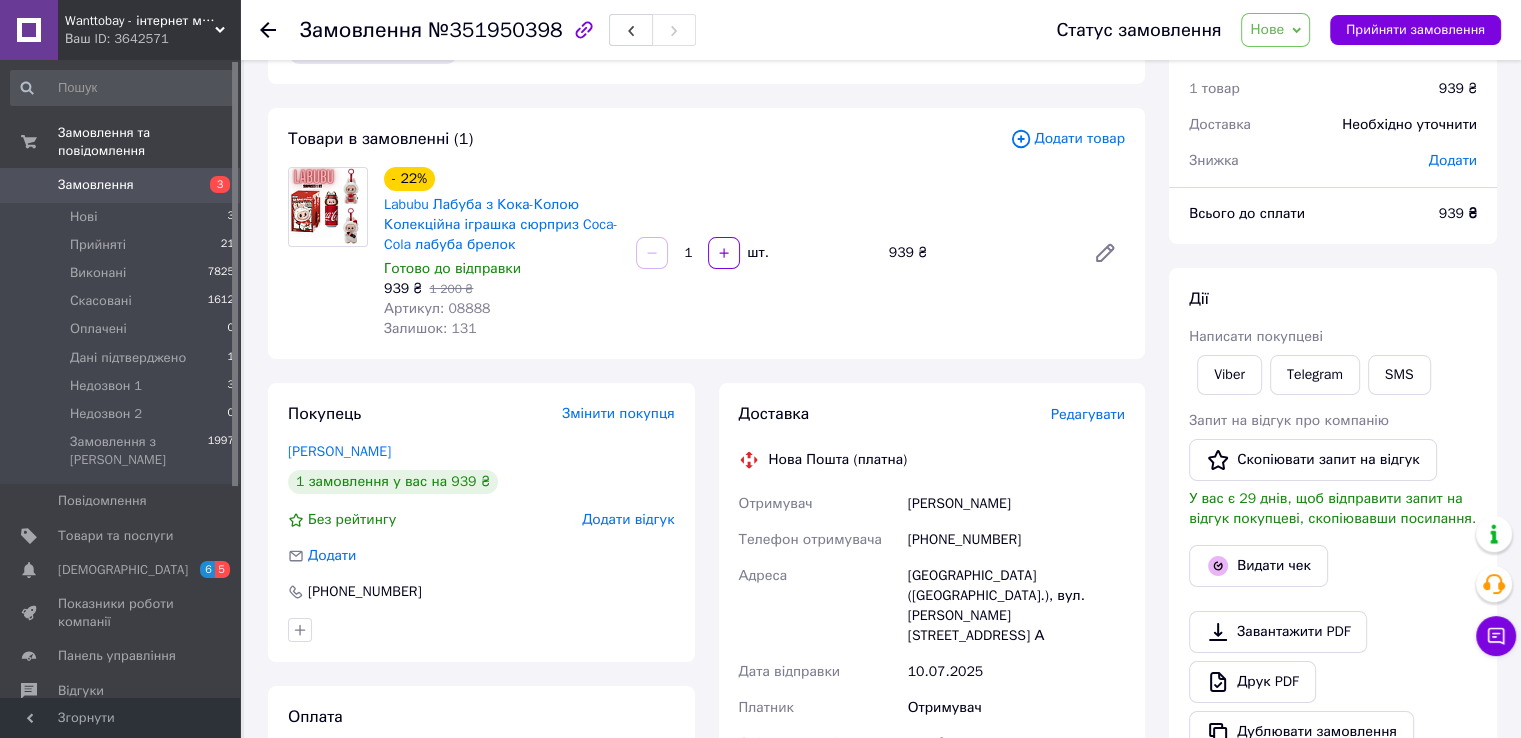 click on "Редагувати" at bounding box center (1088, 414) 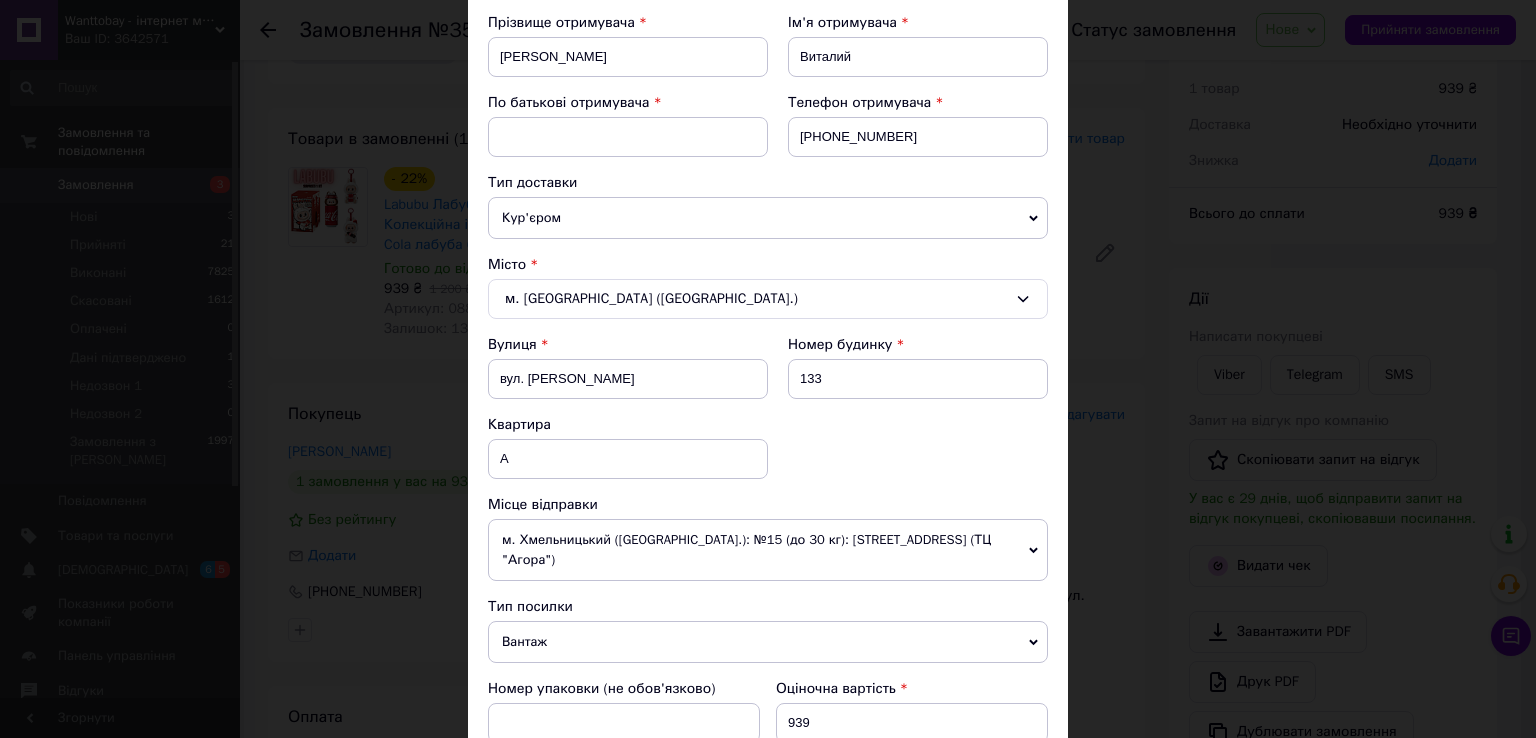 scroll, scrollTop: 0, scrollLeft: 0, axis: both 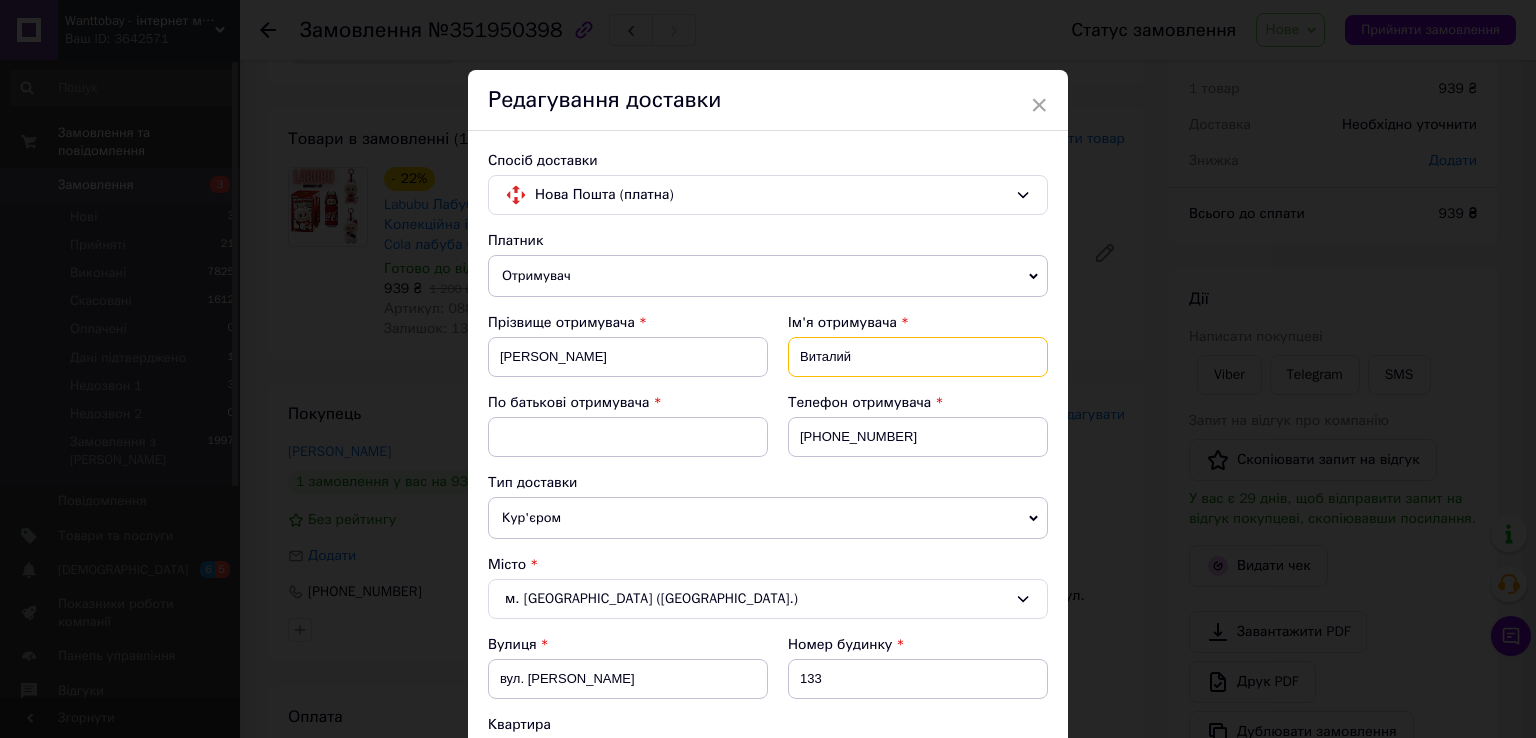 drag, startPoint x: 858, startPoint y: 353, endPoint x: 782, endPoint y: 347, distance: 76.23647 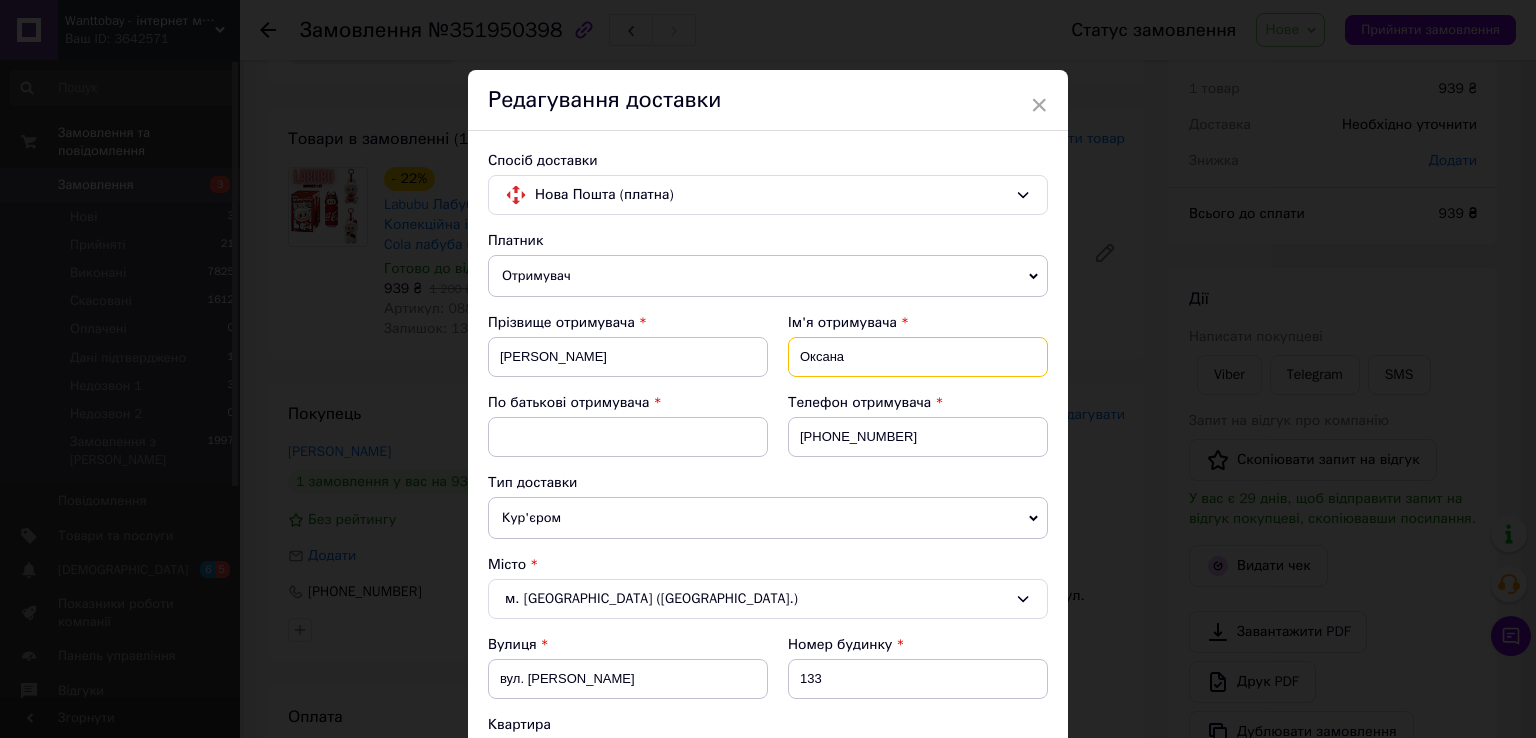 type on "Оксана" 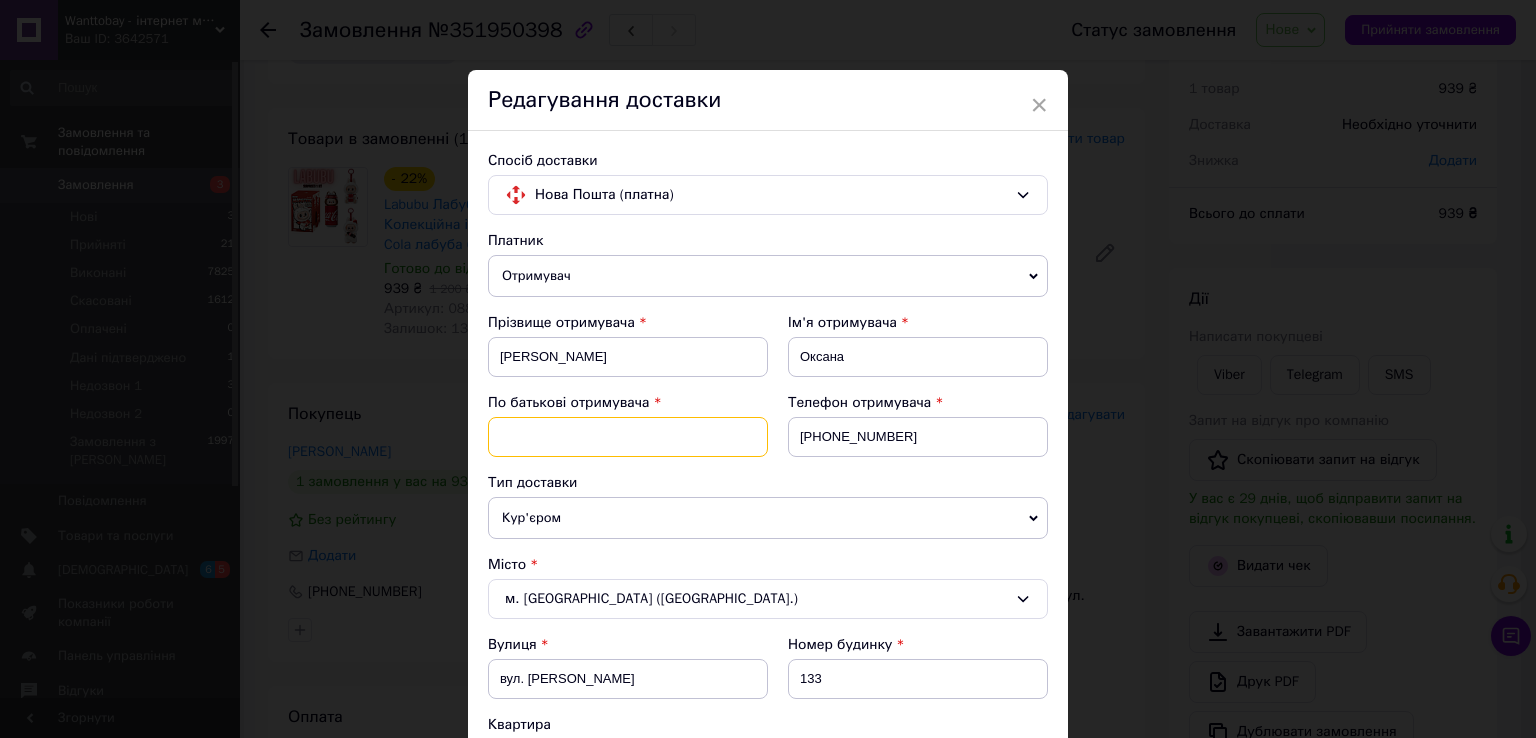 click at bounding box center [628, 437] 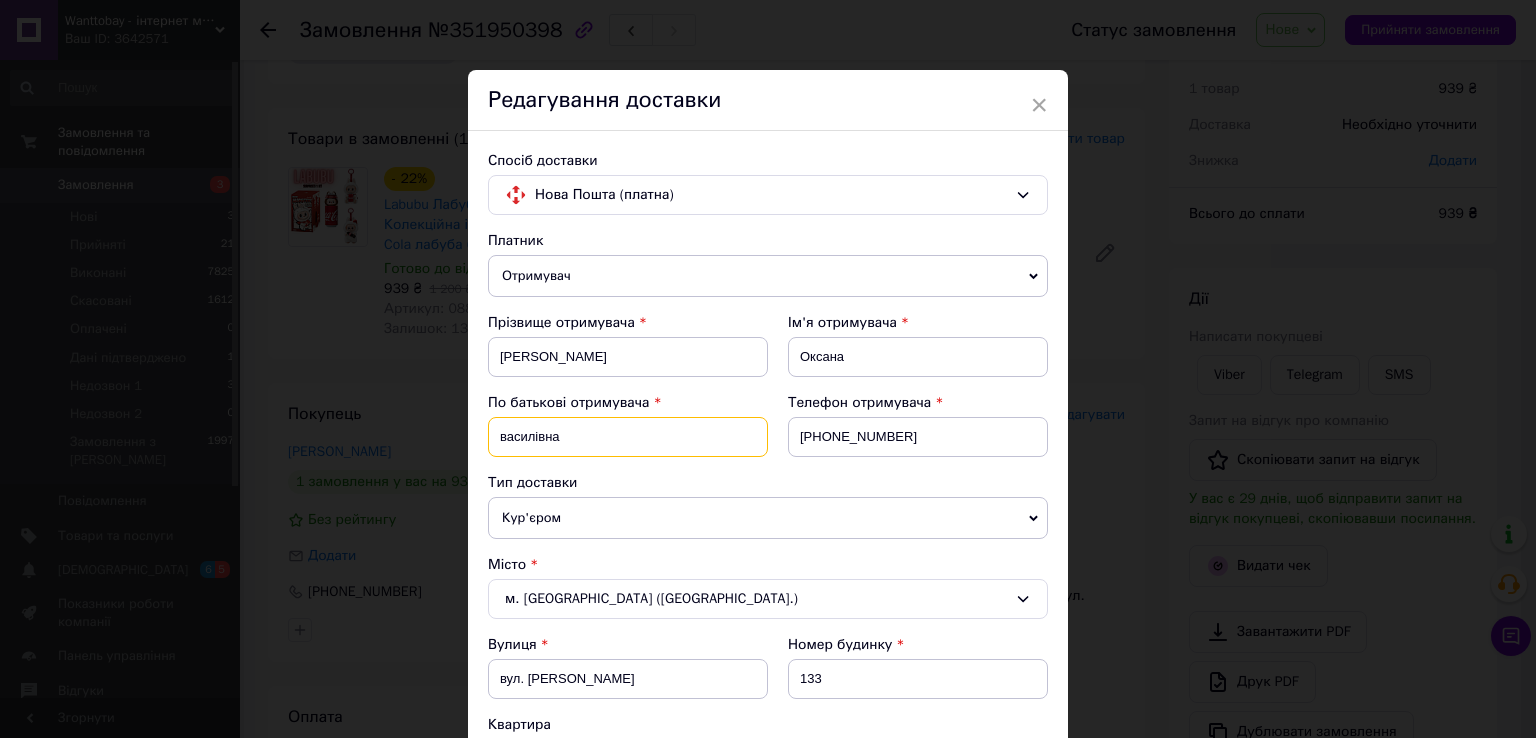 click on "василівна" at bounding box center (628, 437) 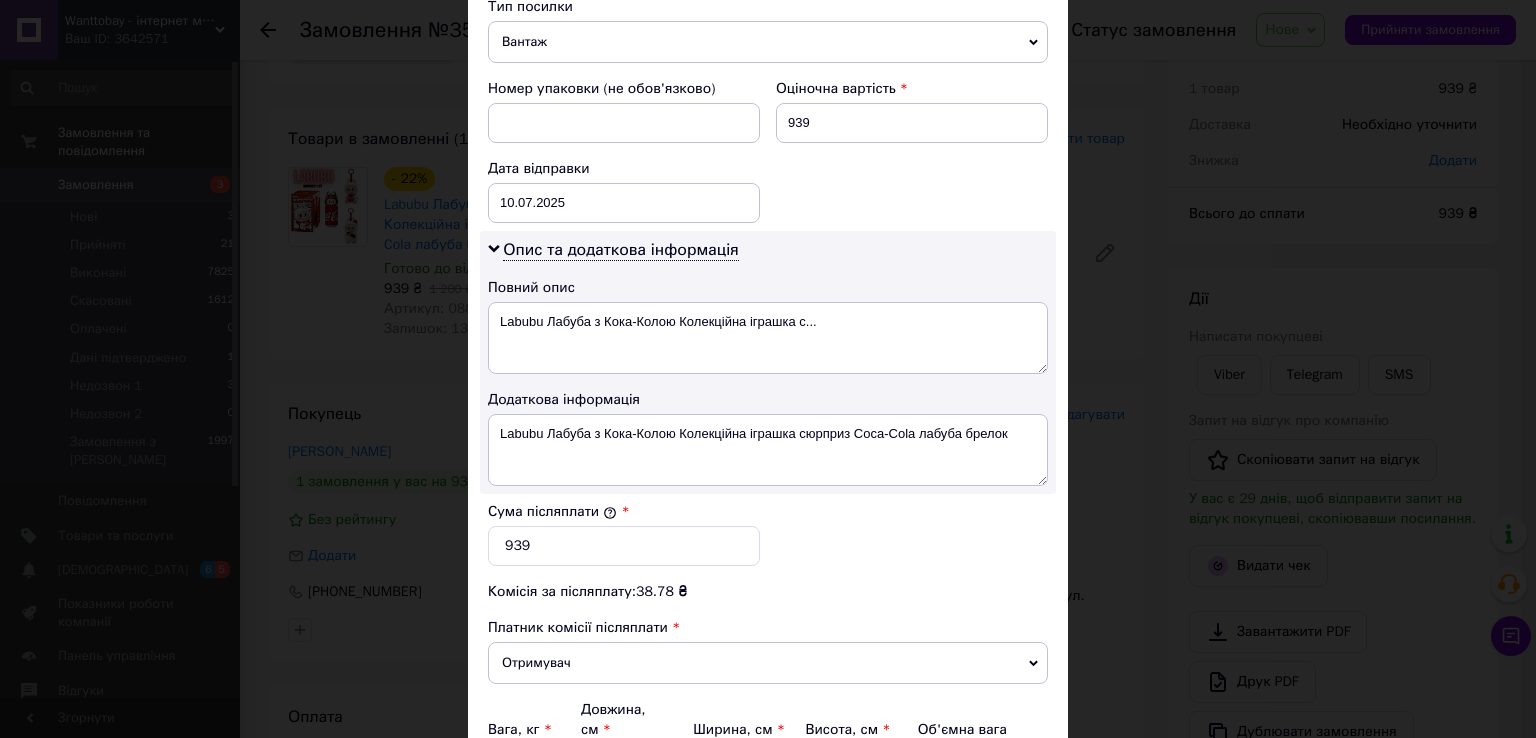 scroll, scrollTop: 1000, scrollLeft: 0, axis: vertical 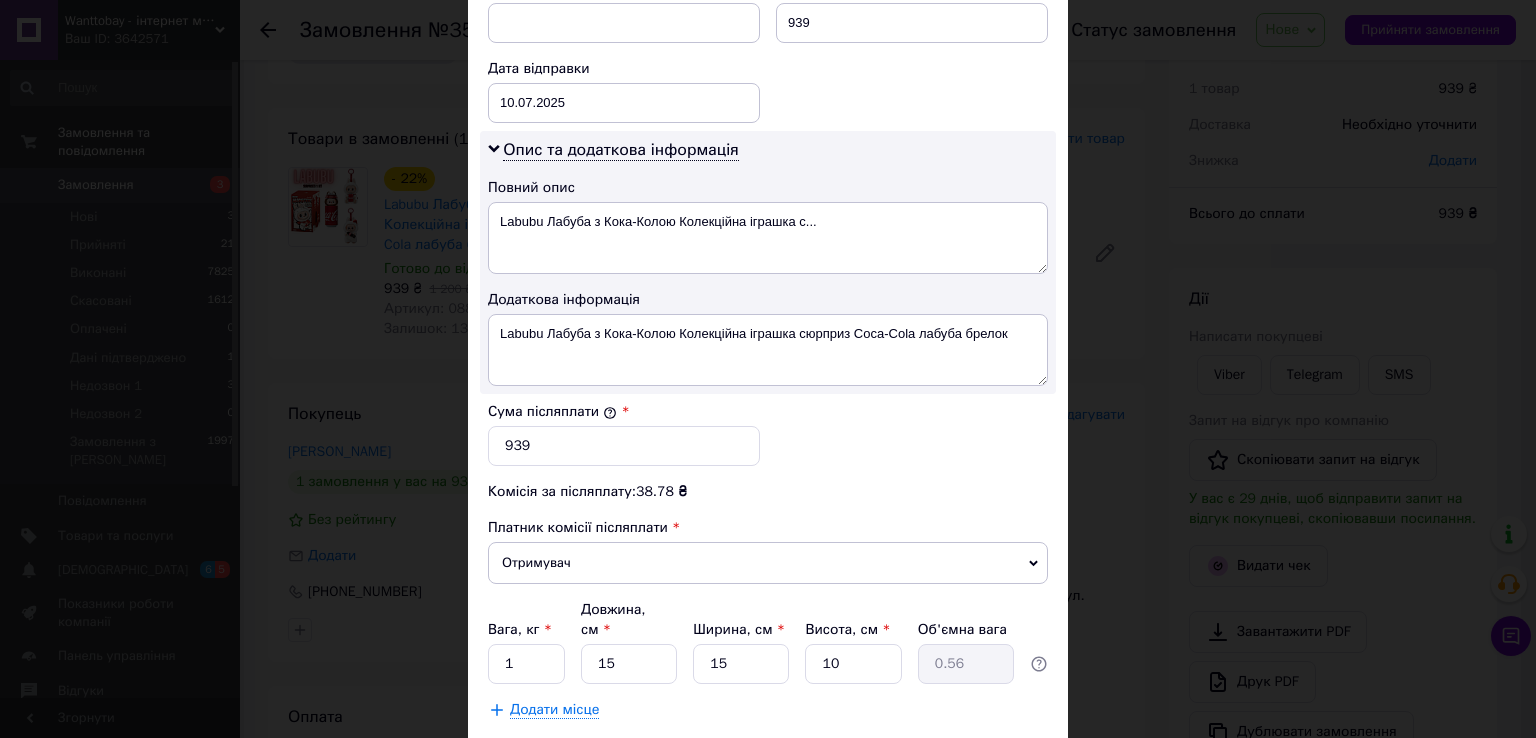 type on "[PERSON_NAME]" 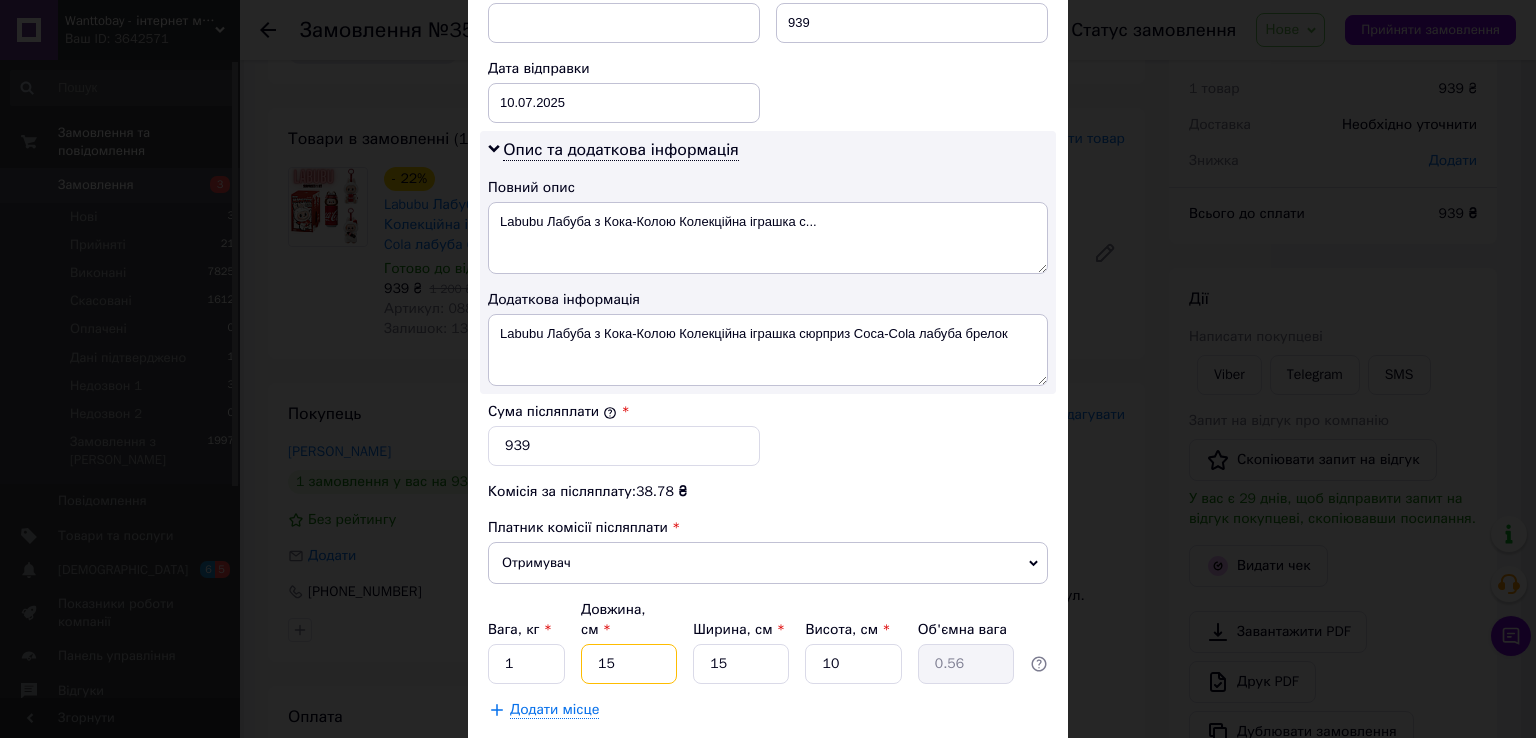 click on "15" at bounding box center [629, 664] 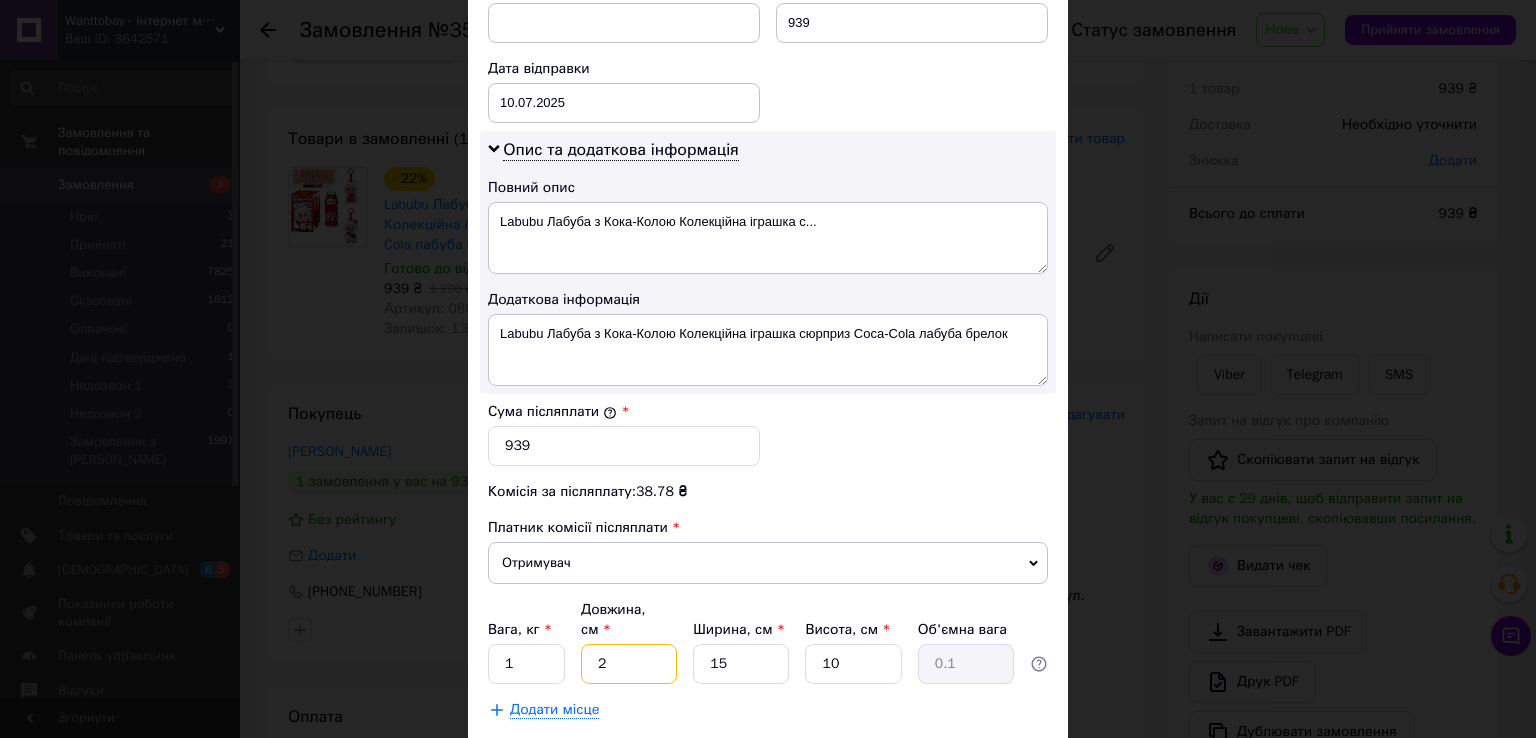 type on "20" 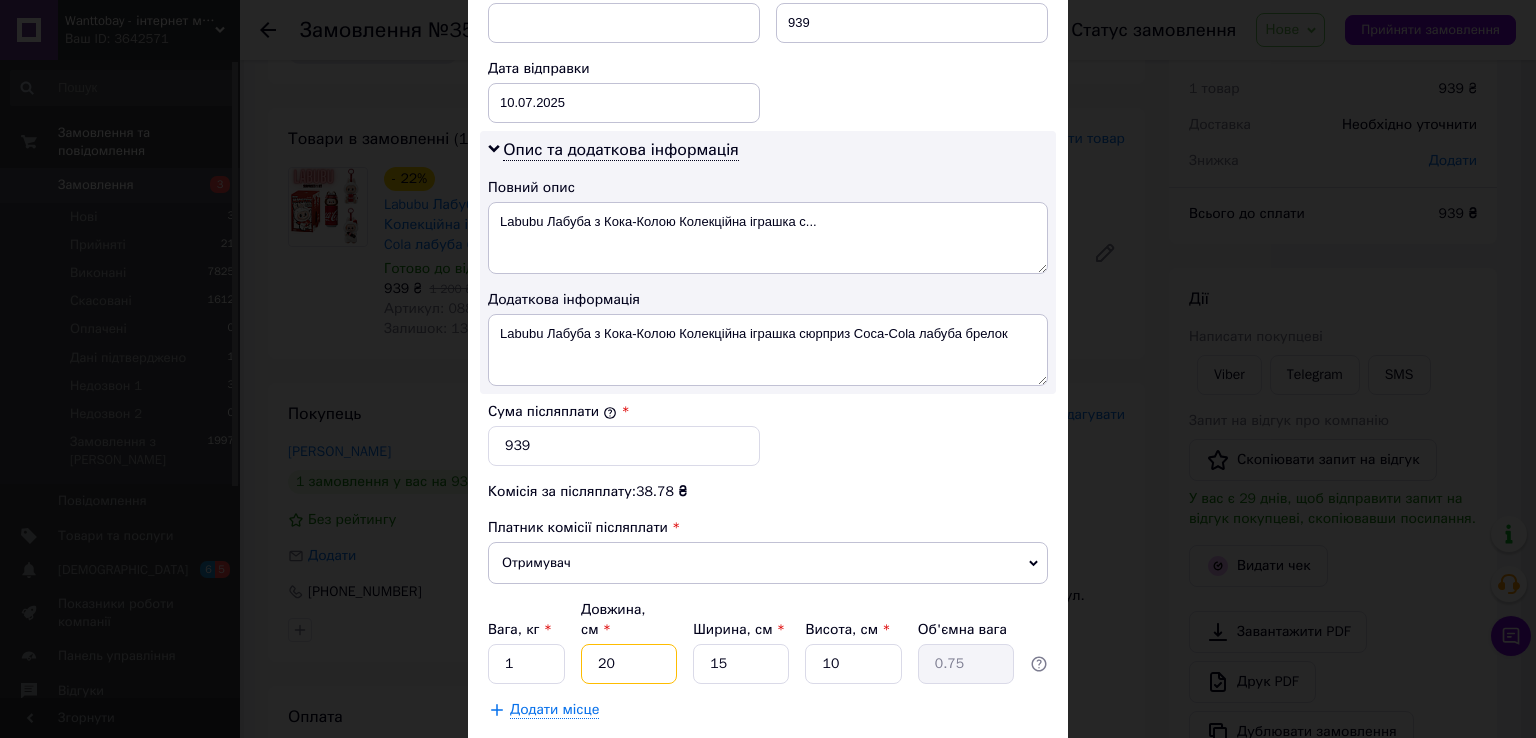 type on "20" 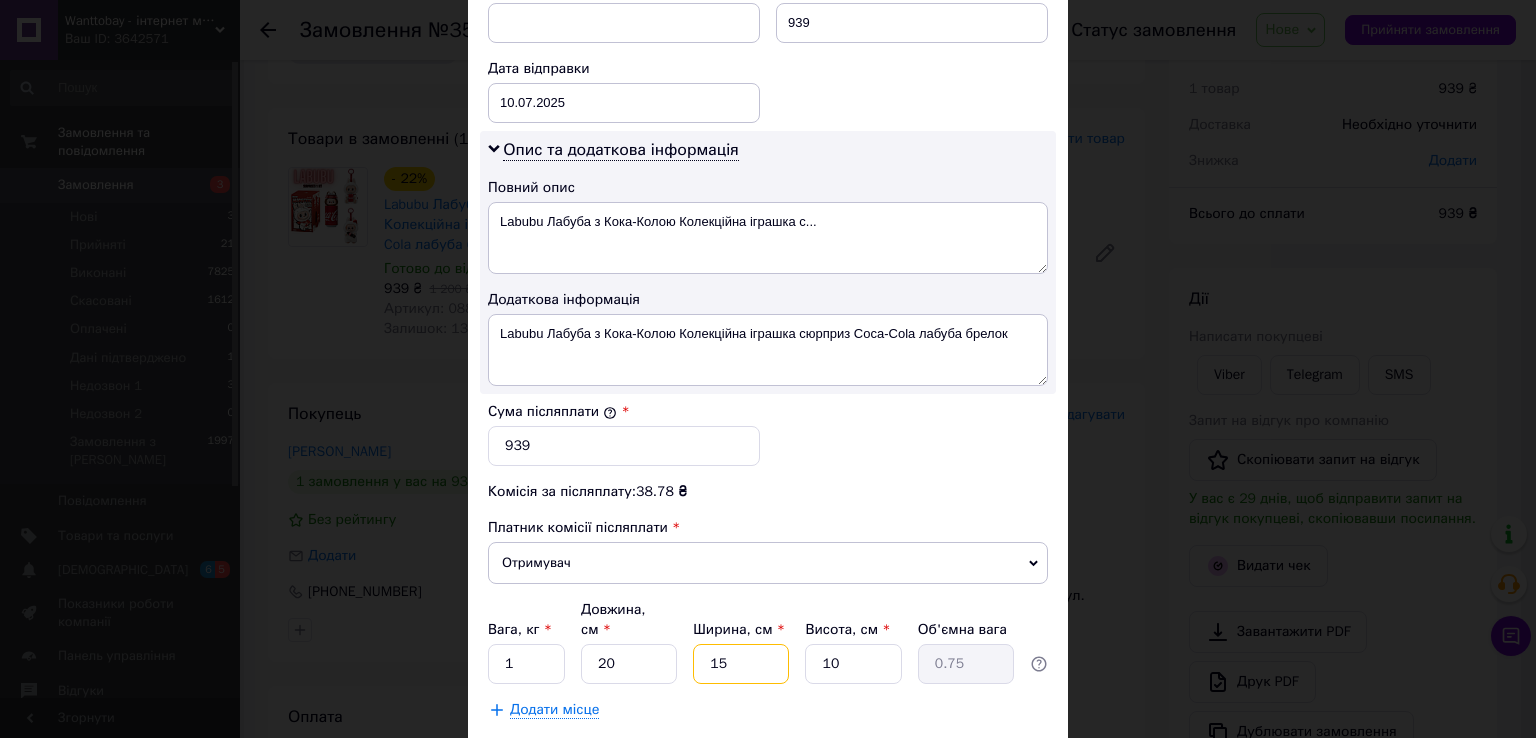 type on "1" 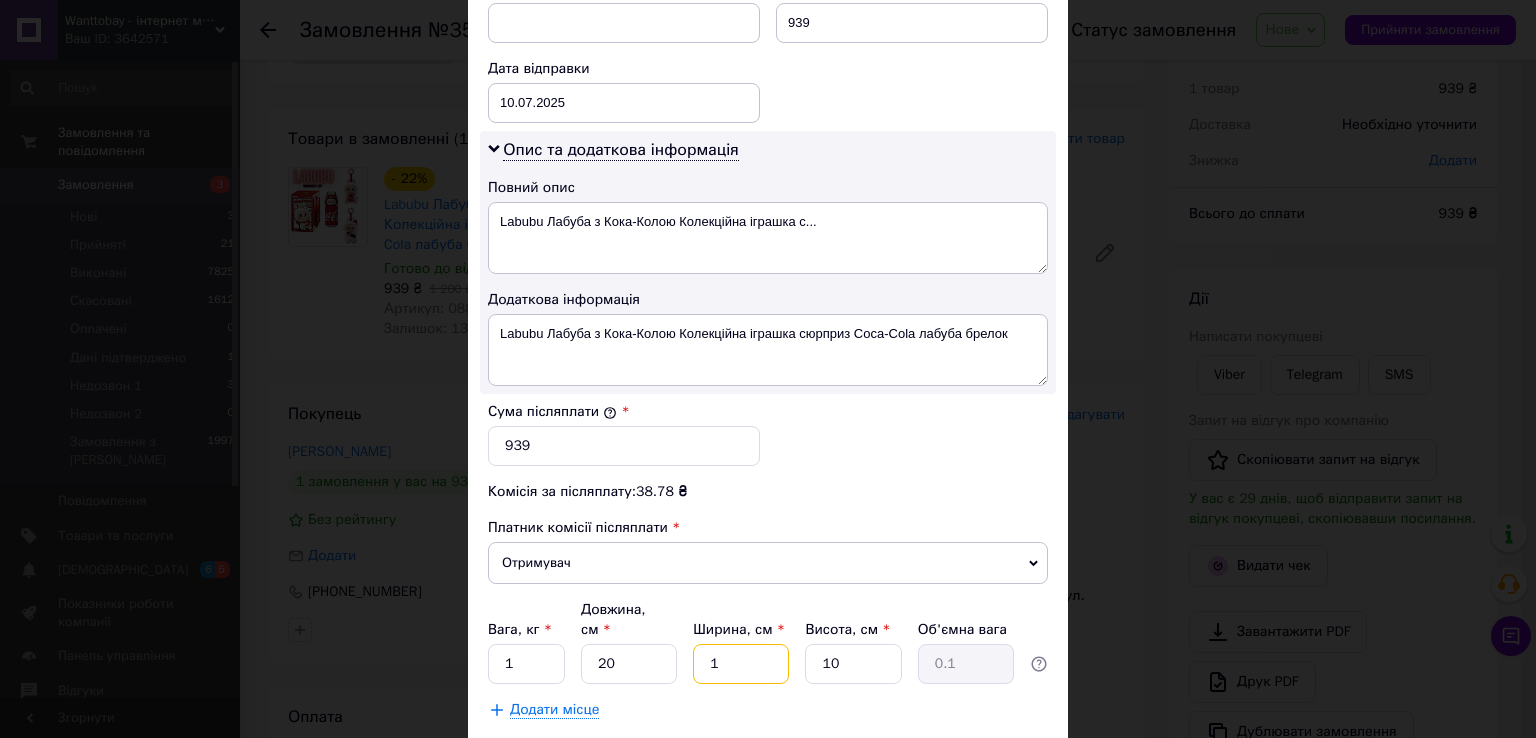 type on "10" 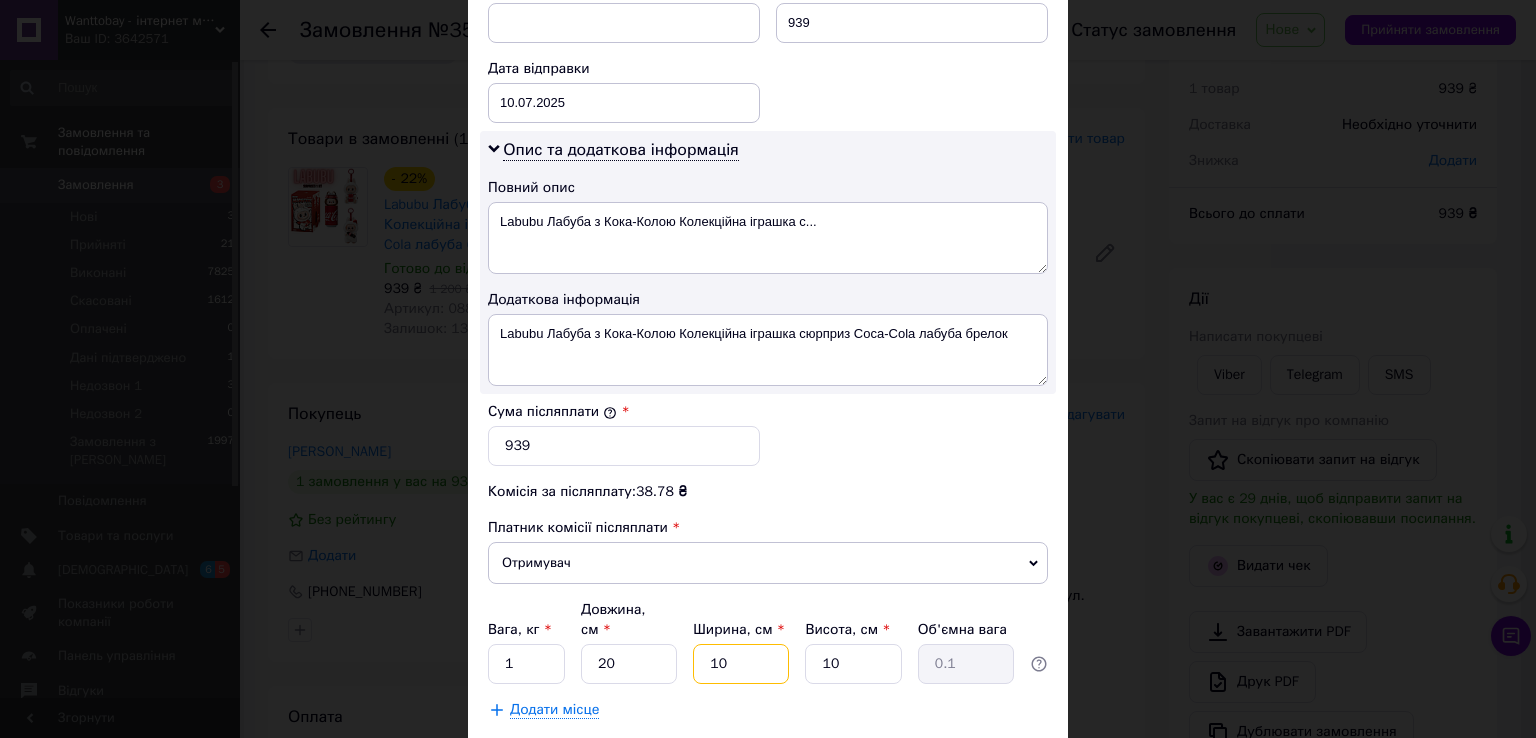 type on "0.5" 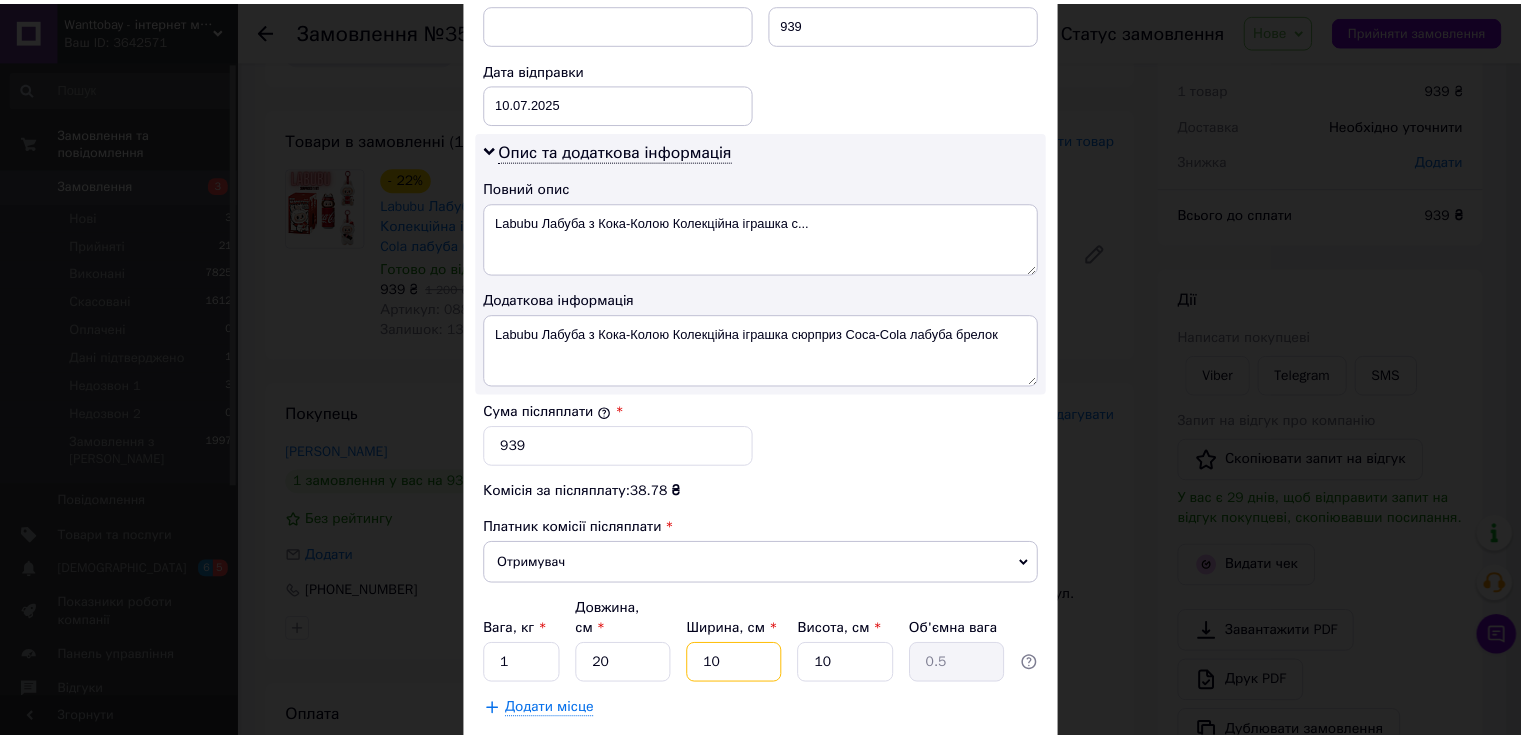 scroll, scrollTop: 1104, scrollLeft: 0, axis: vertical 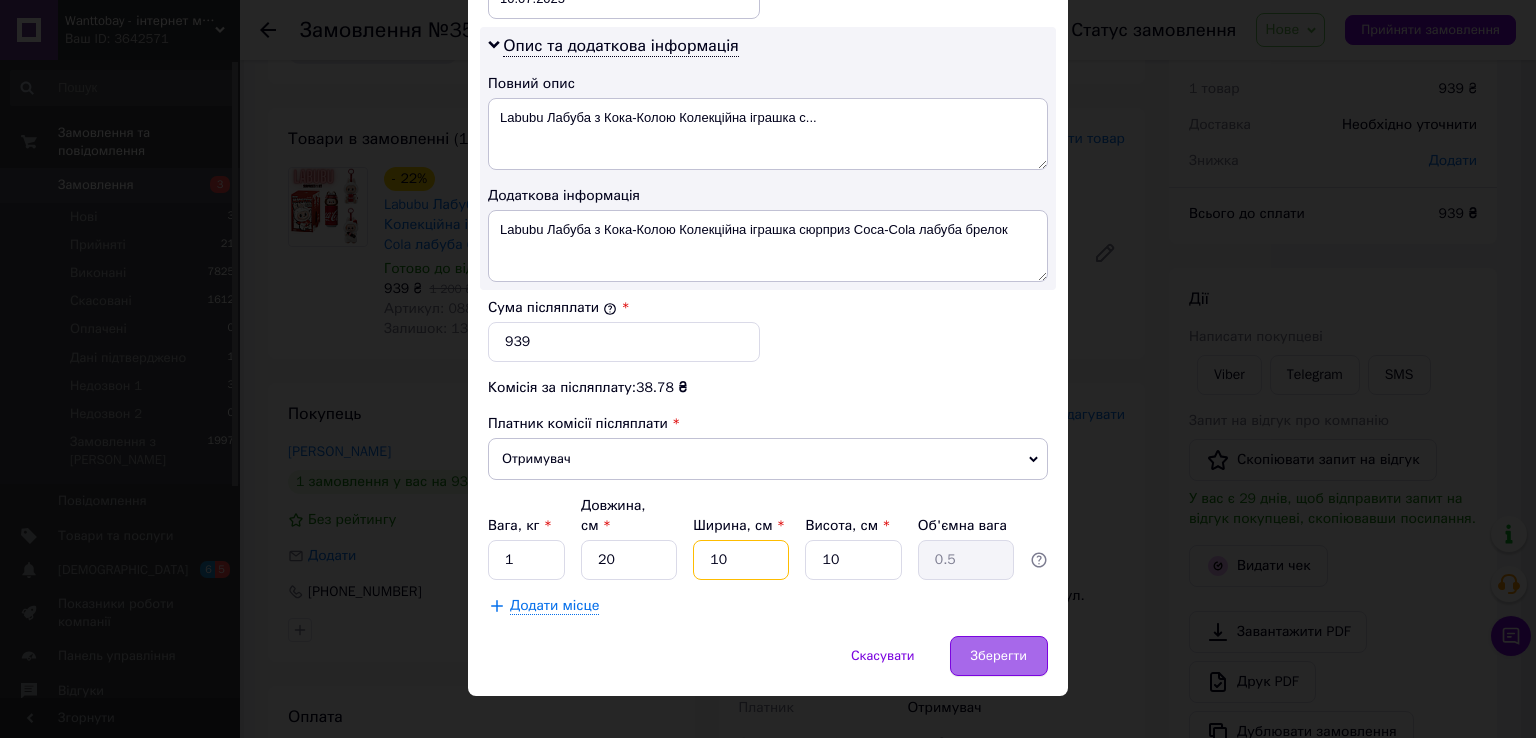 type on "10" 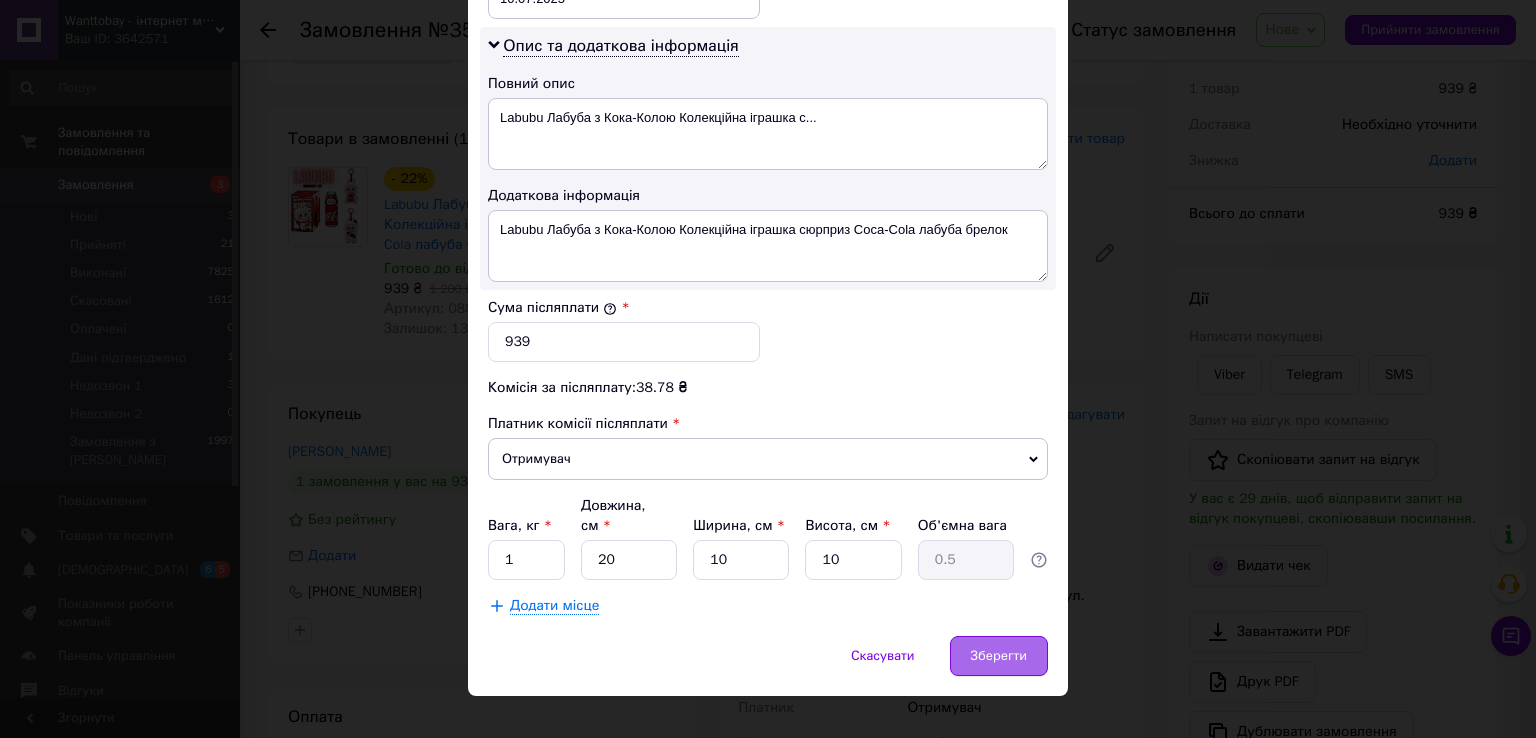 click on "Зберегти" at bounding box center [999, 656] 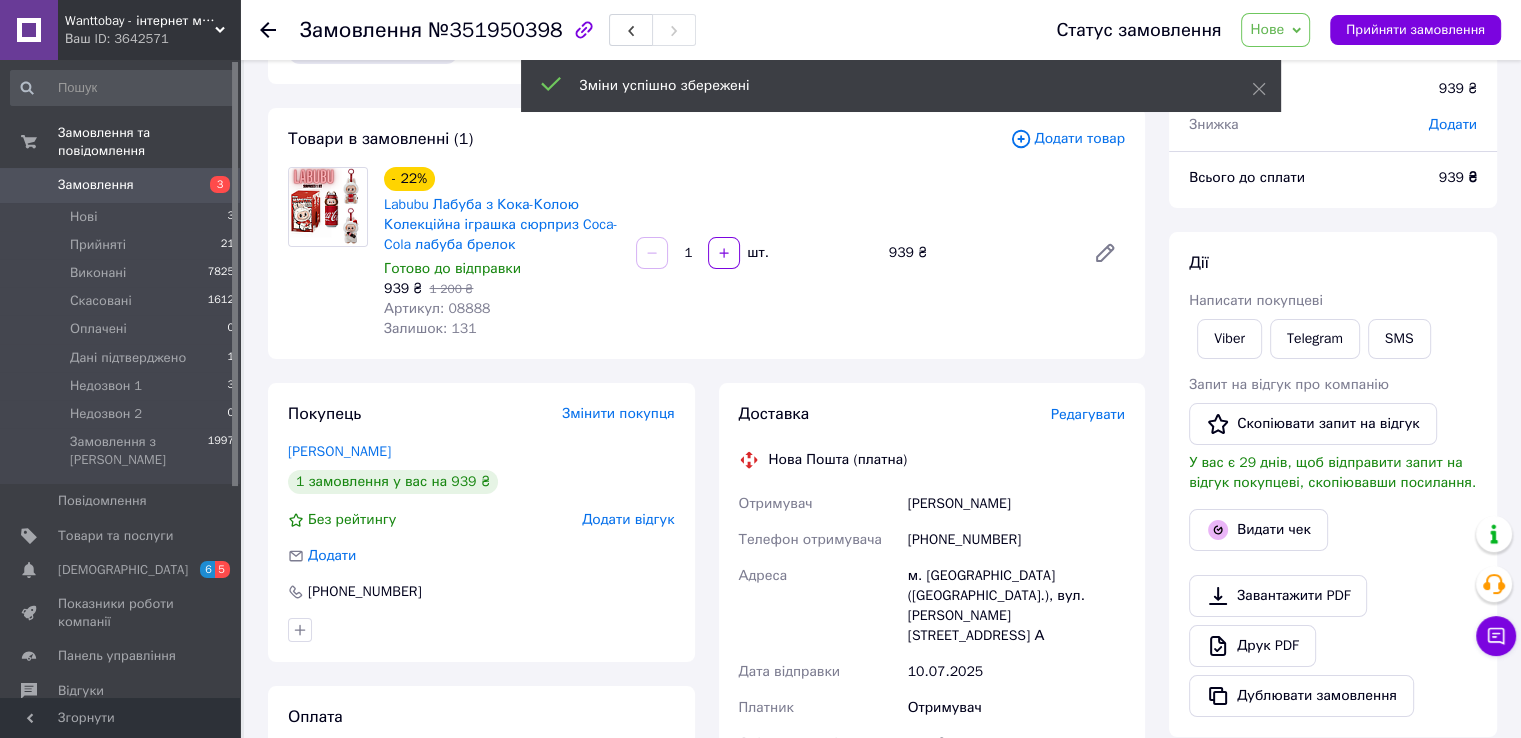 scroll, scrollTop: 364, scrollLeft: 0, axis: vertical 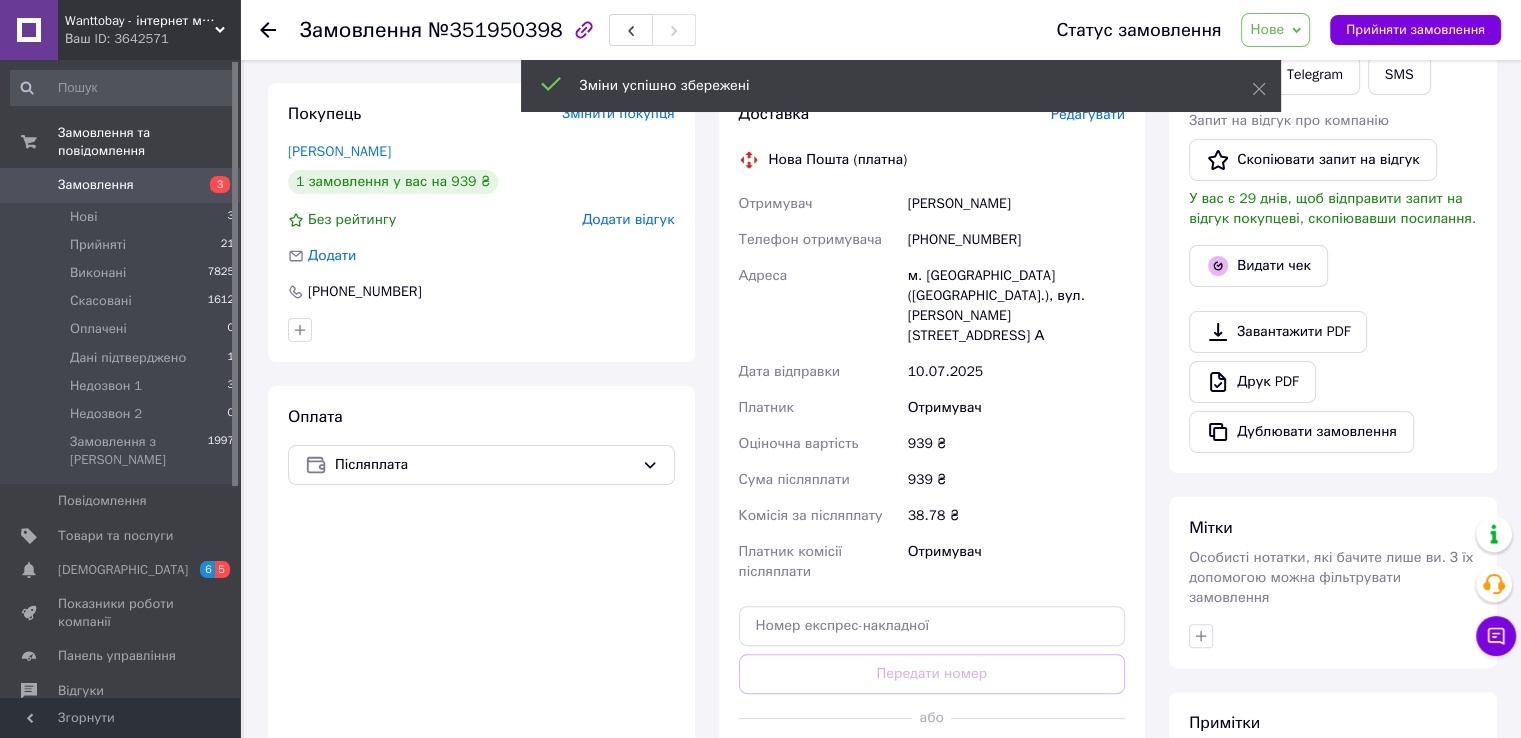 click on "Згенерувати ЕН" at bounding box center [932, 763] 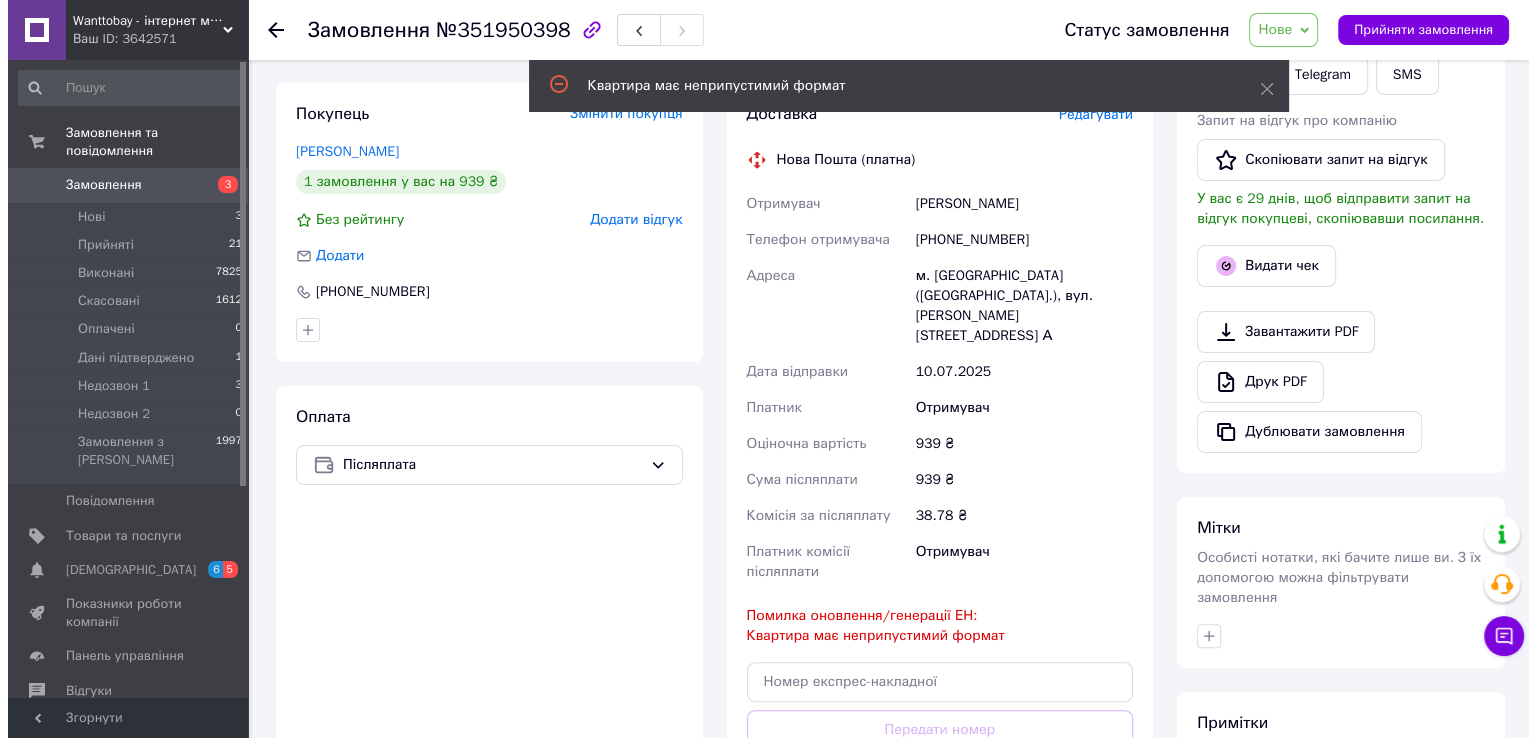 scroll, scrollTop: 164, scrollLeft: 0, axis: vertical 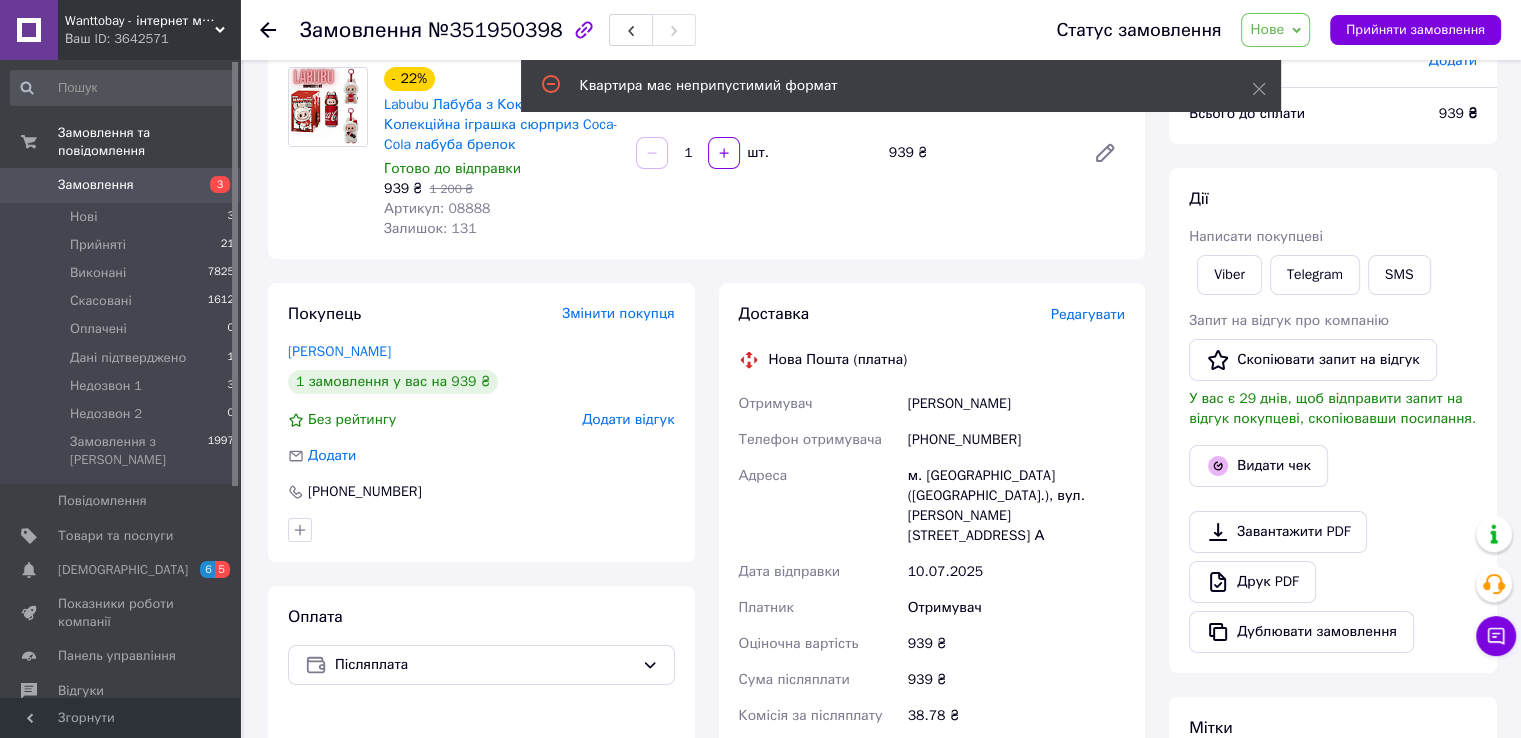click on "Редагувати" at bounding box center [1088, 314] 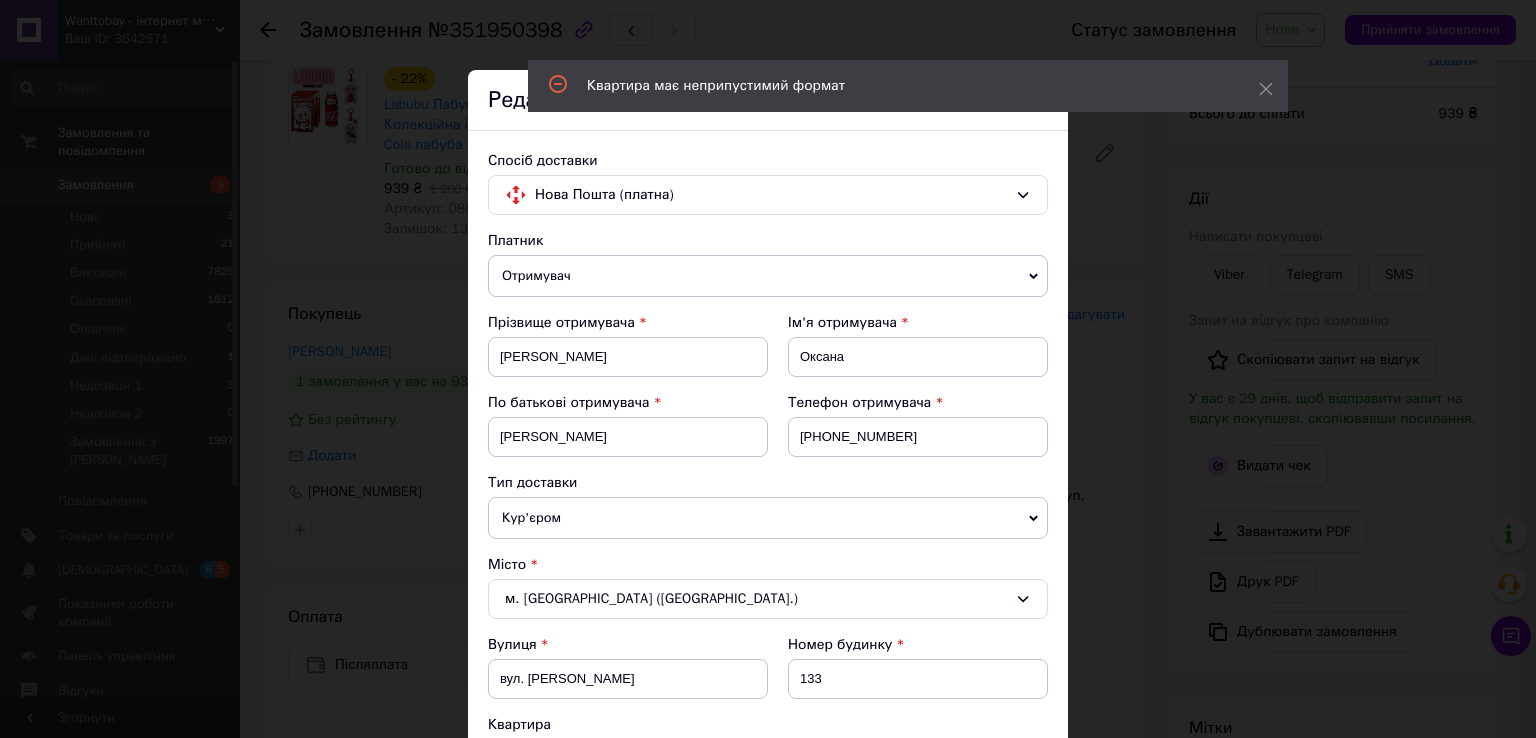 scroll, scrollTop: 200, scrollLeft: 0, axis: vertical 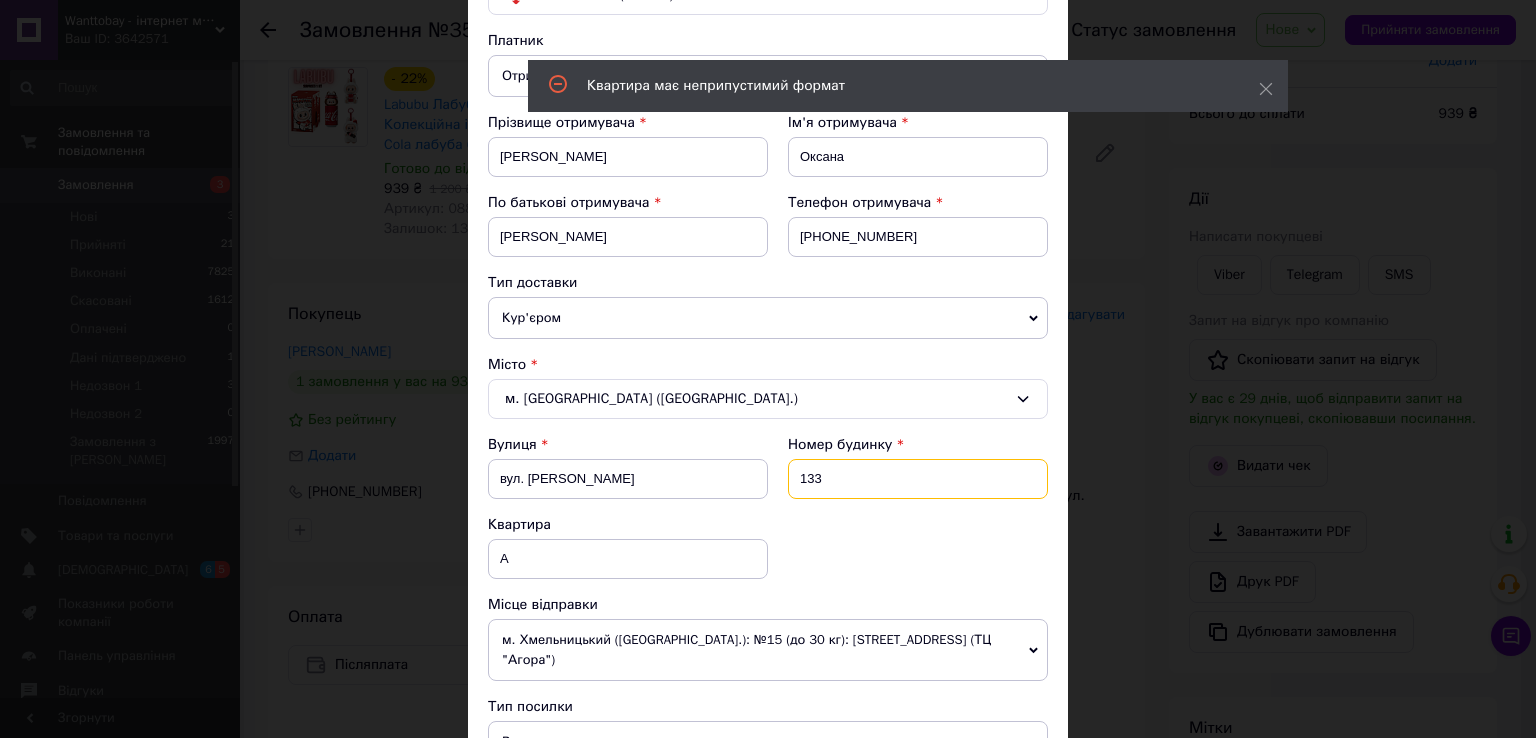 click on "133" at bounding box center [918, 479] 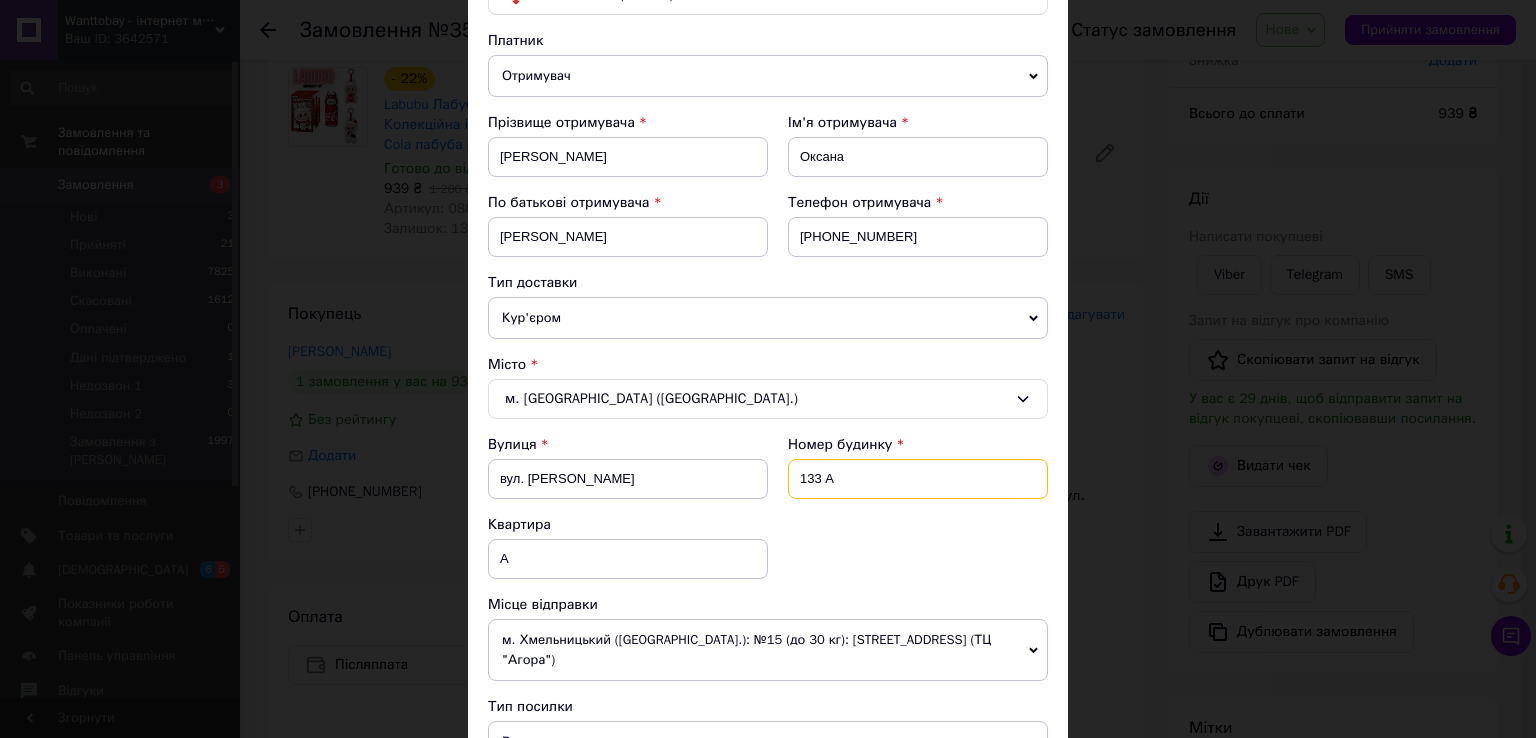 type on "133 А" 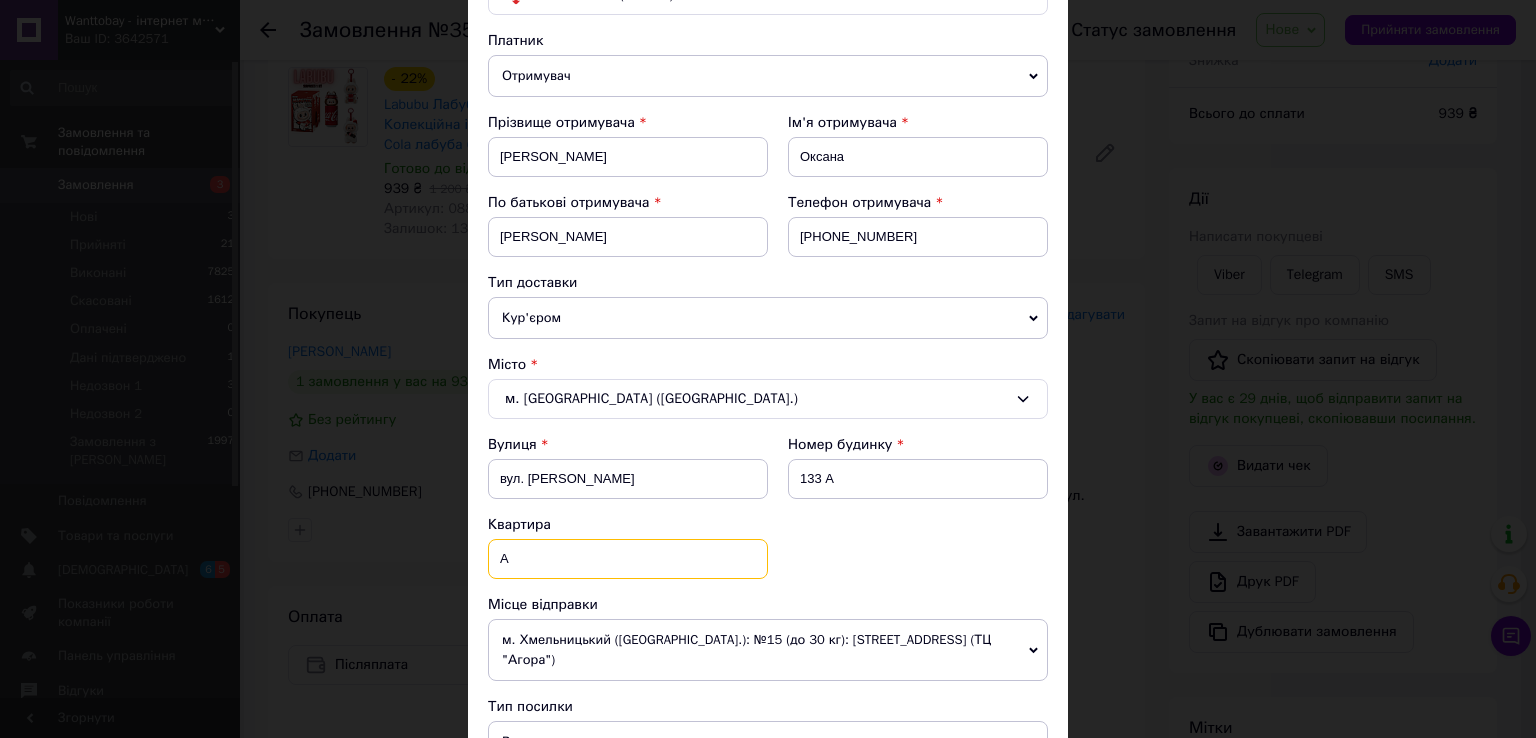 click on "А" at bounding box center [628, 559] 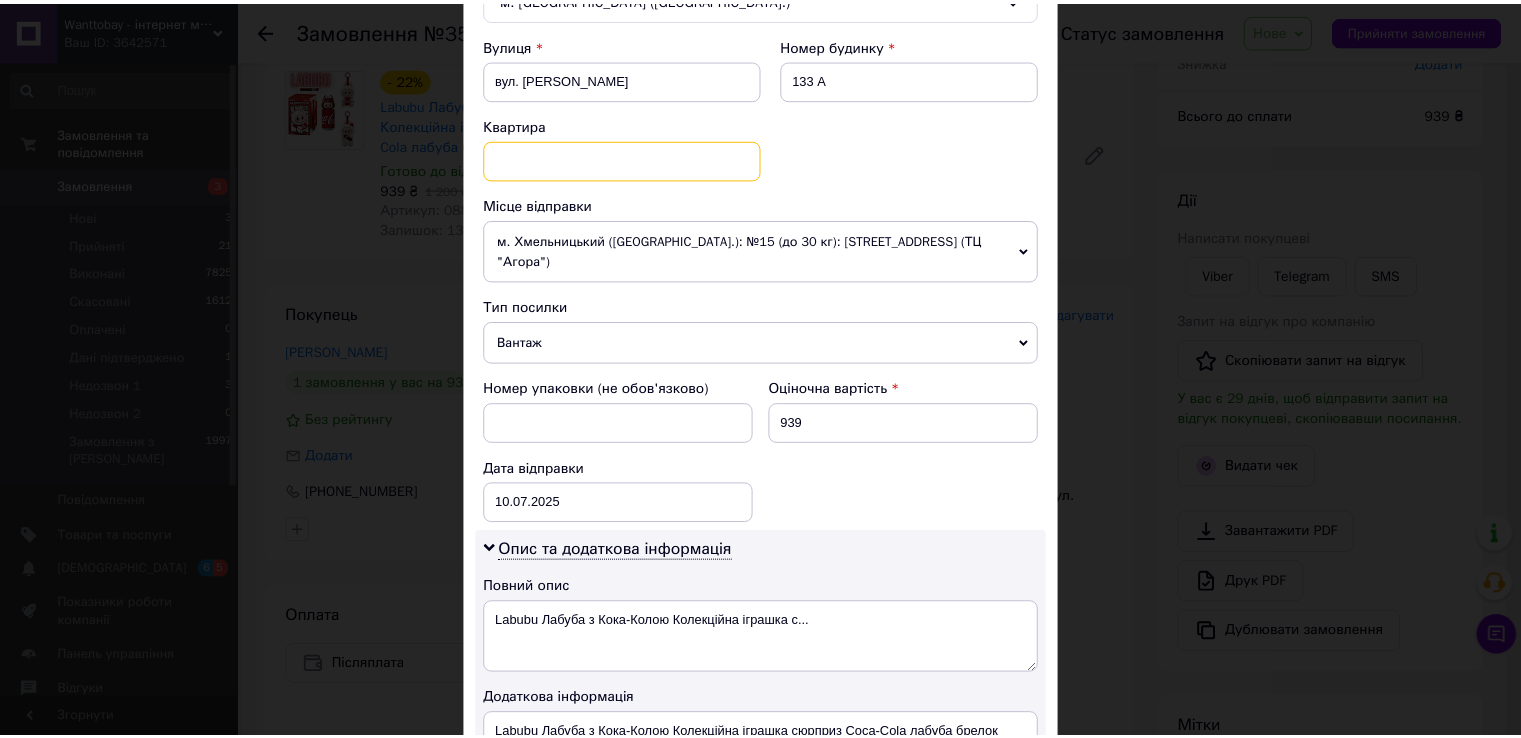 scroll, scrollTop: 1100, scrollLeft: 0, axis: vertical 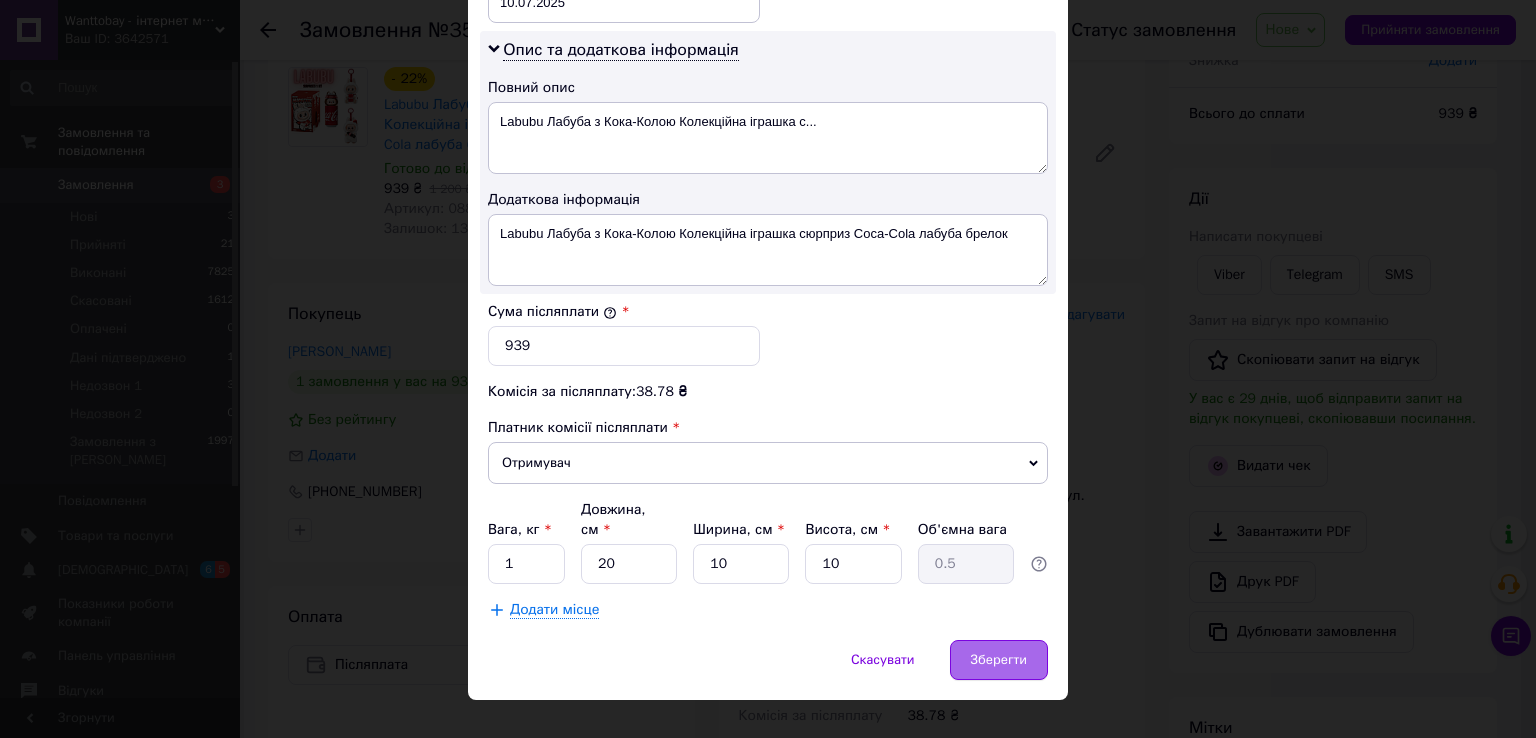 type 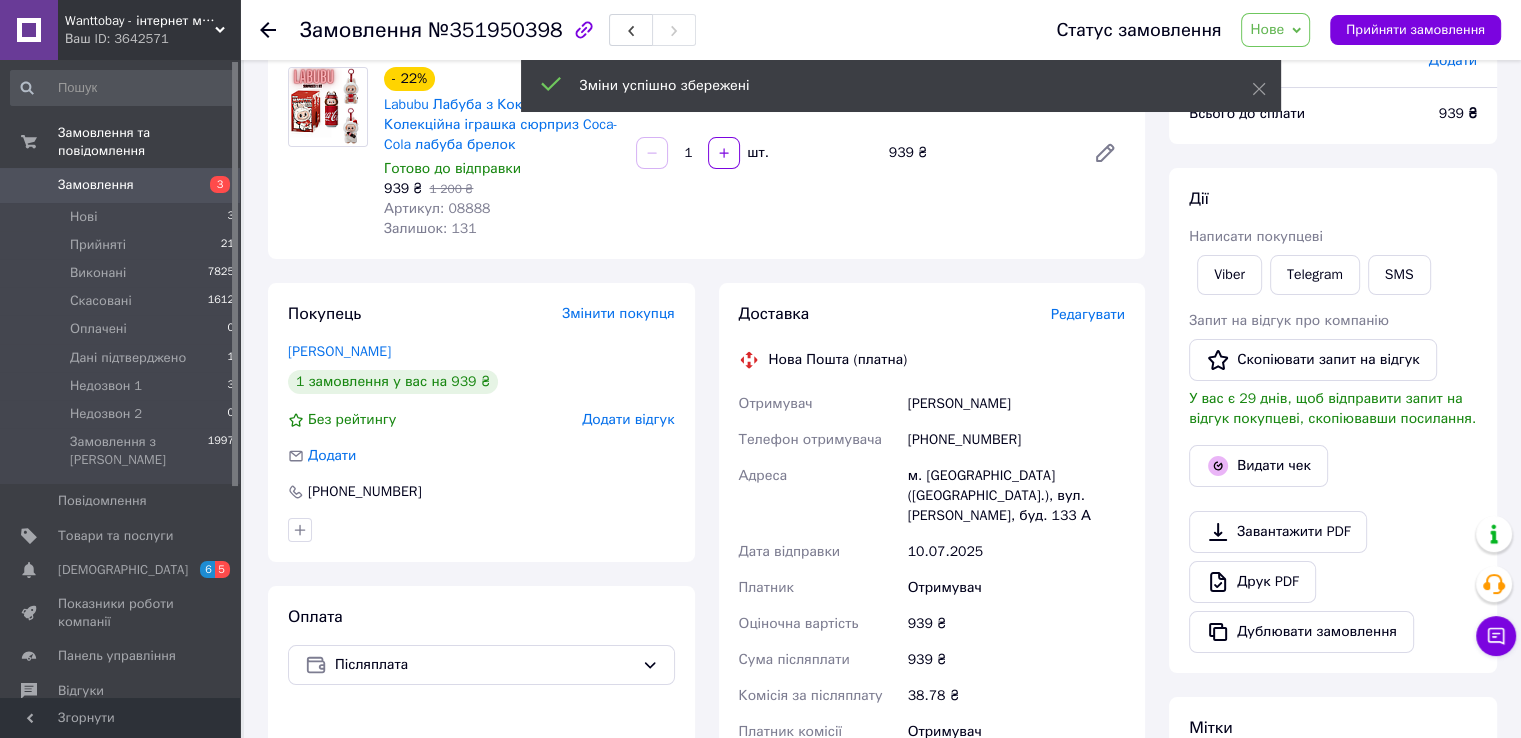 scroll, scrollTop: 464, scrollLeft: 0, axis: vertical 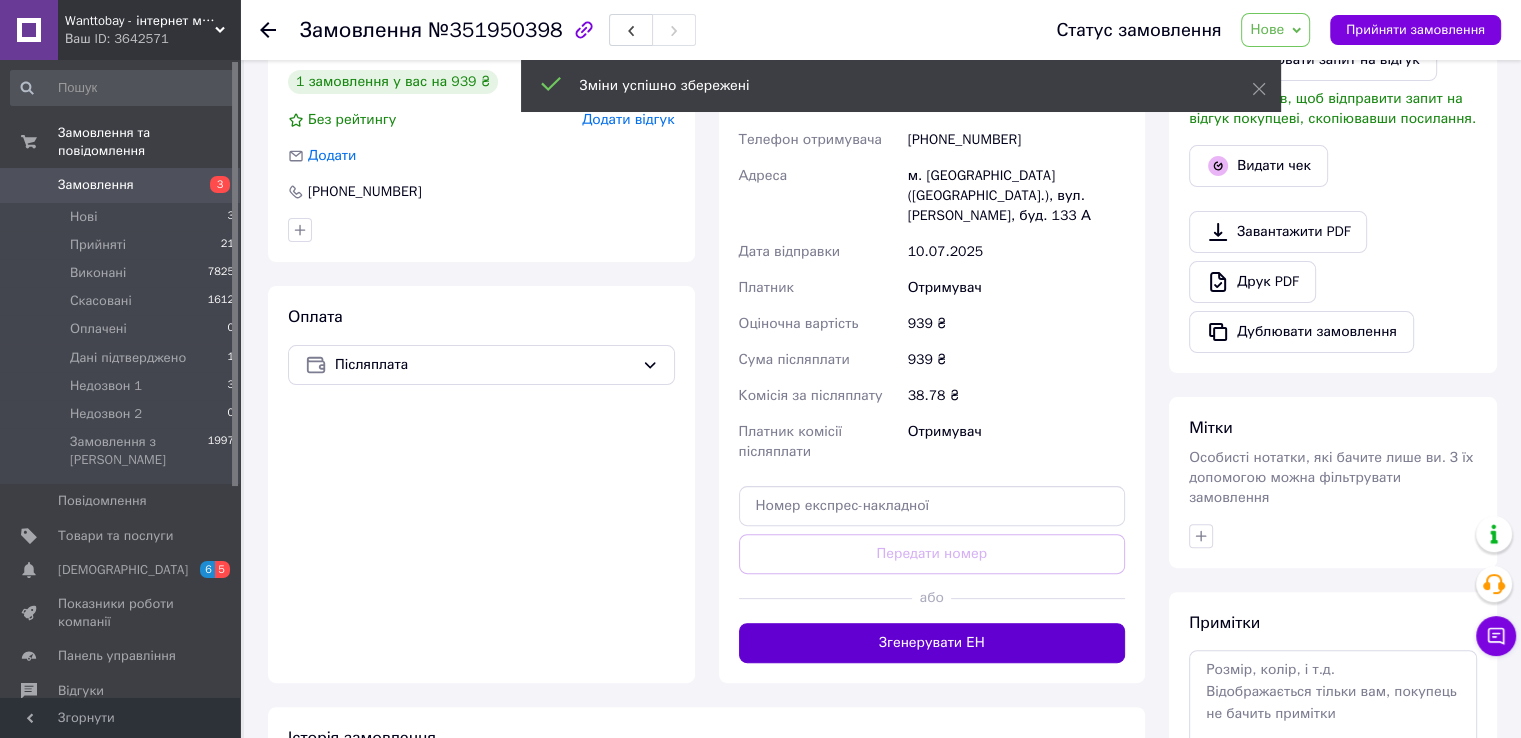 click on "Згенерувати ЕН" at bounding box center [932, 643] 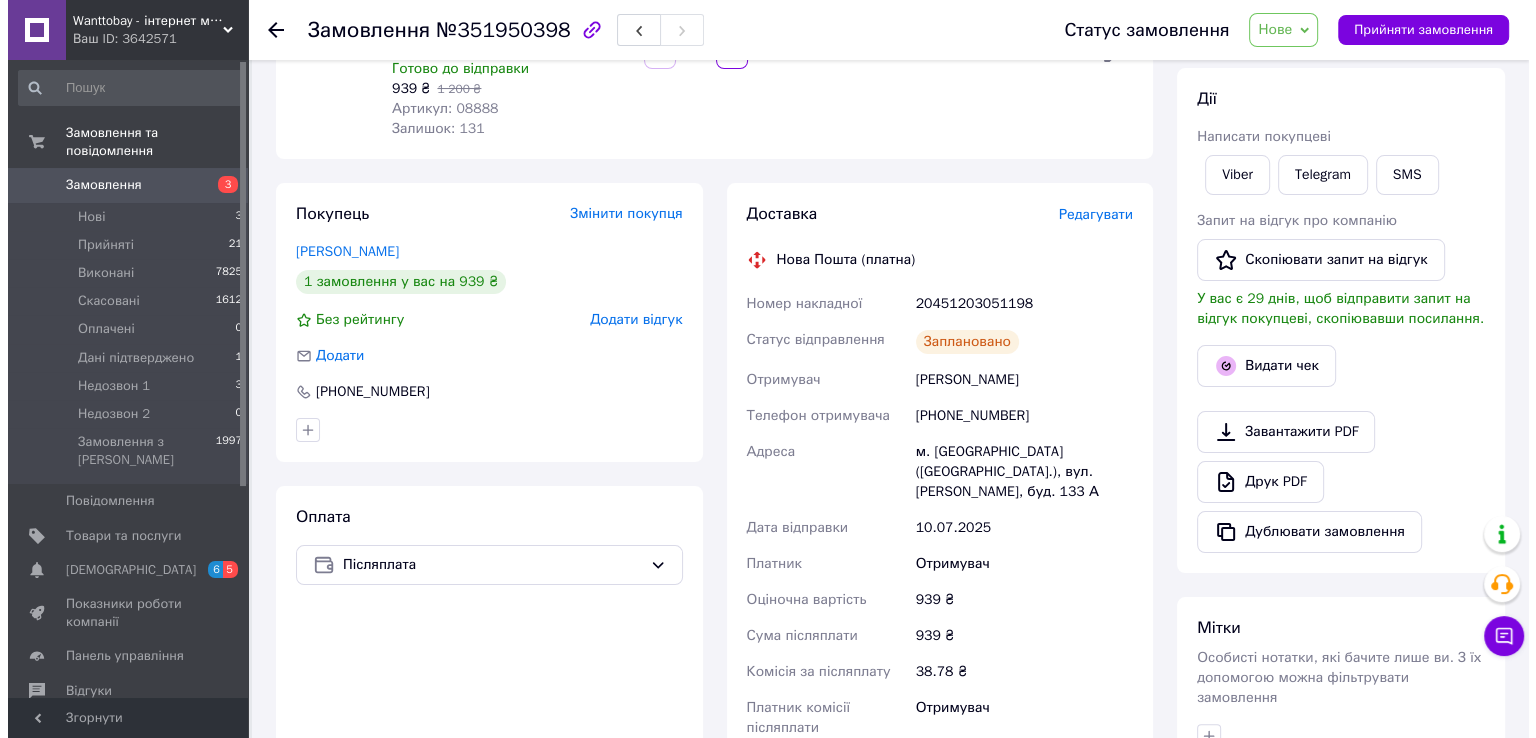 scroll, scrollTop: 164, scrollLeft: 0, axis: vertical 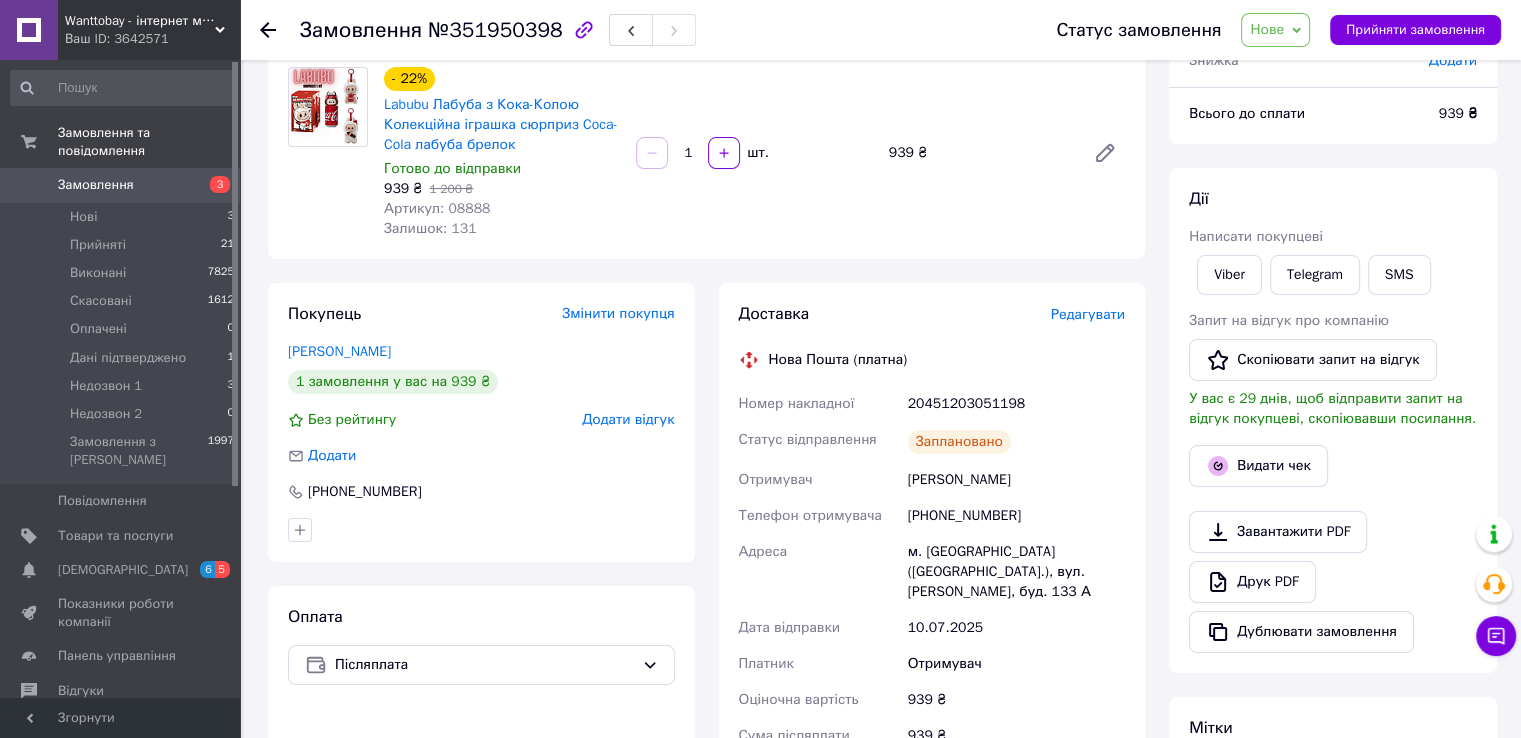click on "20451203051198" at bounding box center (1016, 404) 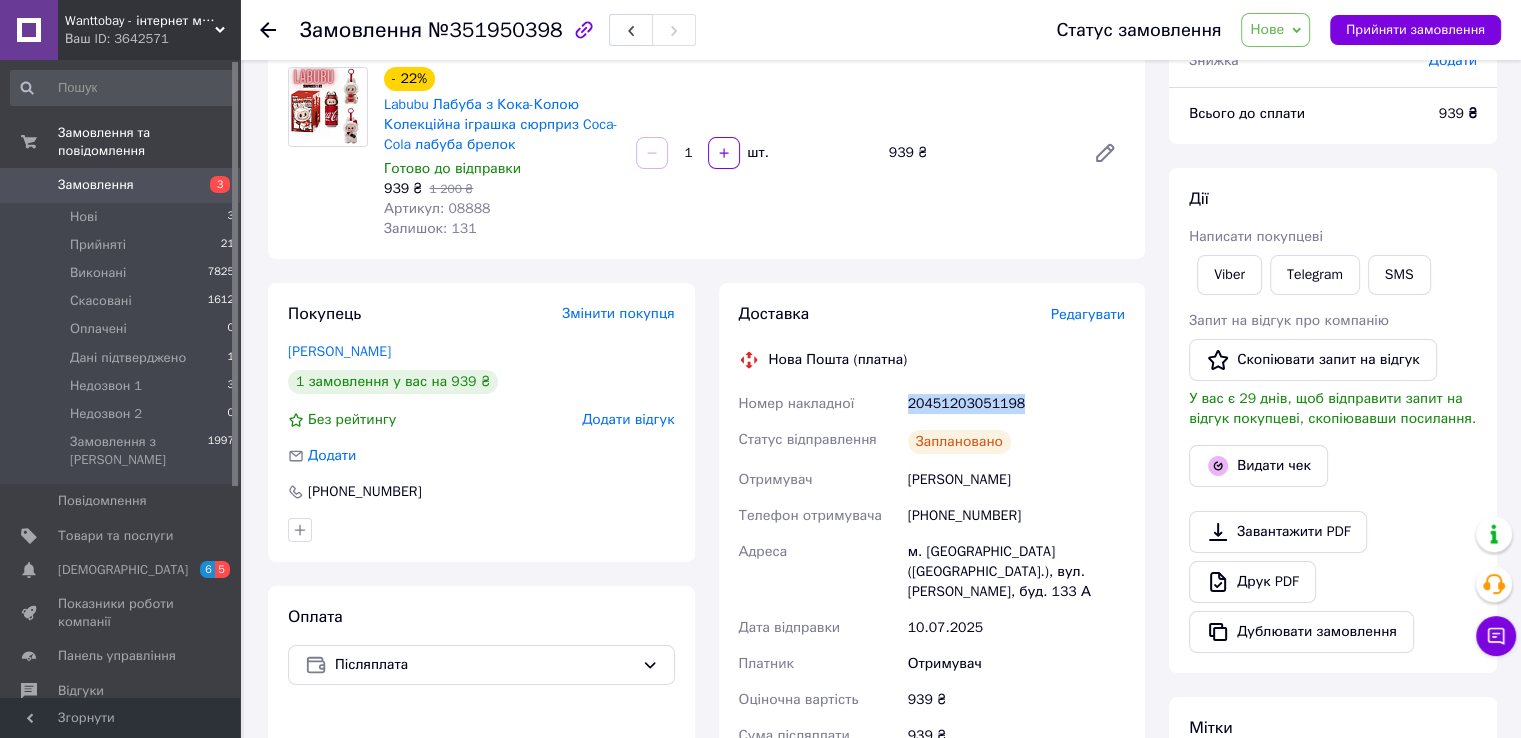 click on "20451203051198" at bounding box center [1016, 404] 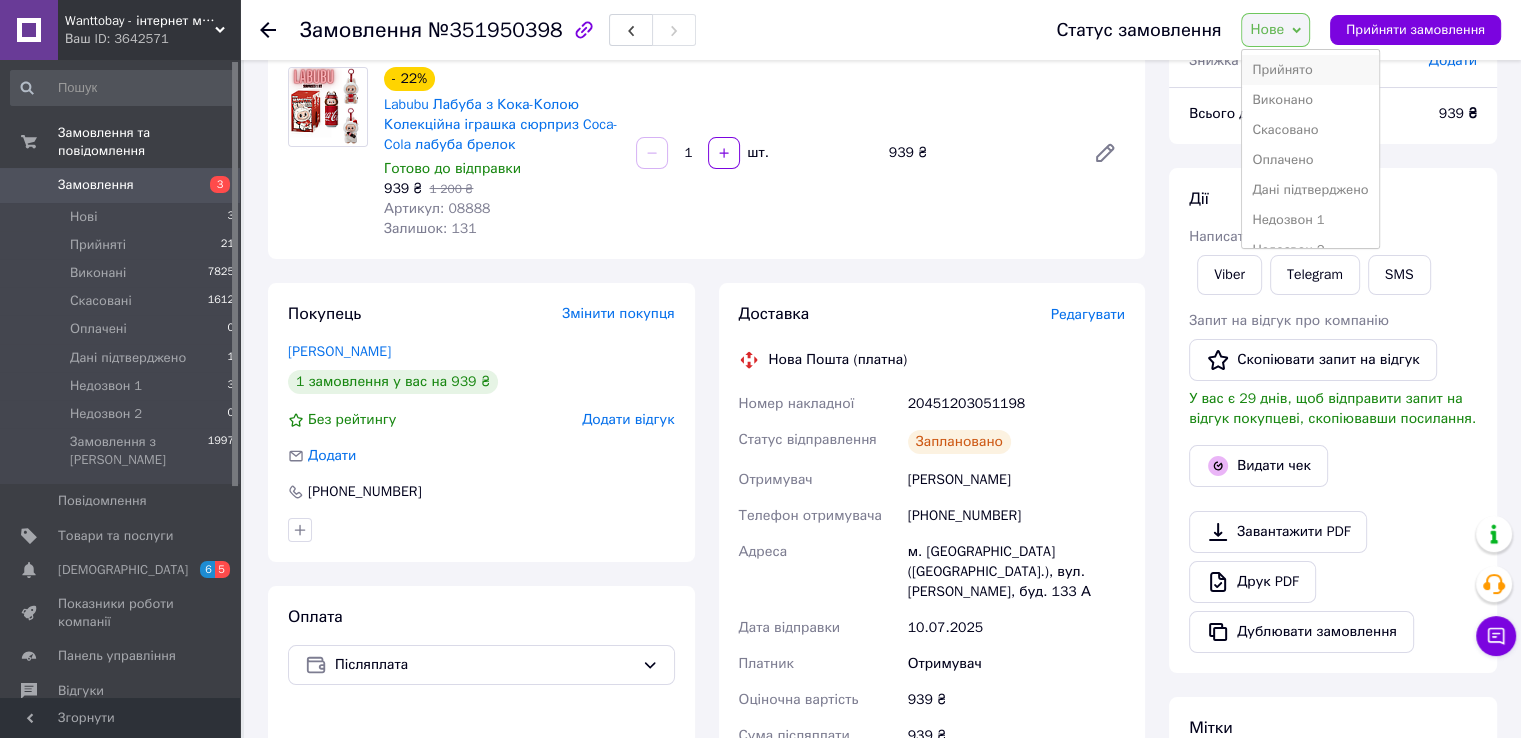 click on "Прийнято" at bounding box center [1310, 70] 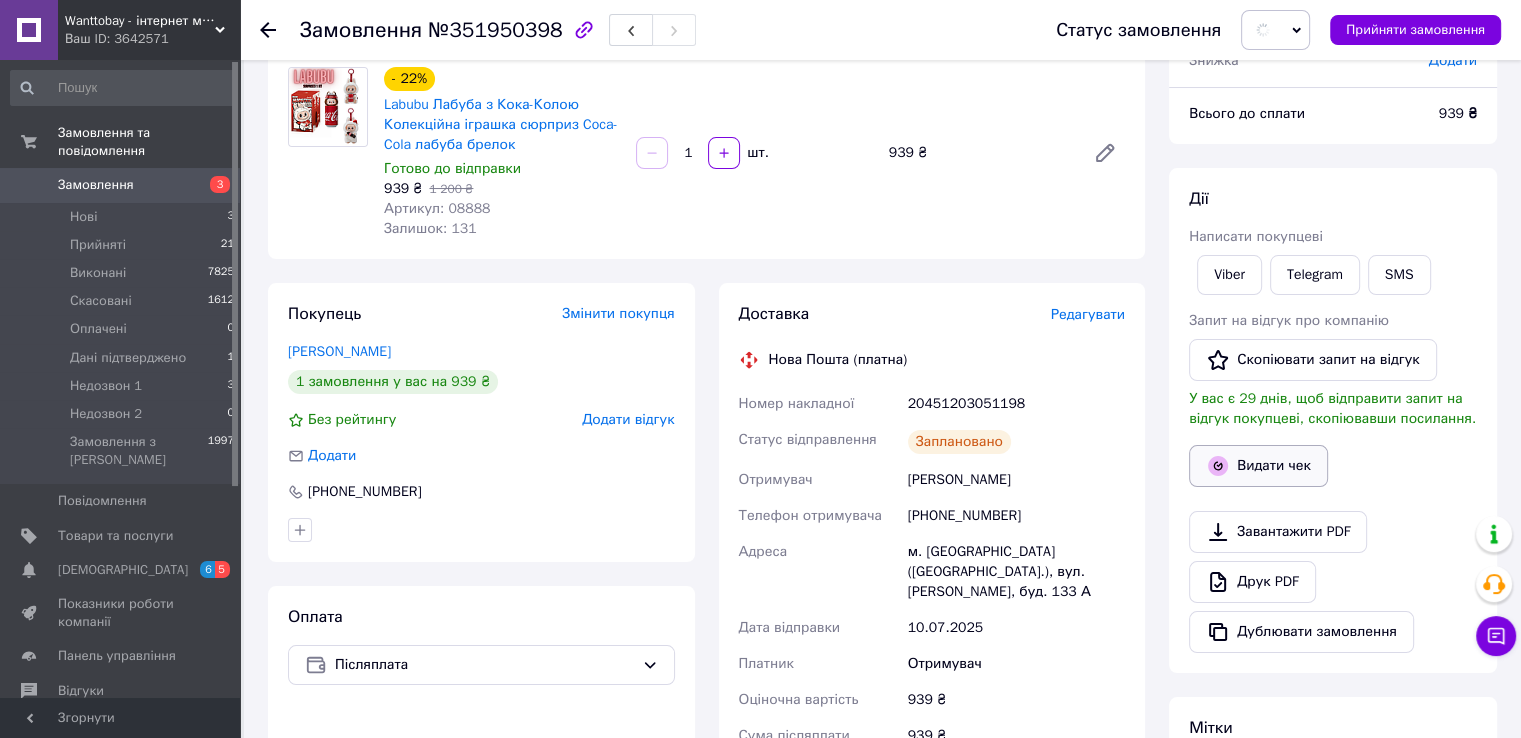 click on "Видати чек" at bounding box center [1258, 466] 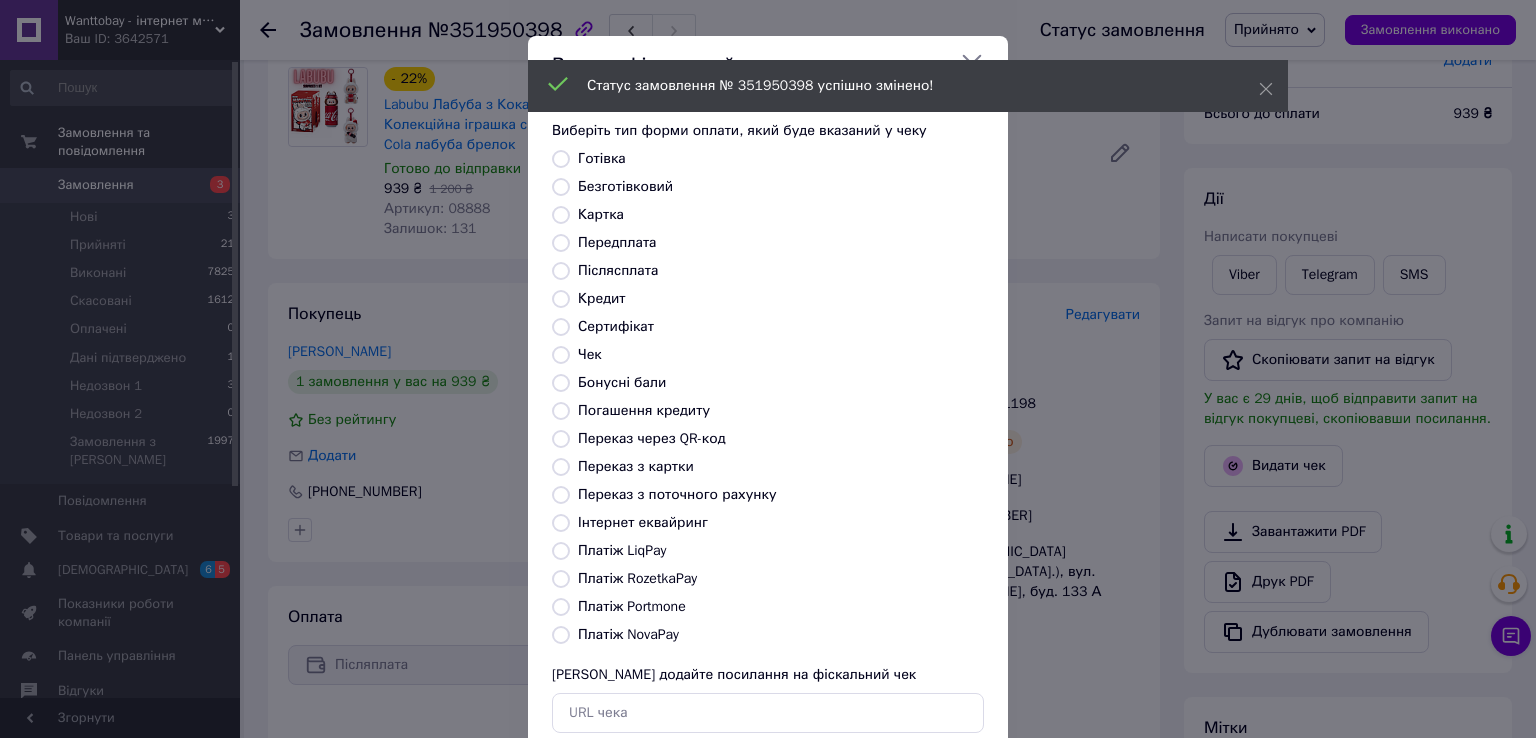 click on "Платіж NovaPay" at bounding box center (561, 635) 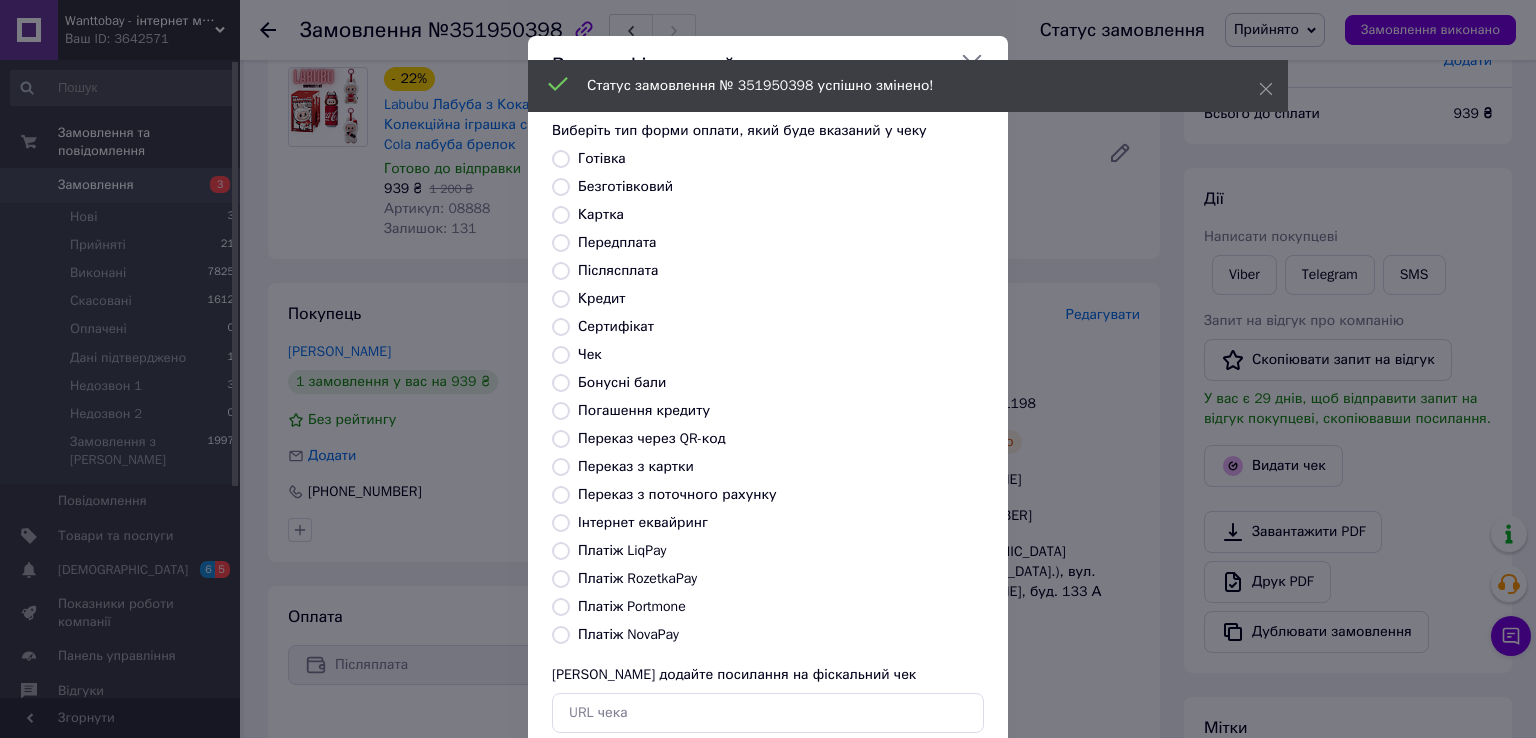 radio on "true" 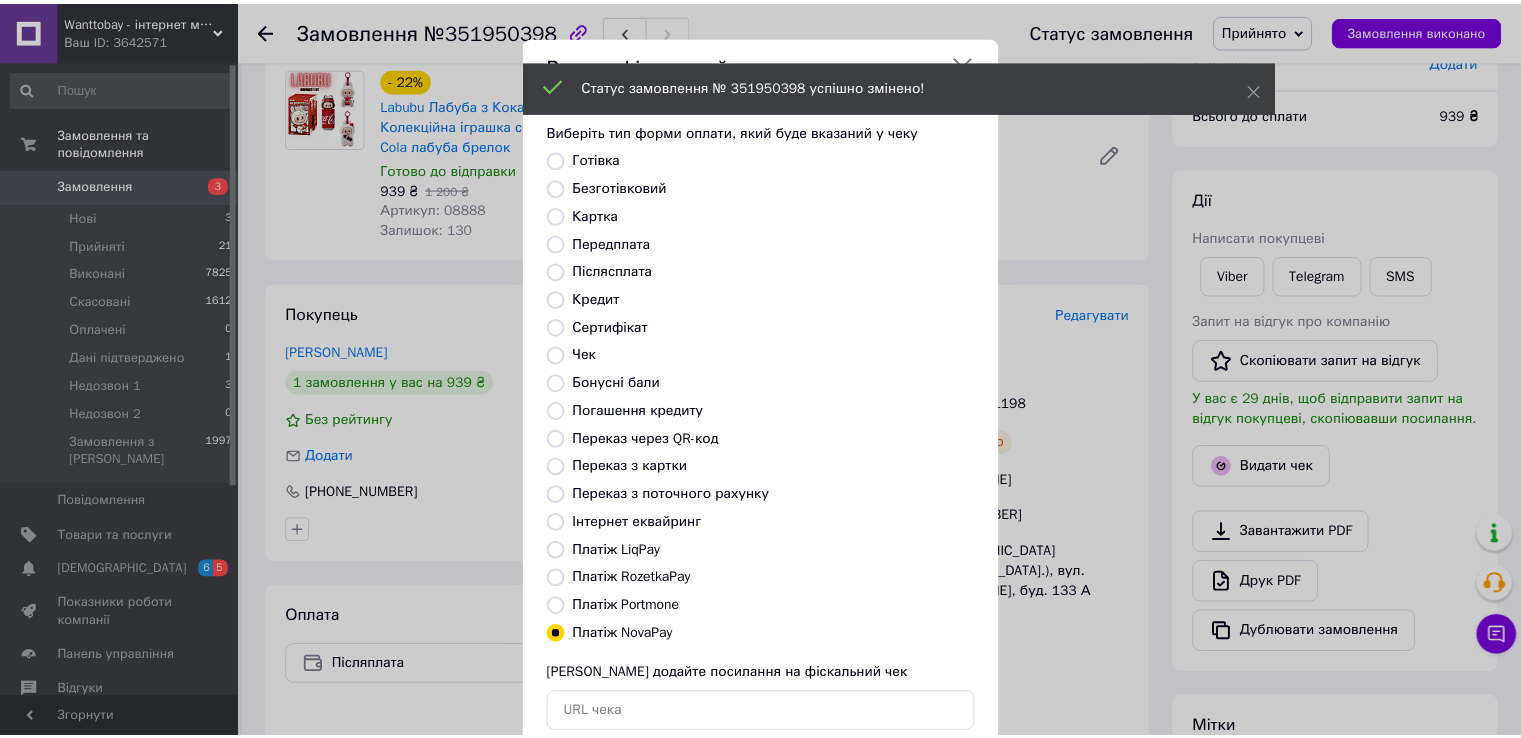 scroll, scrollTop: 120, scrollLeft: 0, axis: vertical 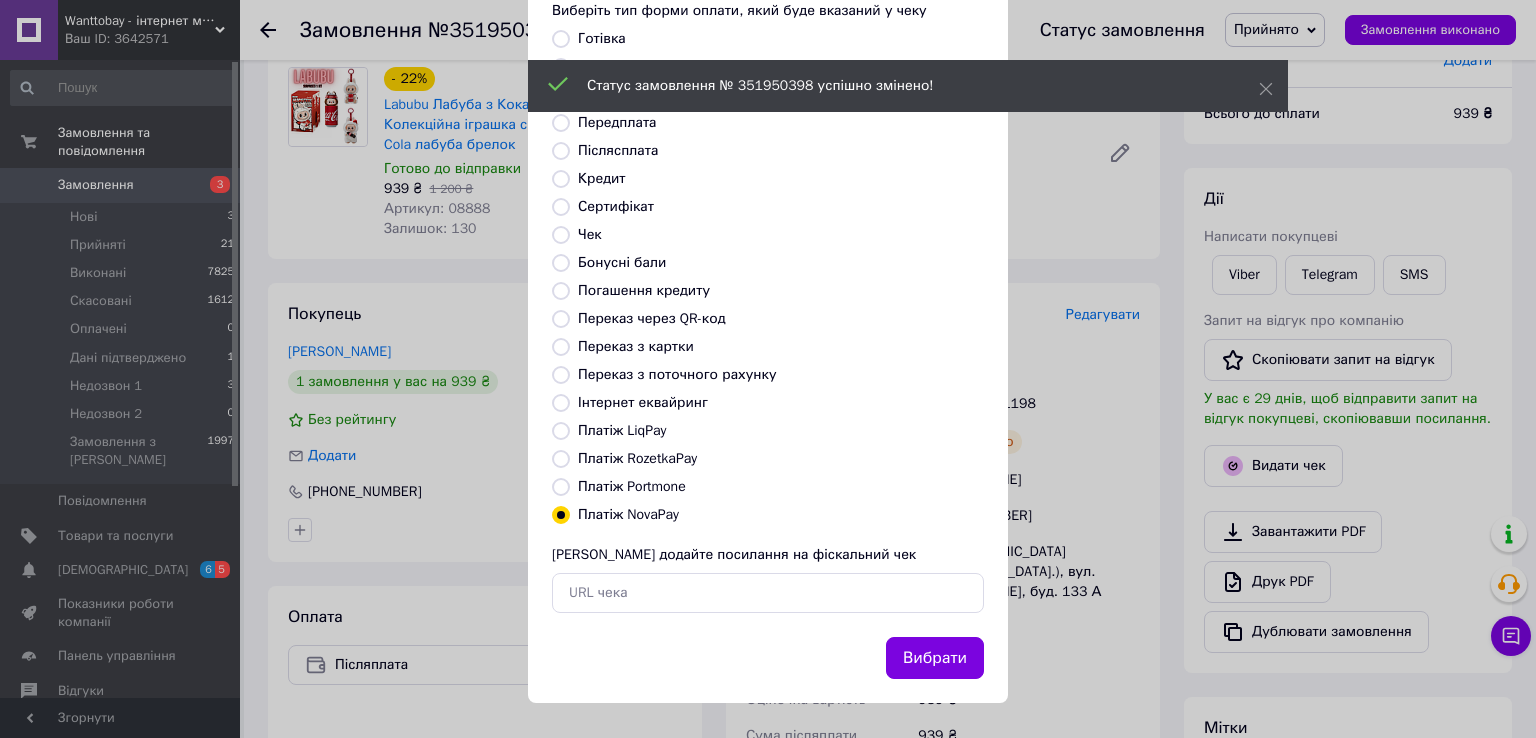 drag, startPoint x: 902, startPoint y: 663, endPoint x: 758, endPoint y: 140, distance: 542.462 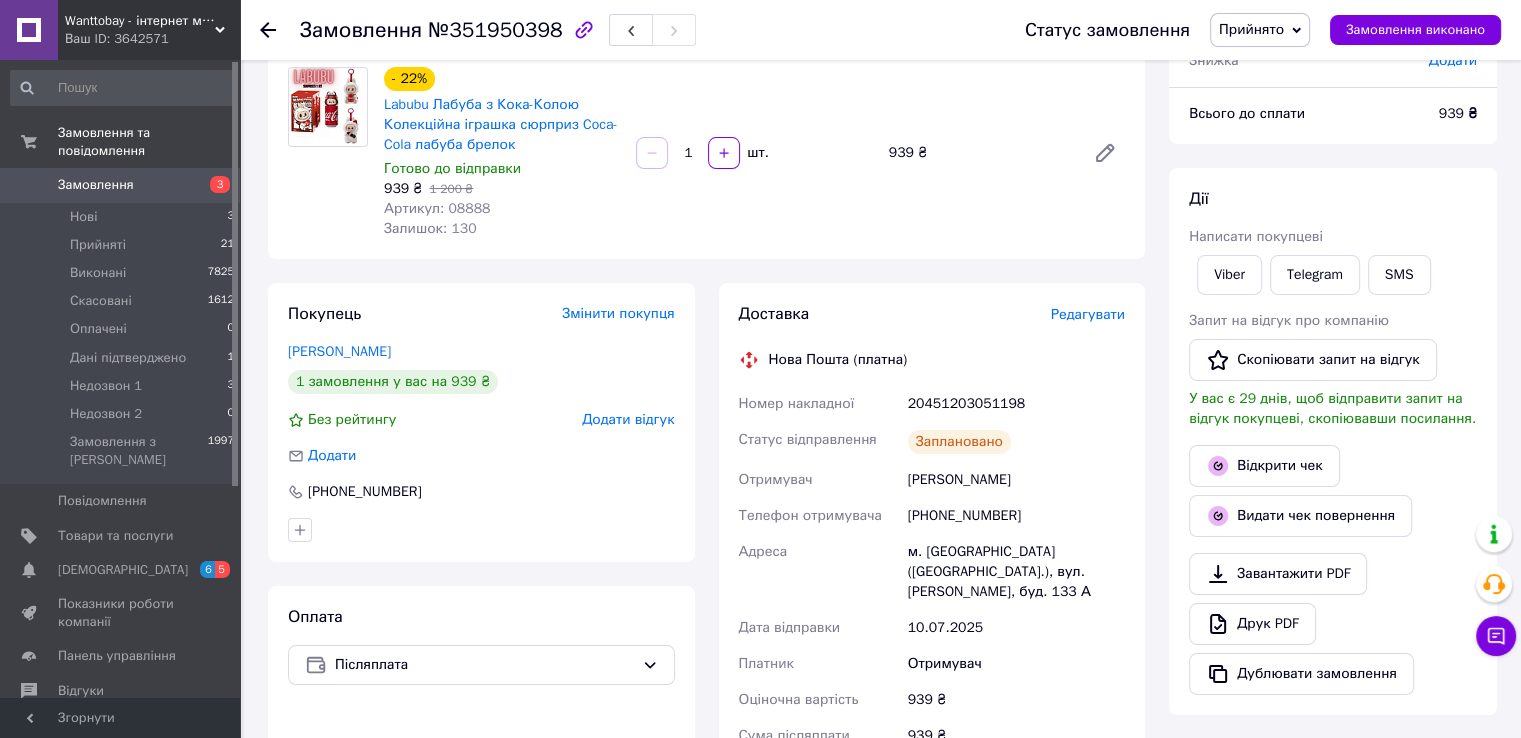 click 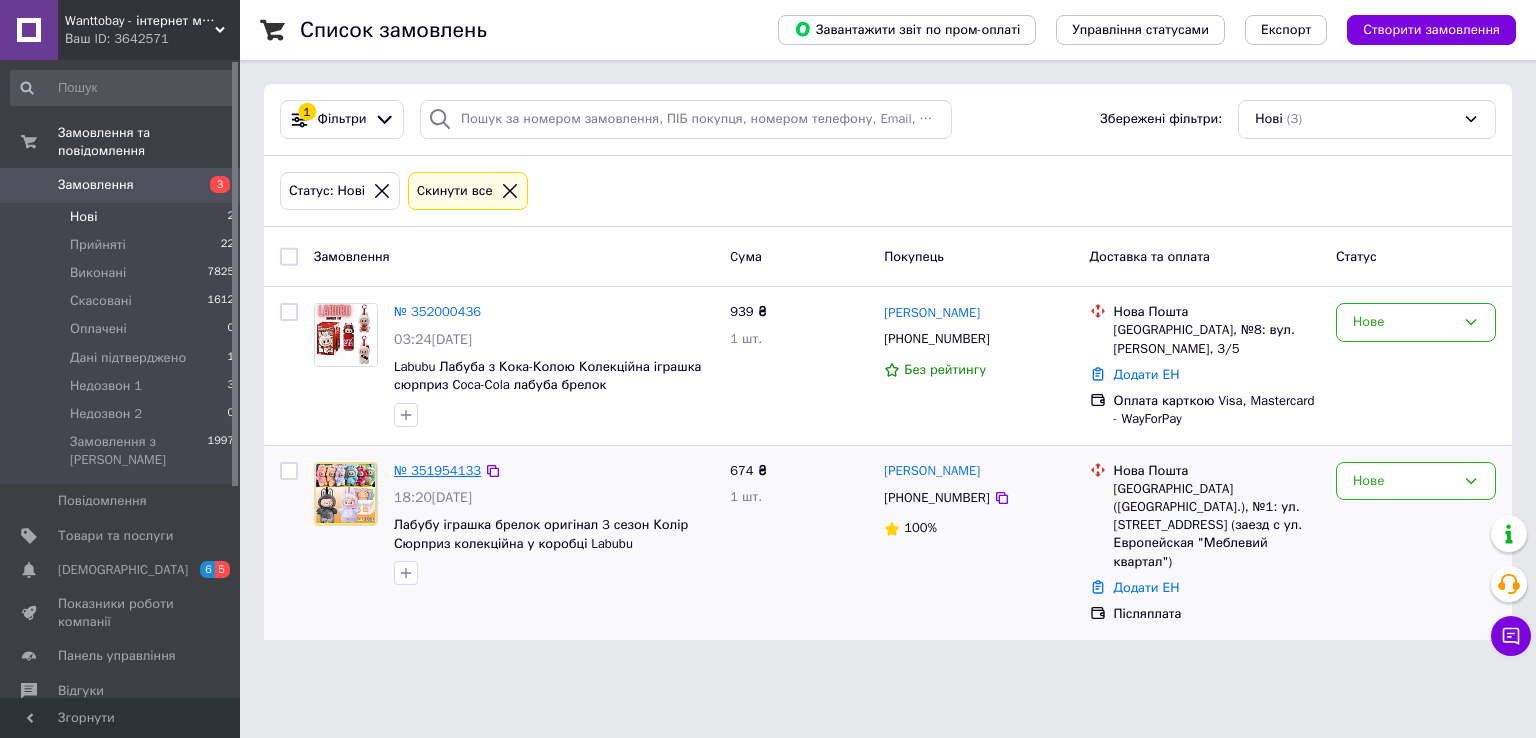 click on "№ 351954133" at bounding box center (437, 470) 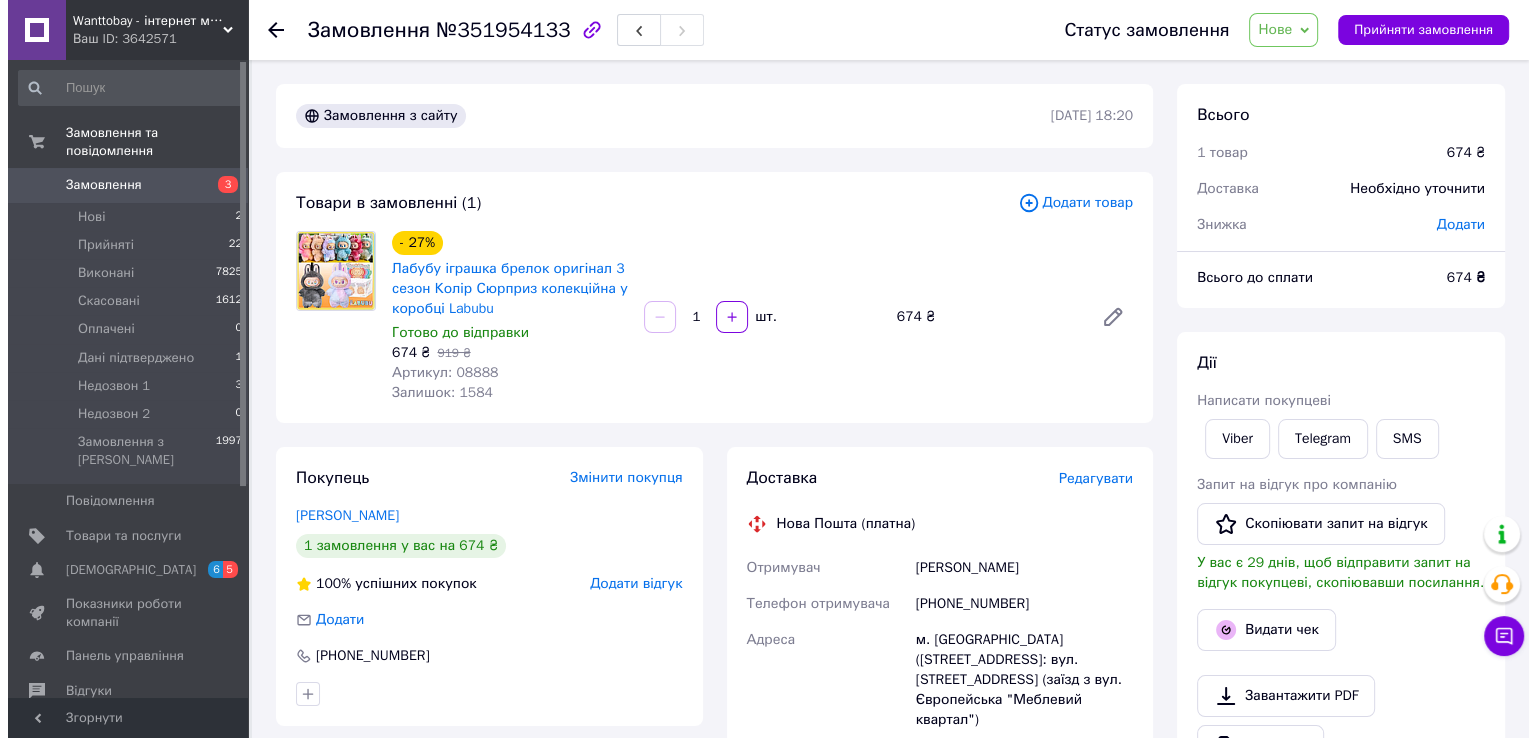 scroll, scrollTop: 300, scrollLeft: 0, axis: vertical 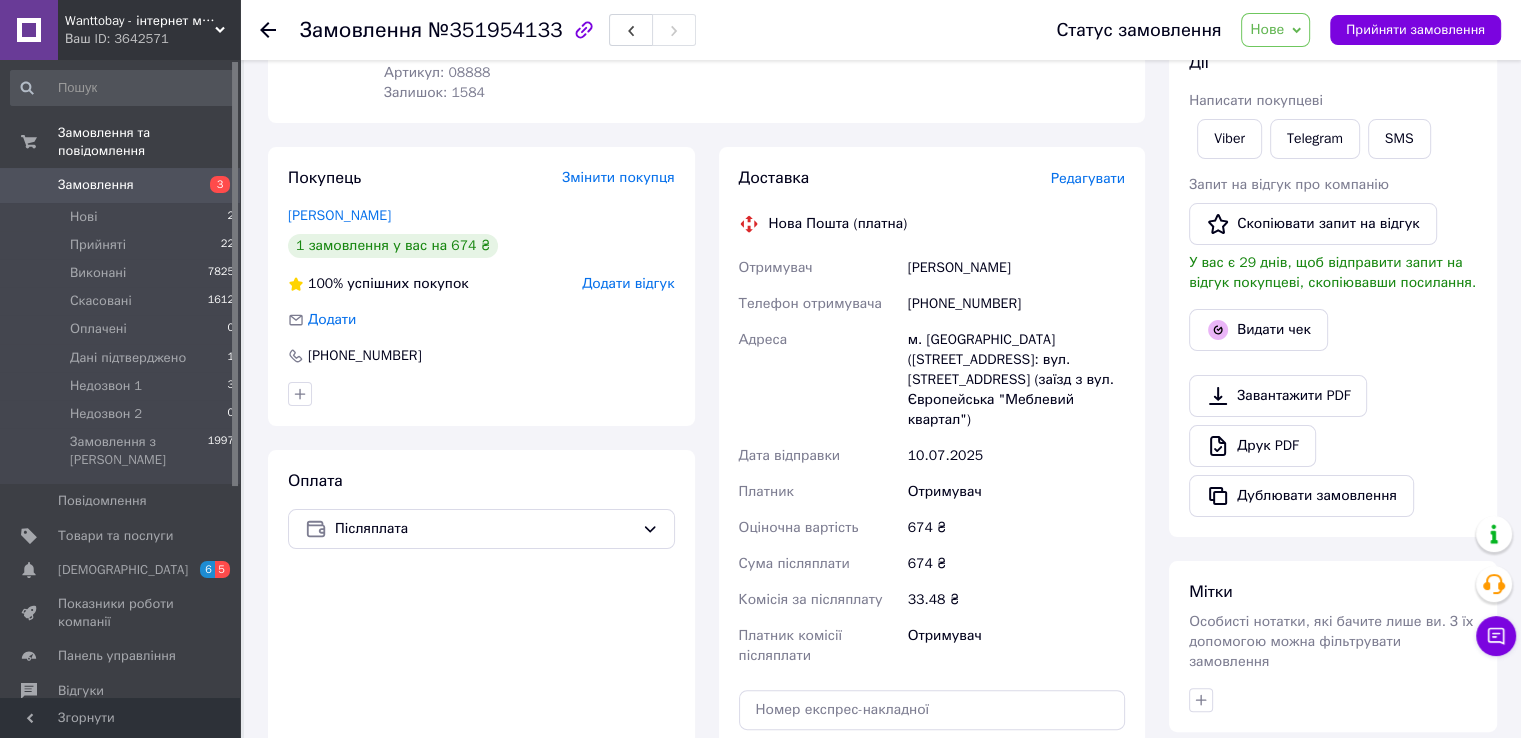 click on "Нове" at bounding box center (1275, 30) 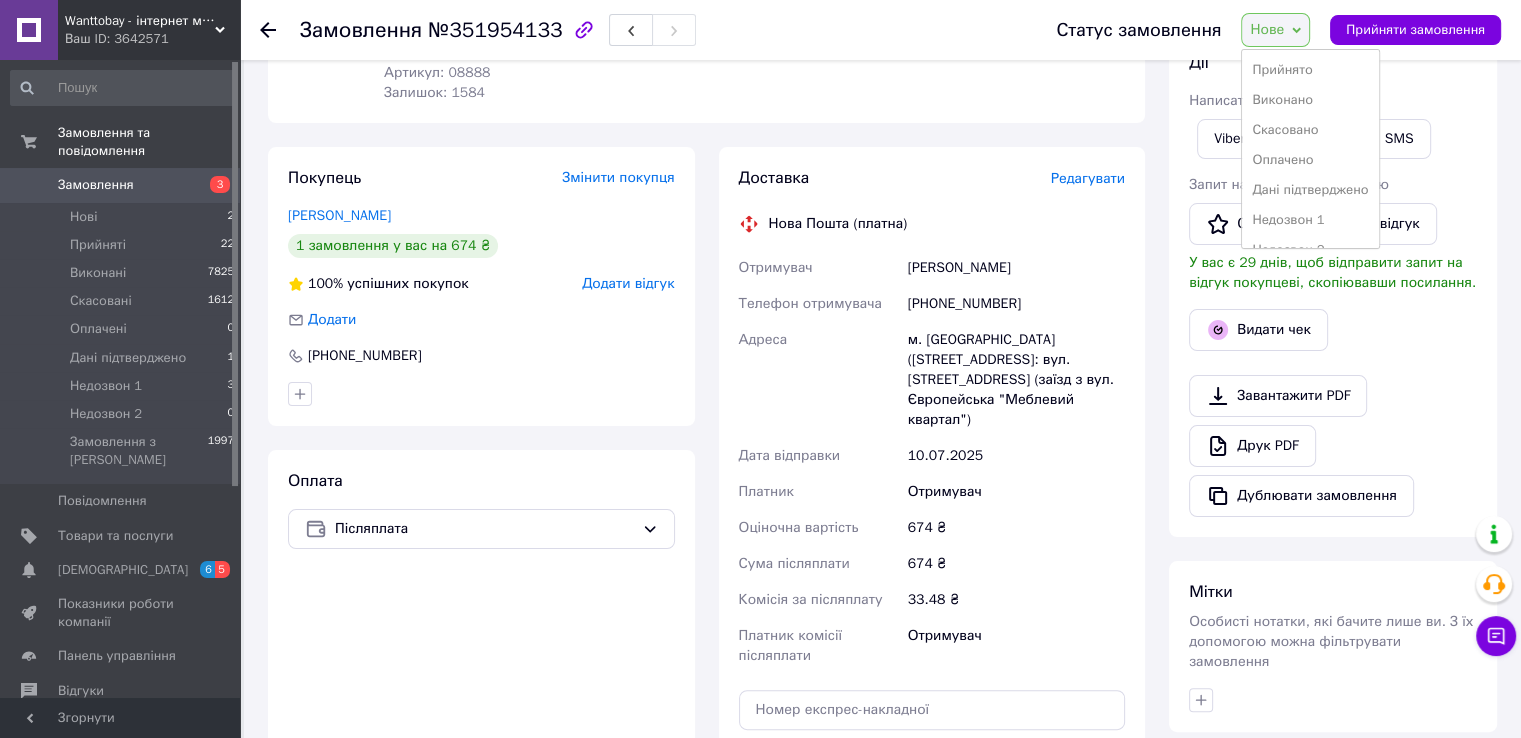 click on "Скасовано" at bounding box center [1310, 130] 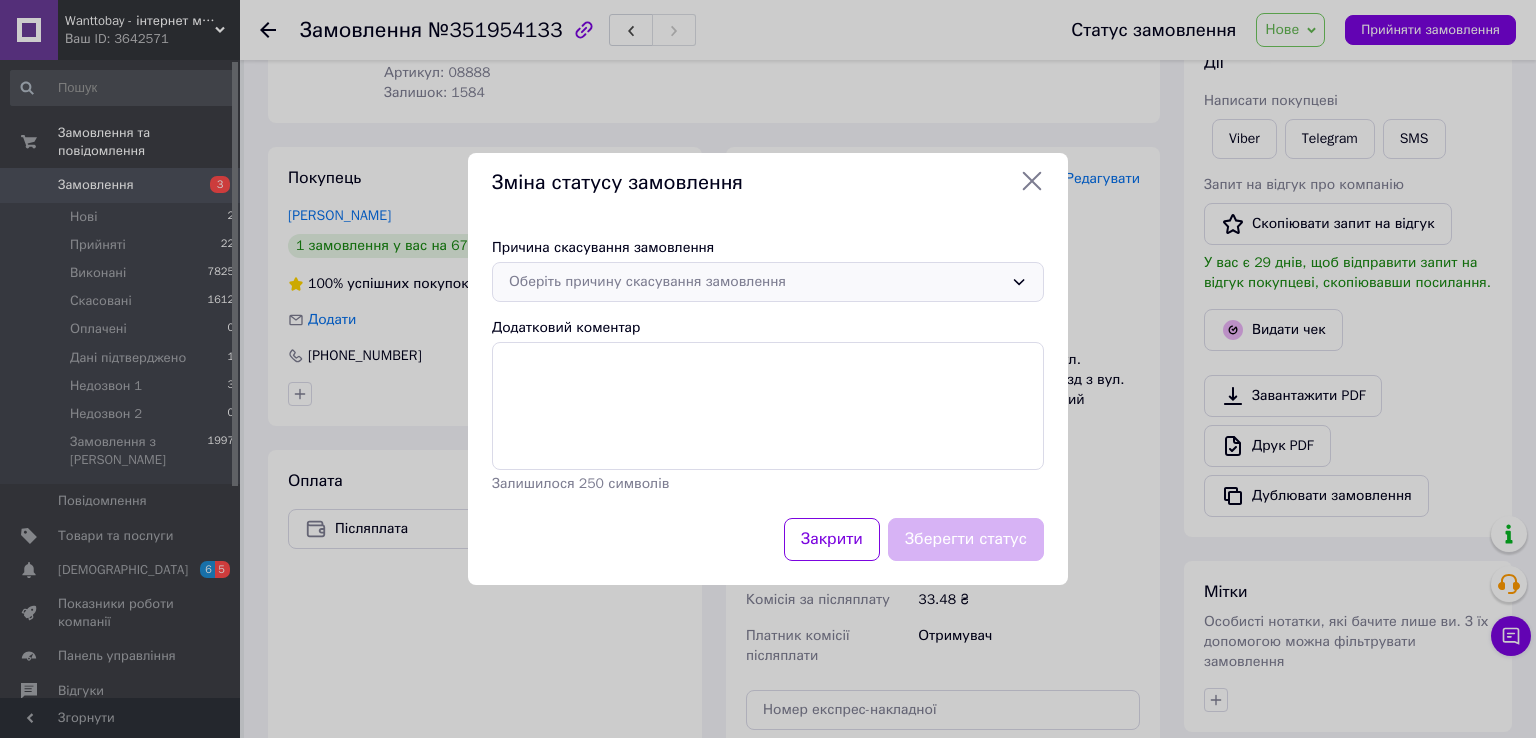 click 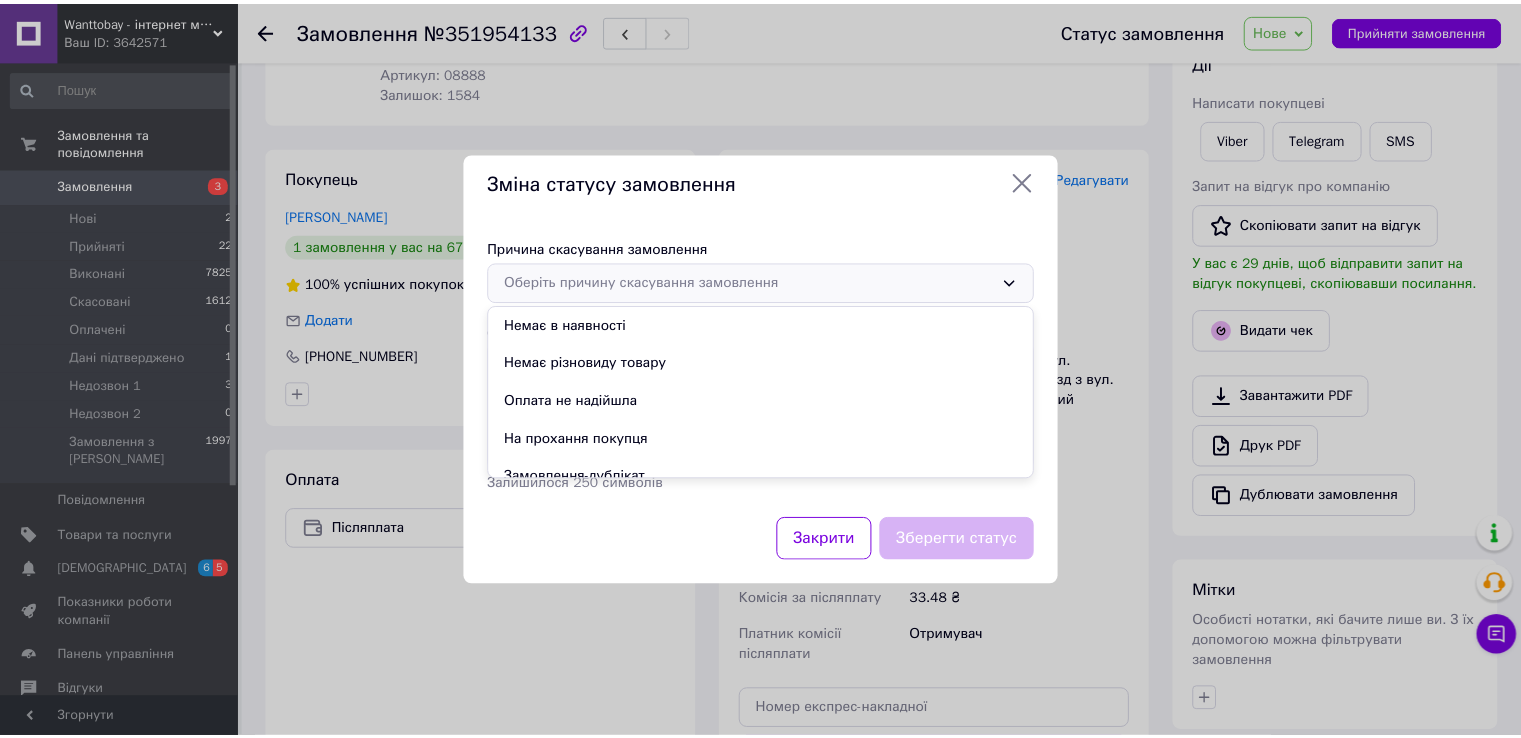 scroll, scrollTop: 93, scrollLeft: 0, axis: vertical 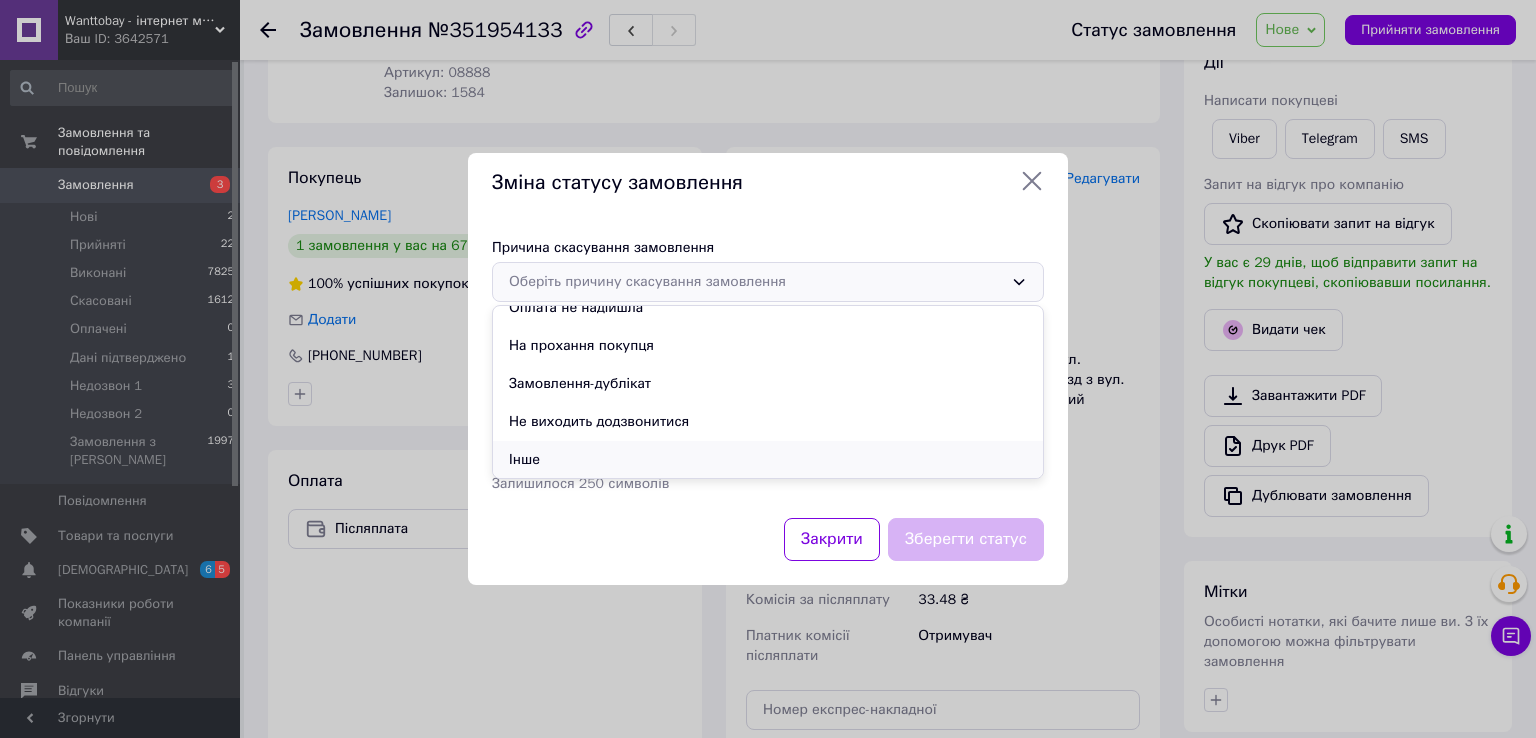 click on "Інше" at bounding box center (768, 460) 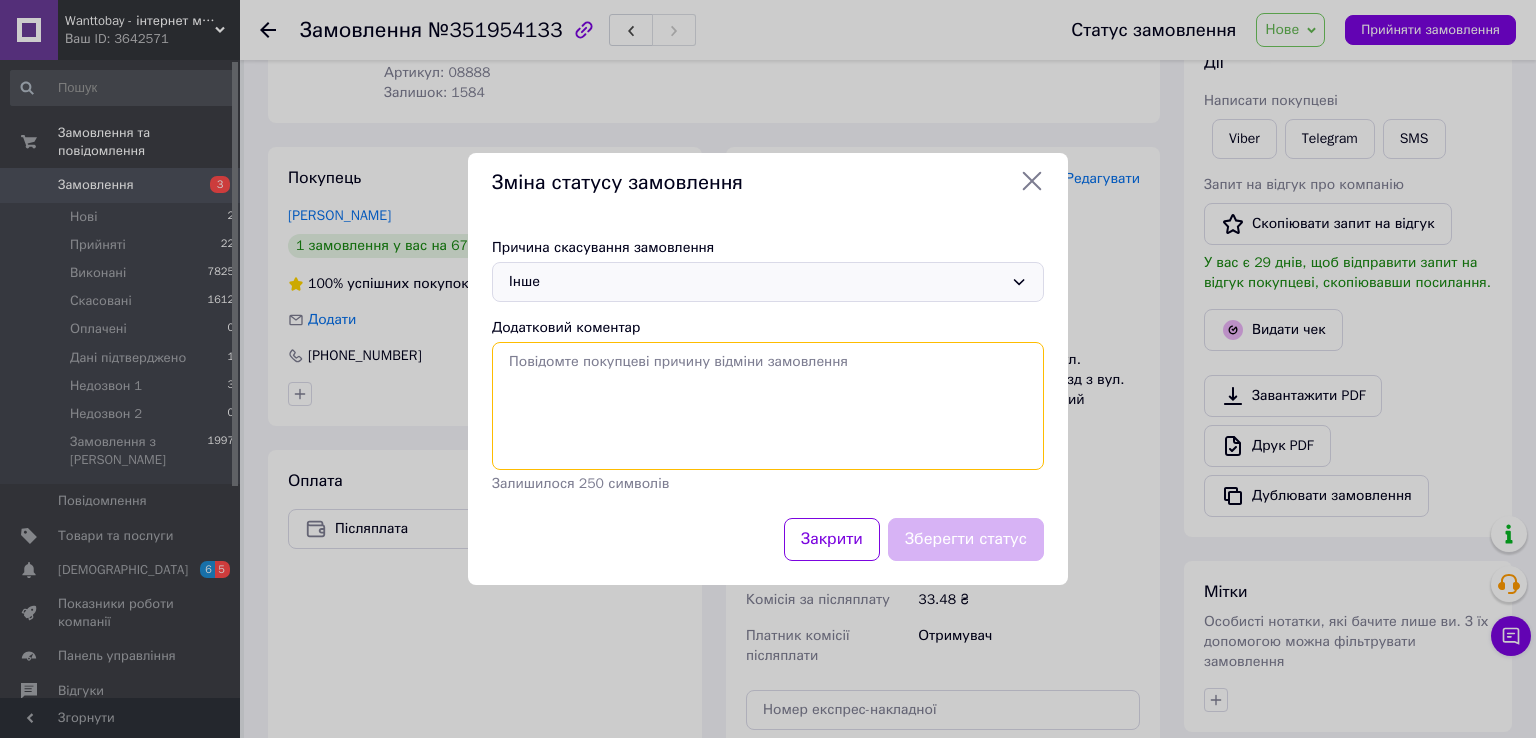click on "Додатковий коментар" at bounding box center [768, 406] 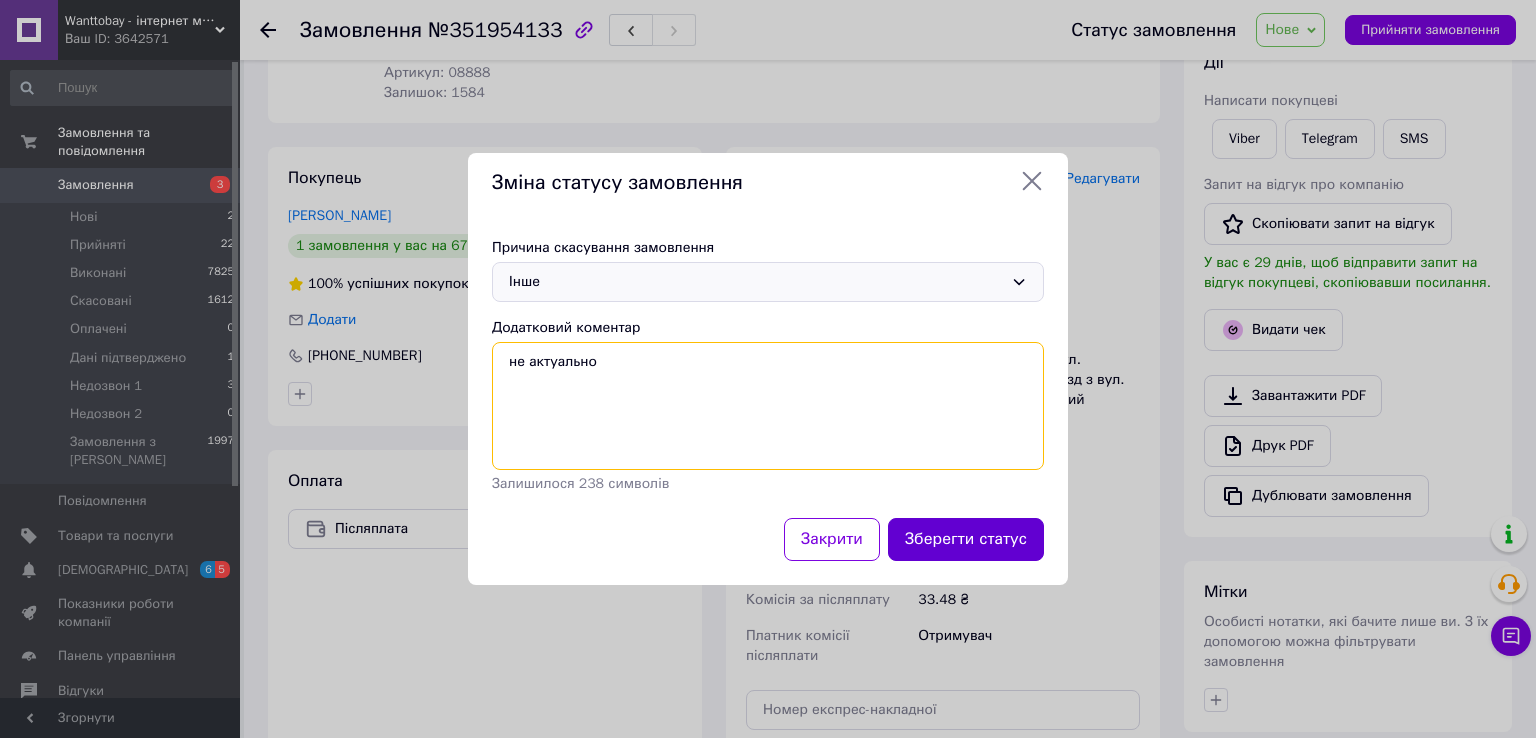 type on "не актуально" 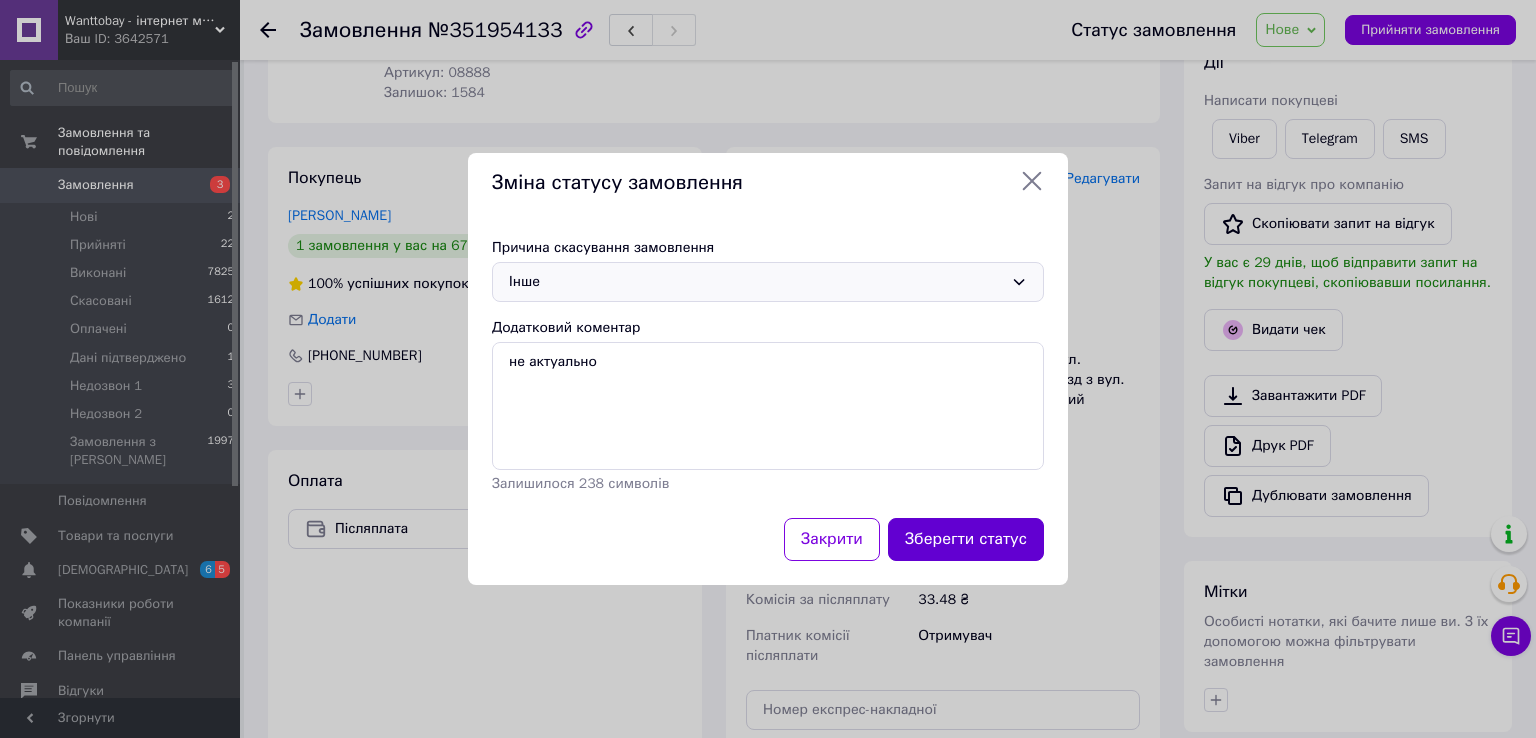 click on "Зберегти статус" at bounding box center (966, 539) 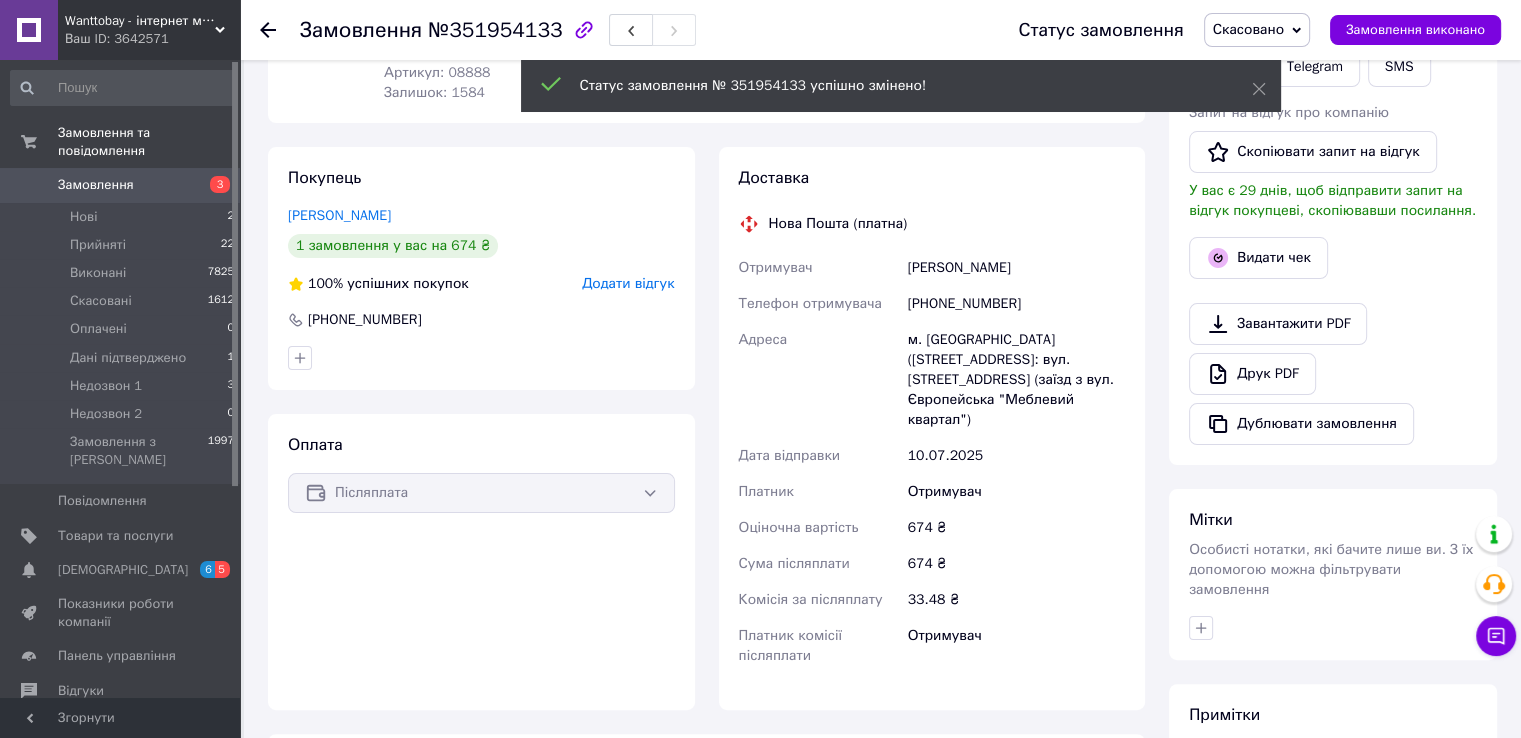 click 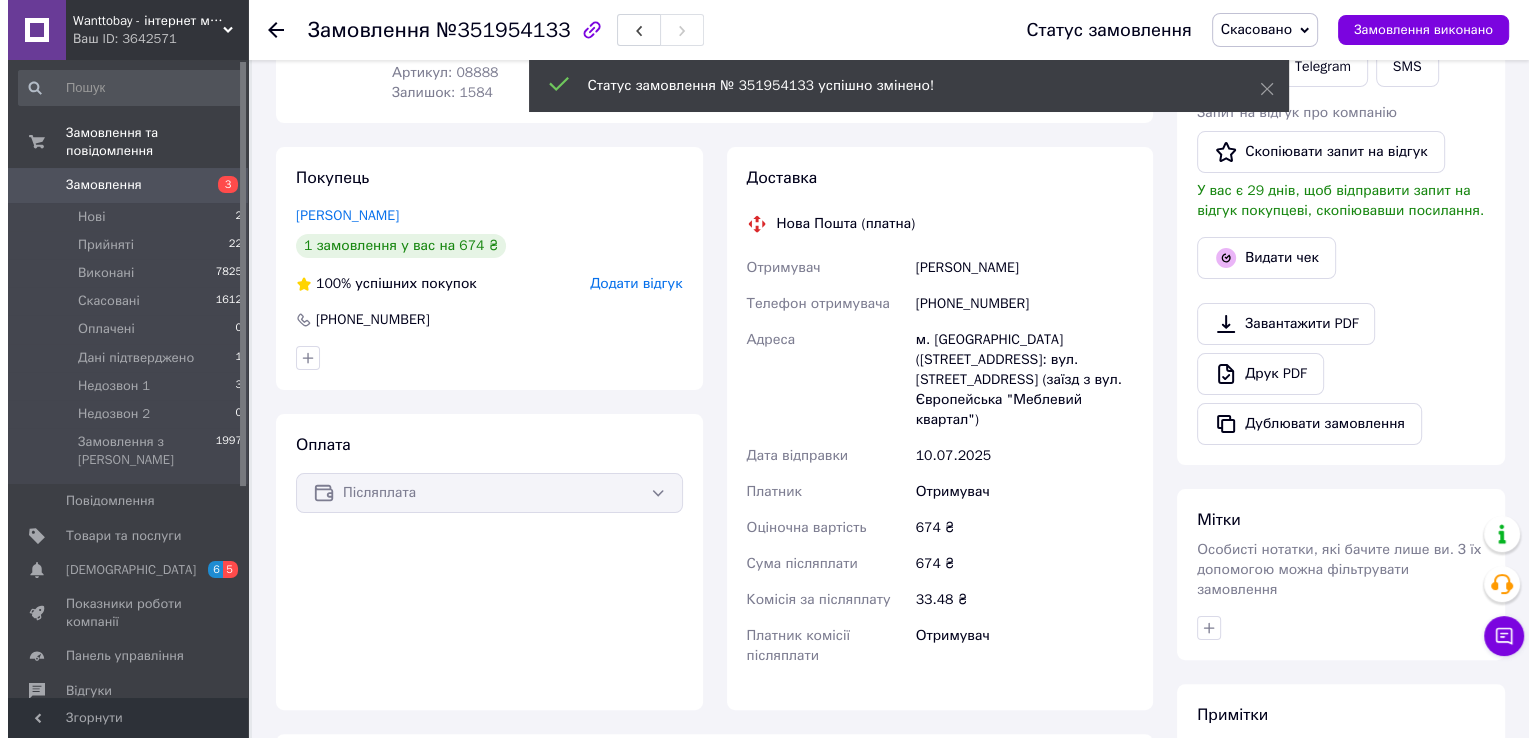 scroll, scrollTop: 0, scrollLeft: 0, axis: both 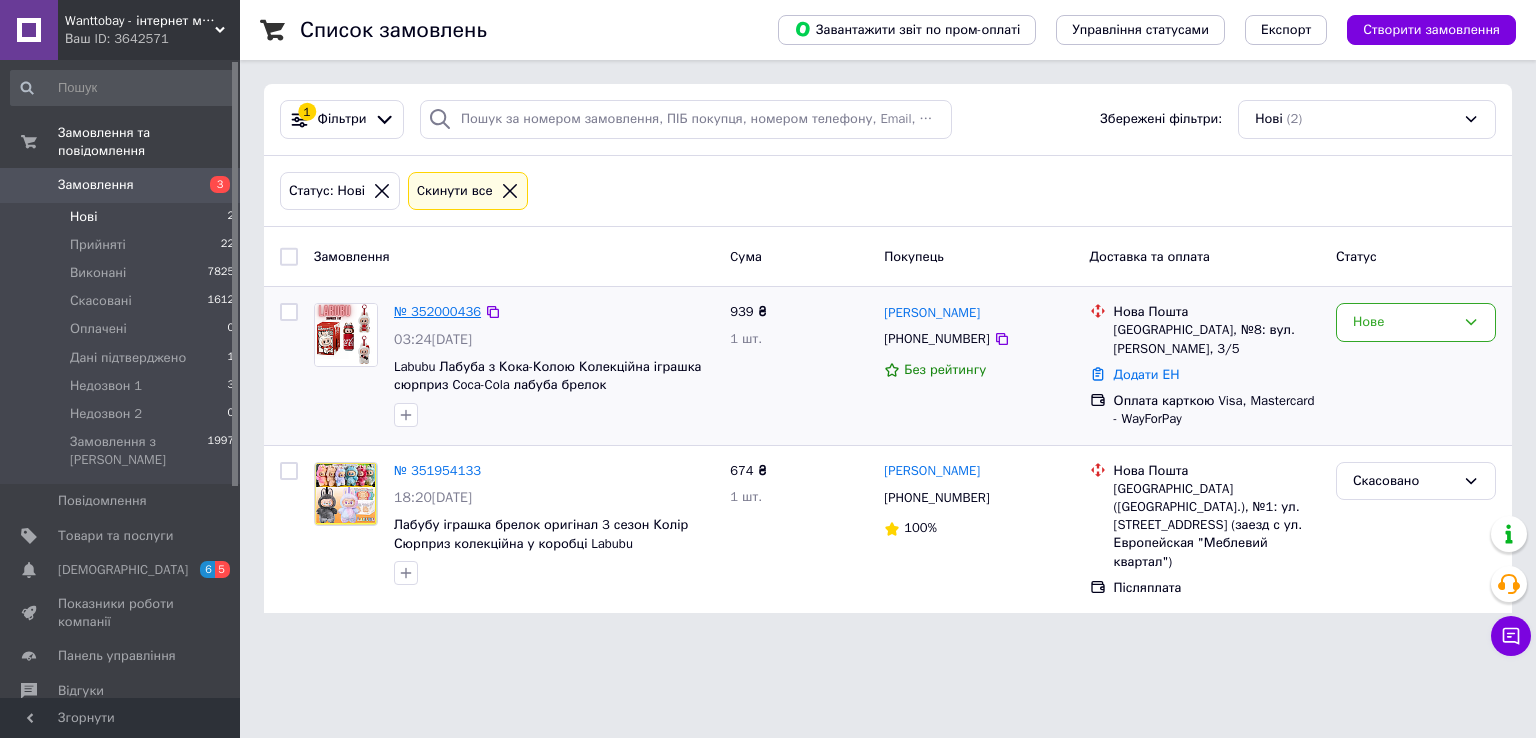 click on "№ 352000436" at bounding box center [437, 311] 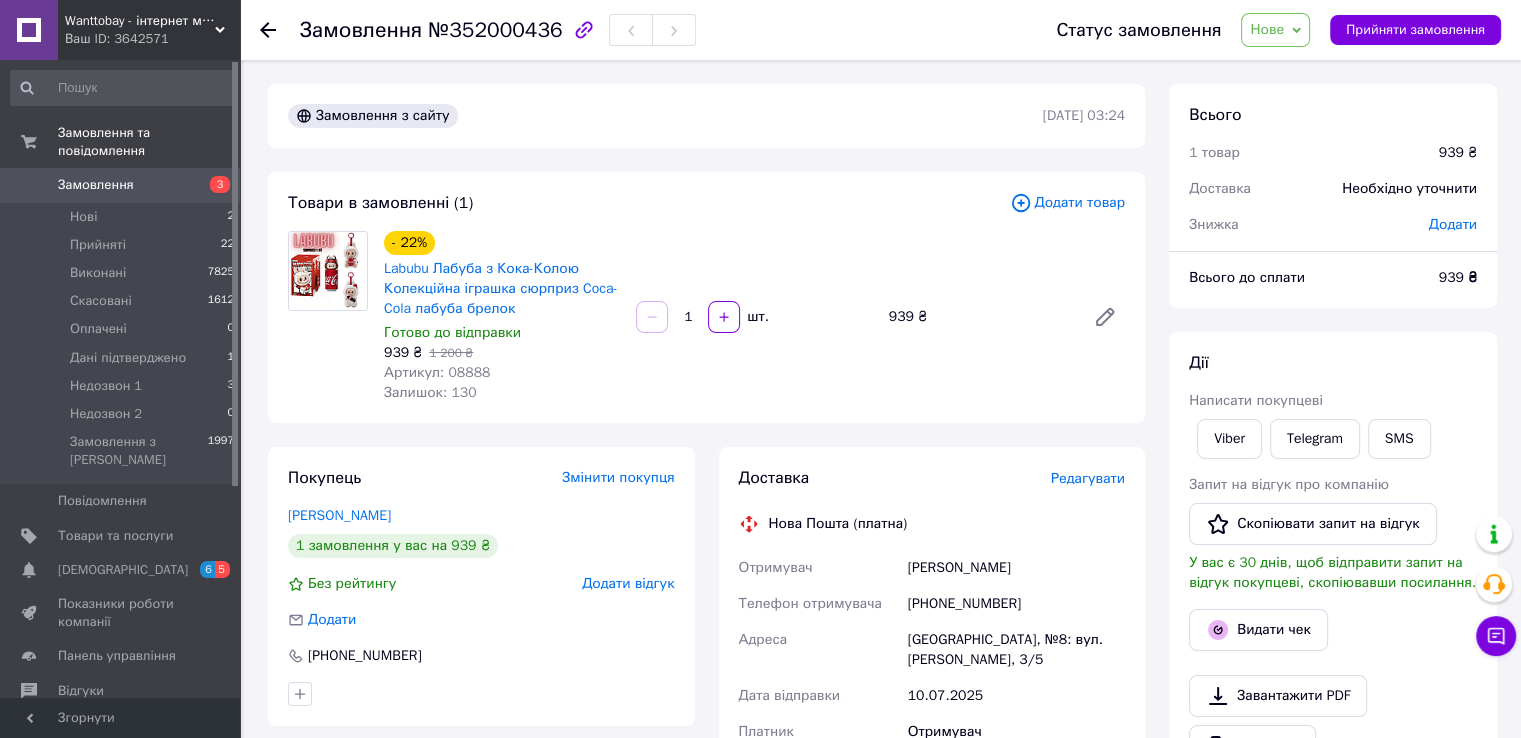 click 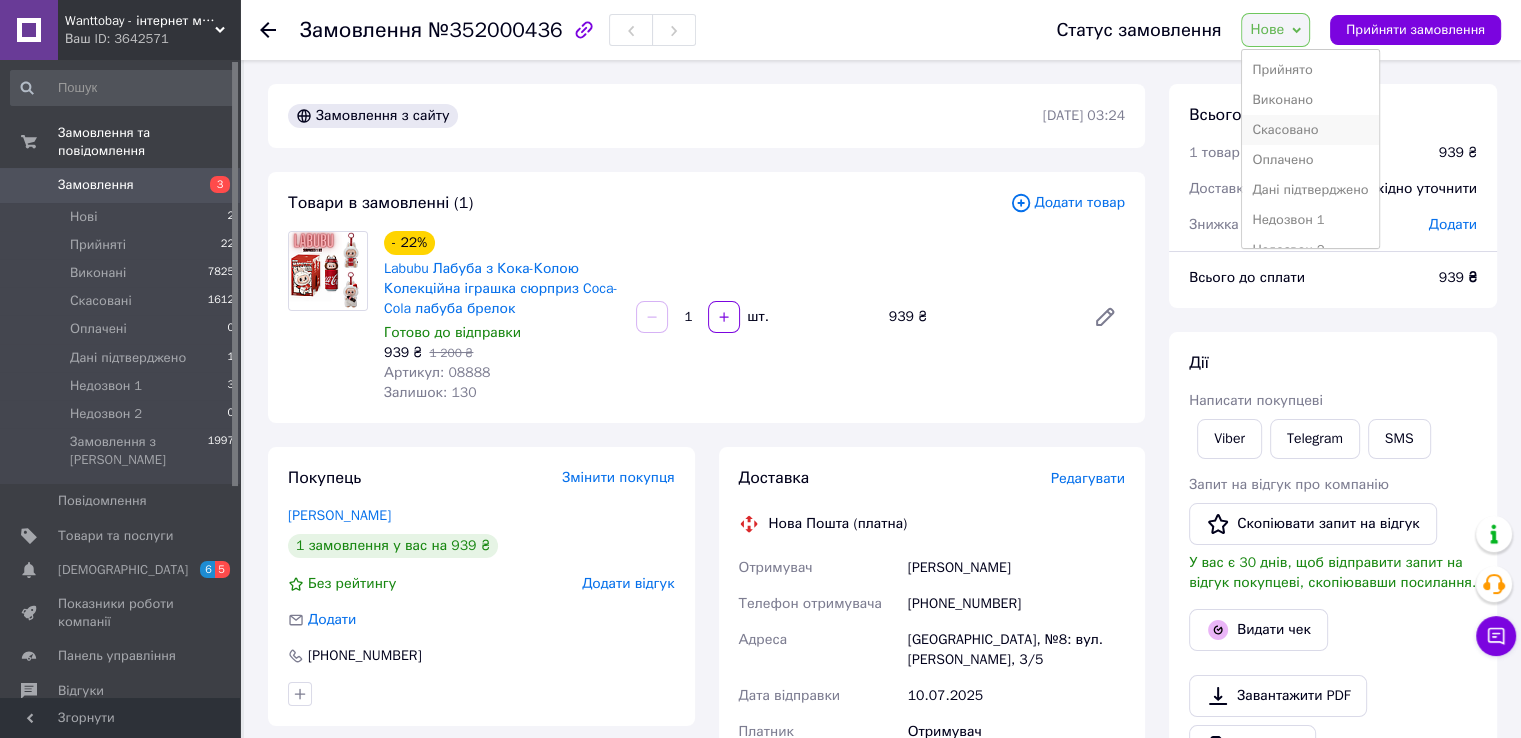 click on "Скасовано" at bounding box center [1310, 130] 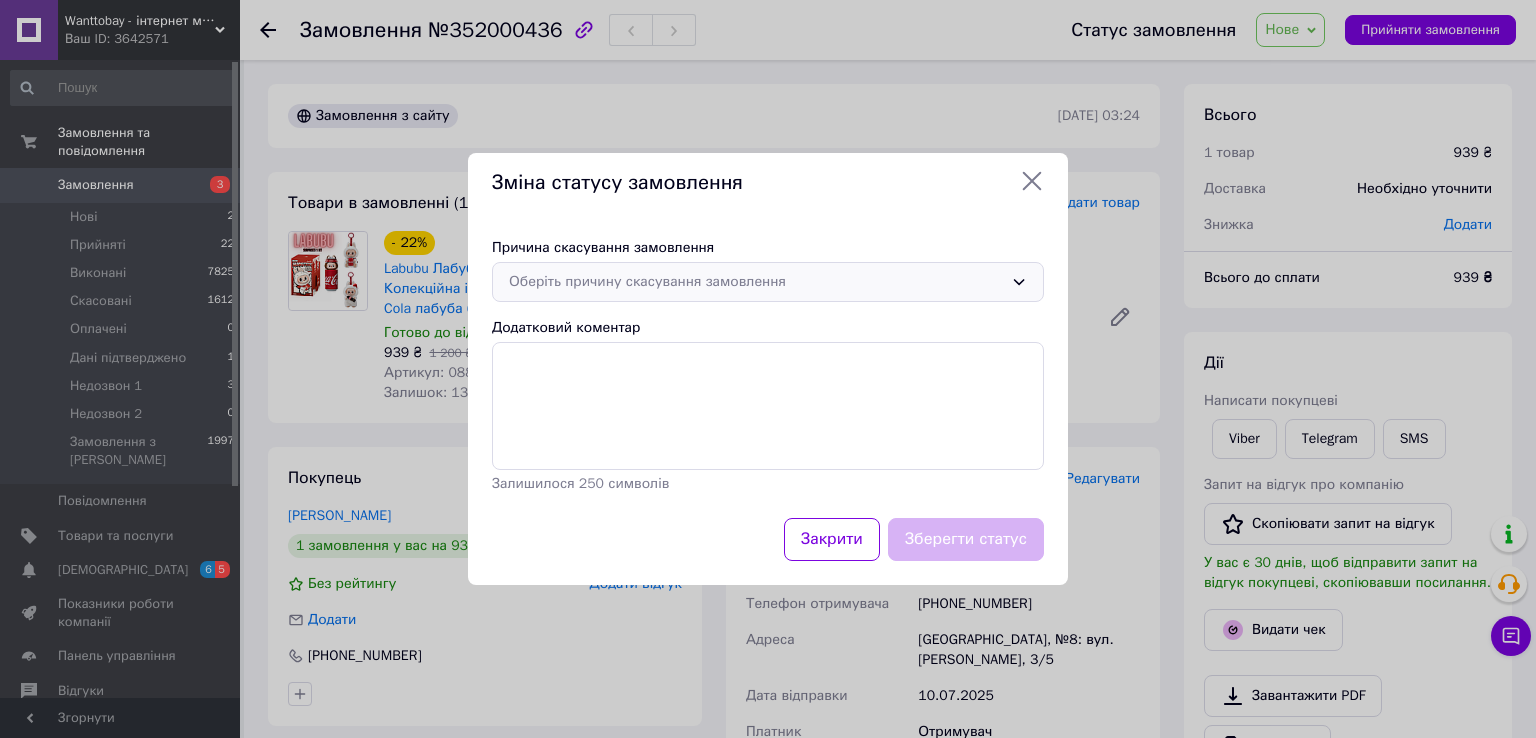 click on "Оберіть причину скасування замовлення" at bounding box center (756, 282) 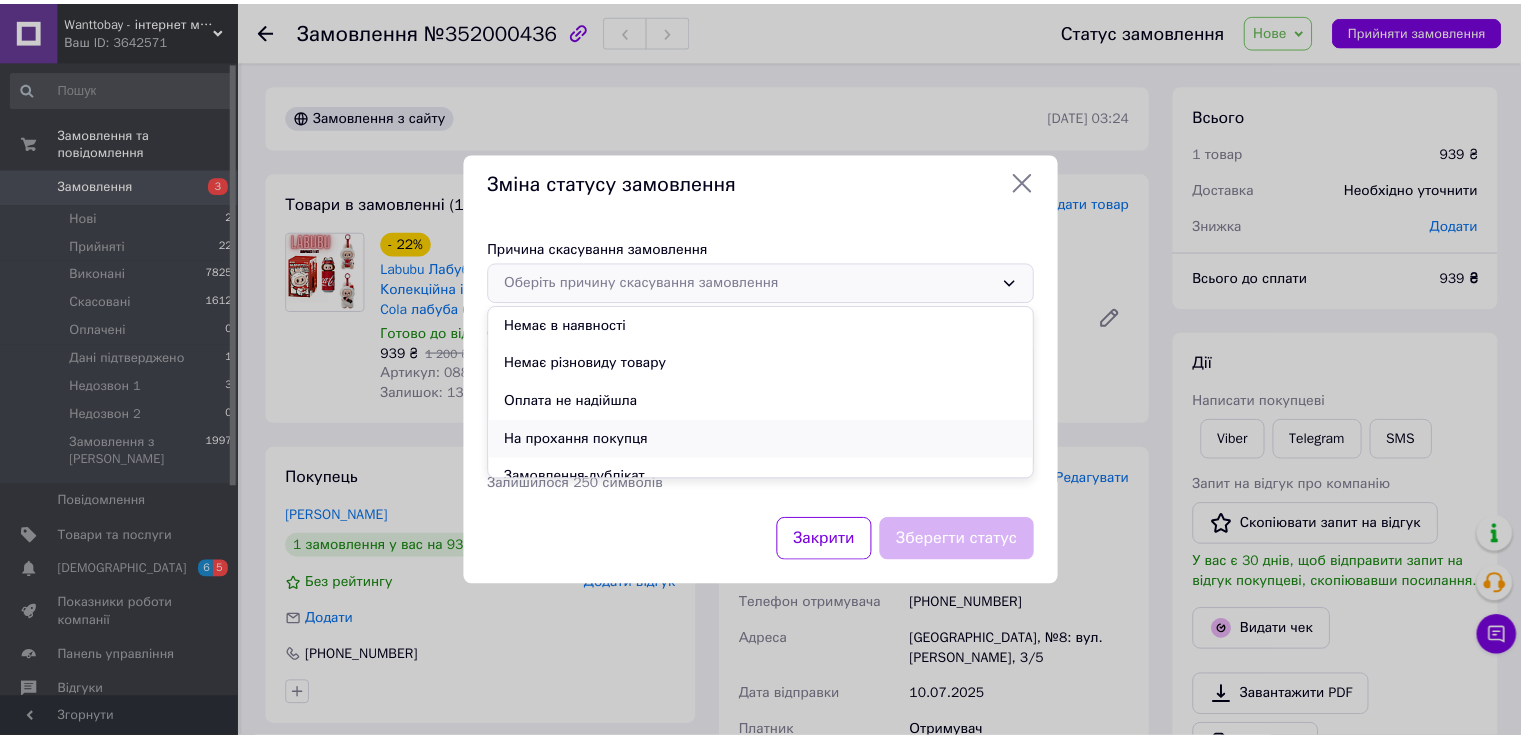 scroll, scrollTop: 93, scrollLeft: 0, axis: vertical 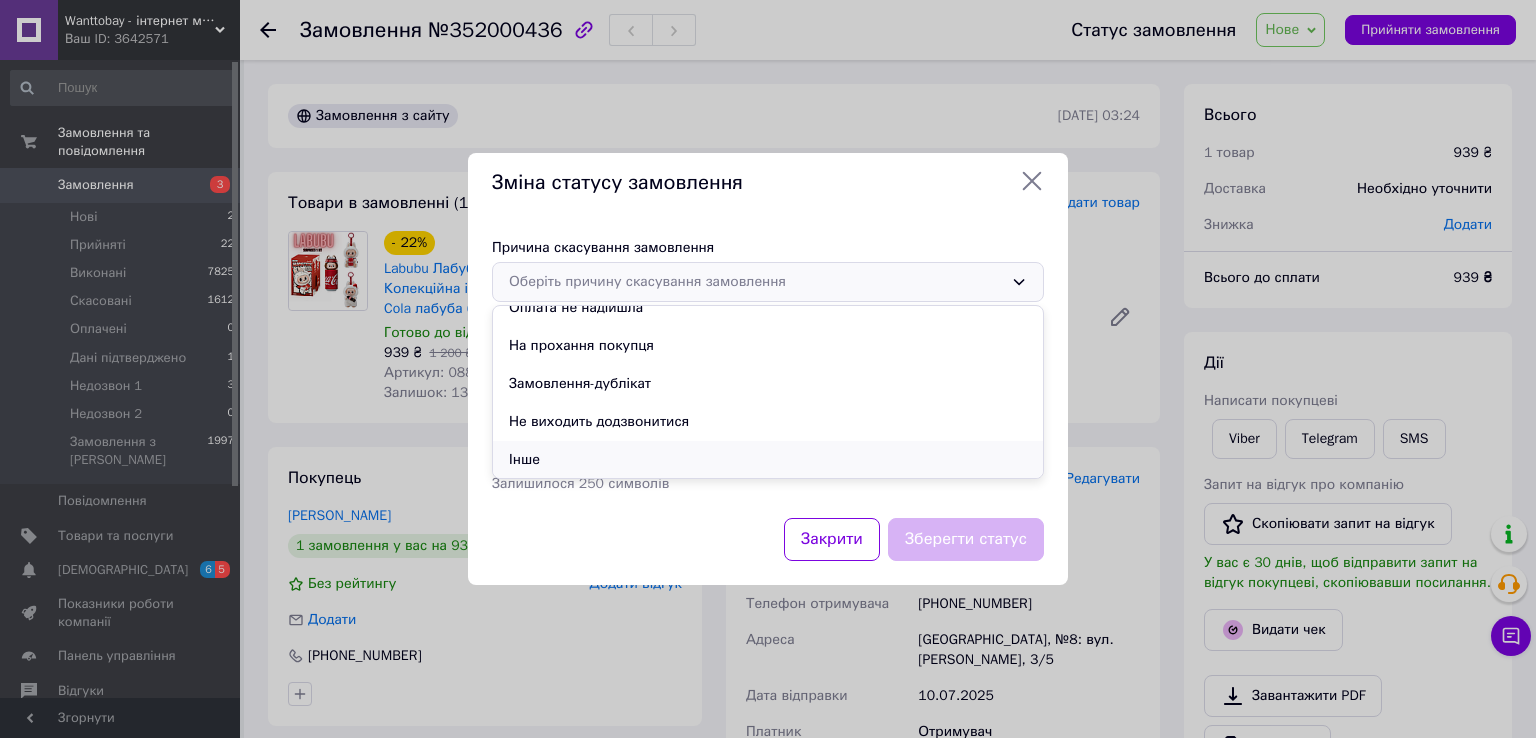 click on "Інше" at bounding box center [768, 460] 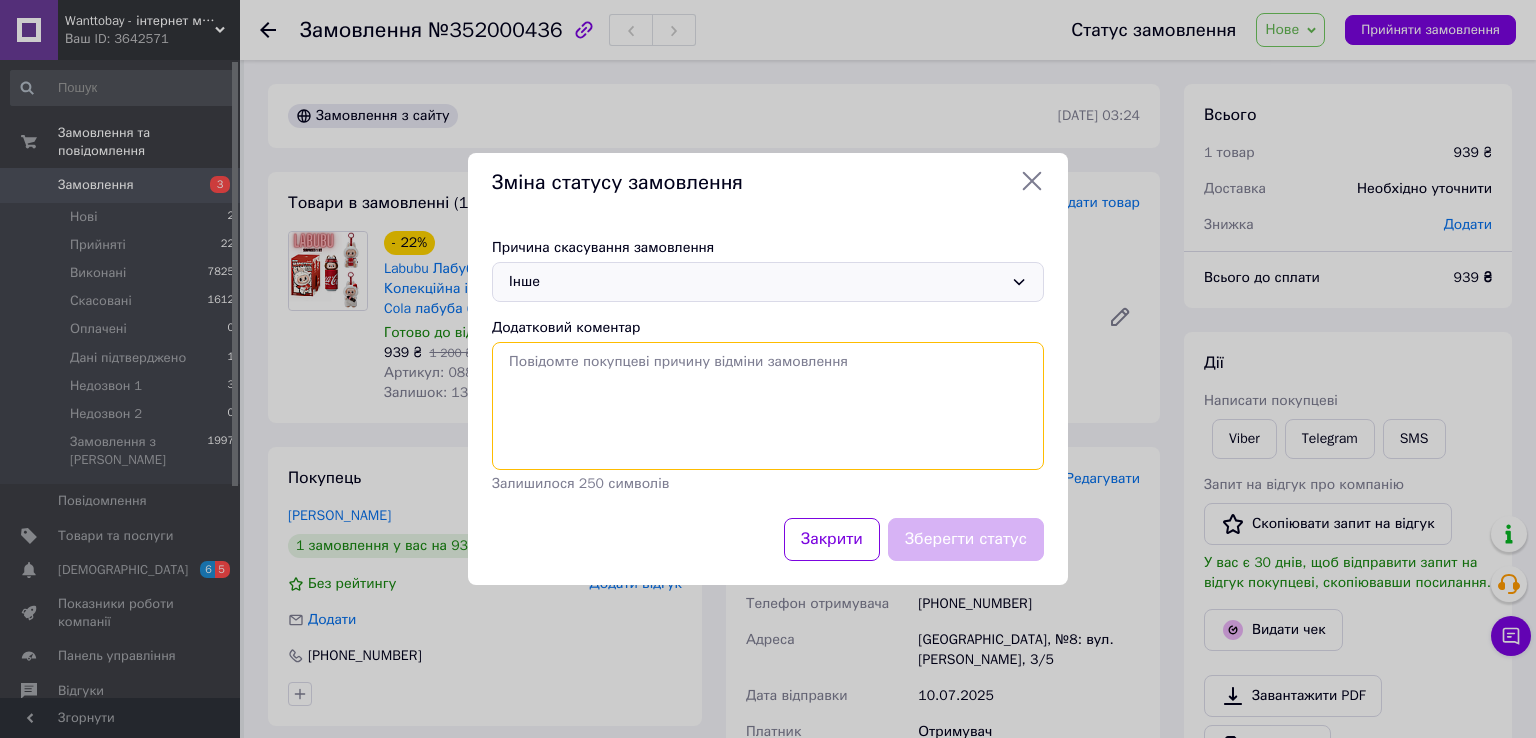 click on "Додатковий коментар" at bounding box center [768, 406] 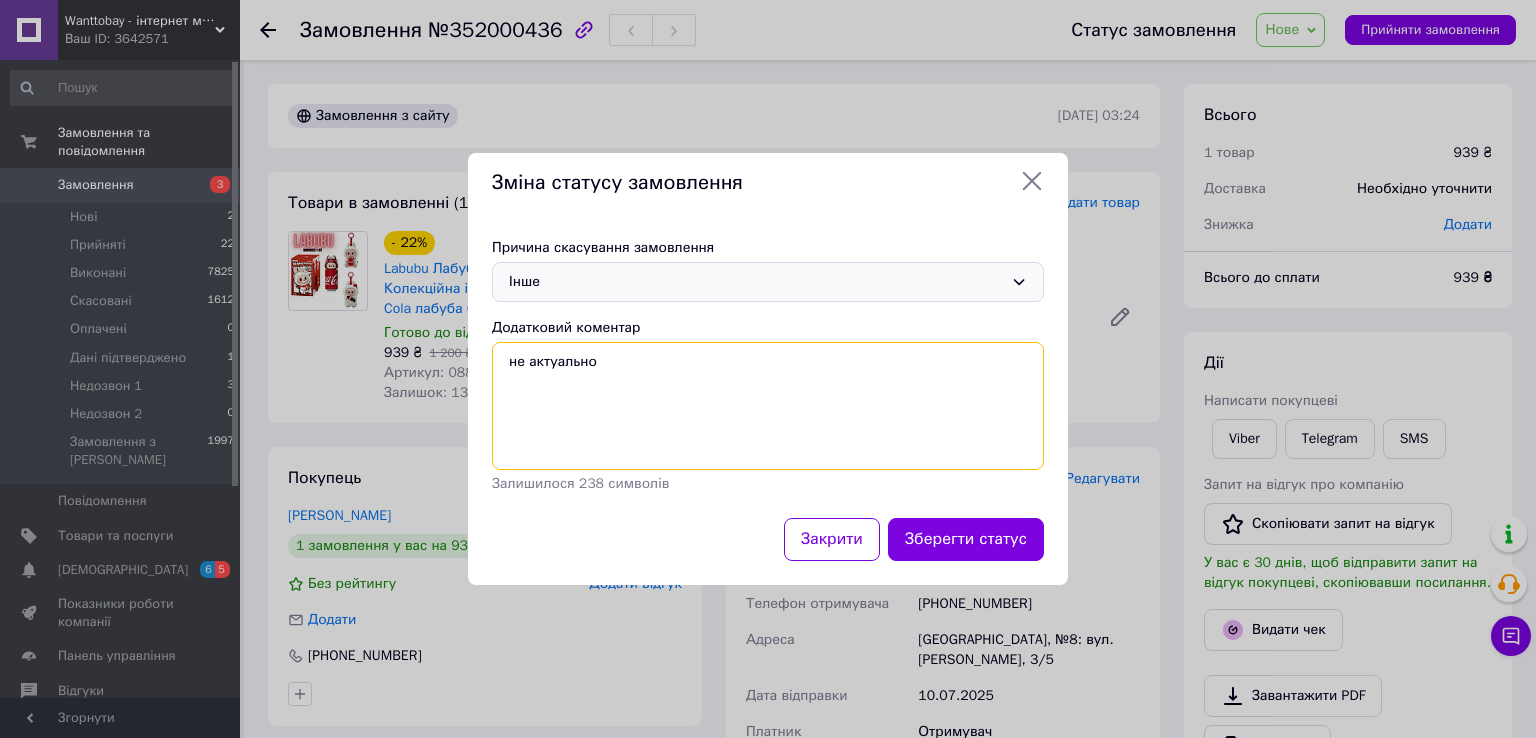 type on "не актуально" 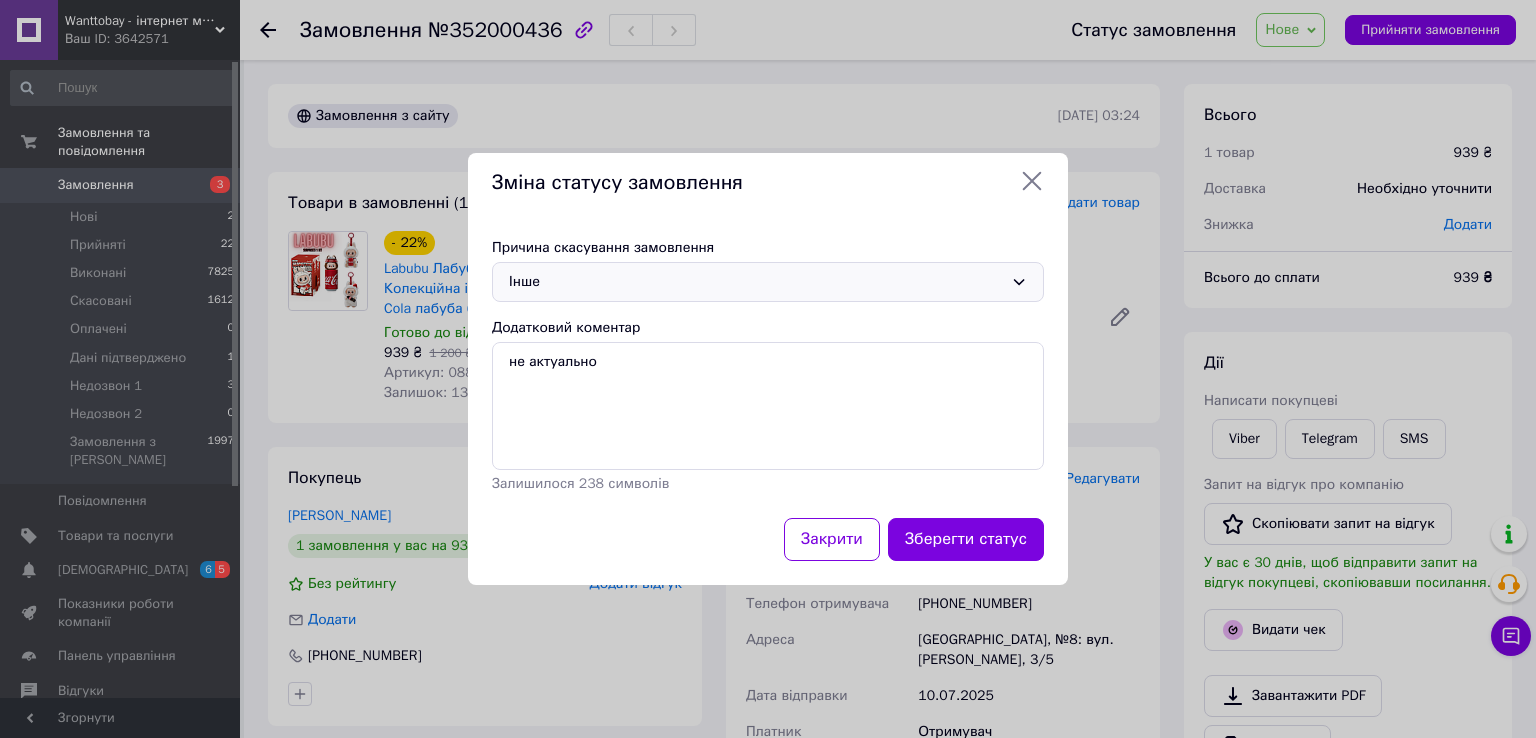 click on "Зберегти статус" at bounding box center [966, 539] 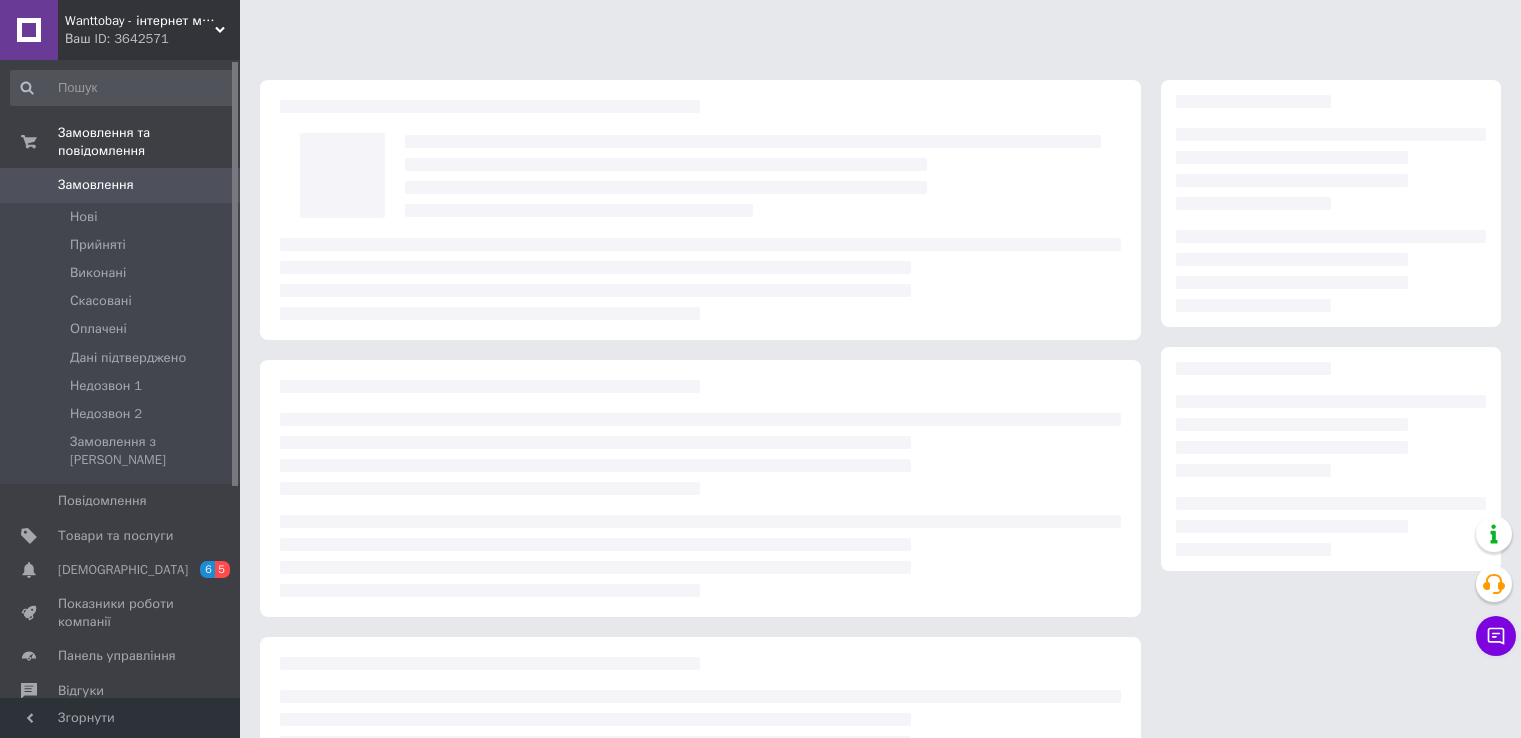 scroll, scrollTop: 0, scrollLeft: 0, axis: both 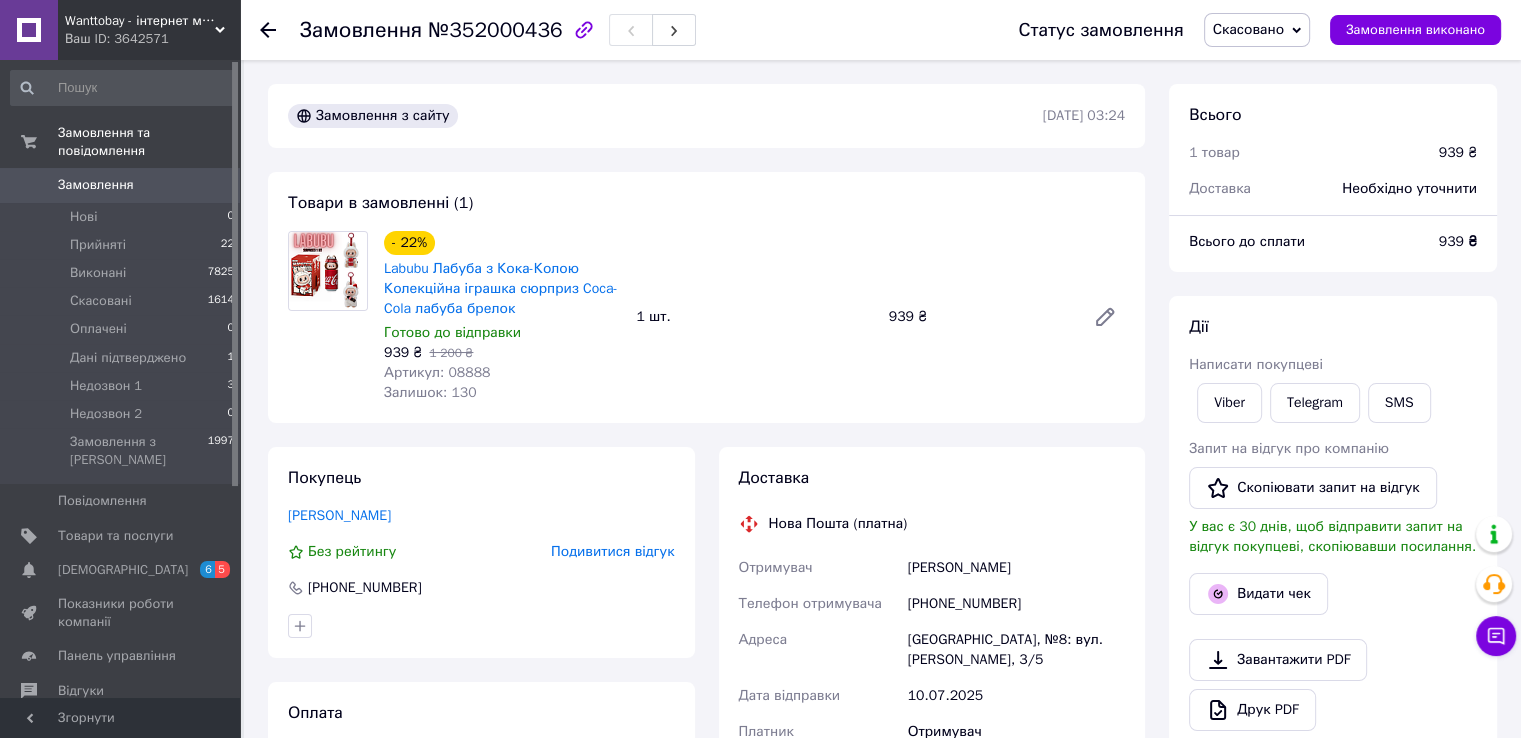 click 